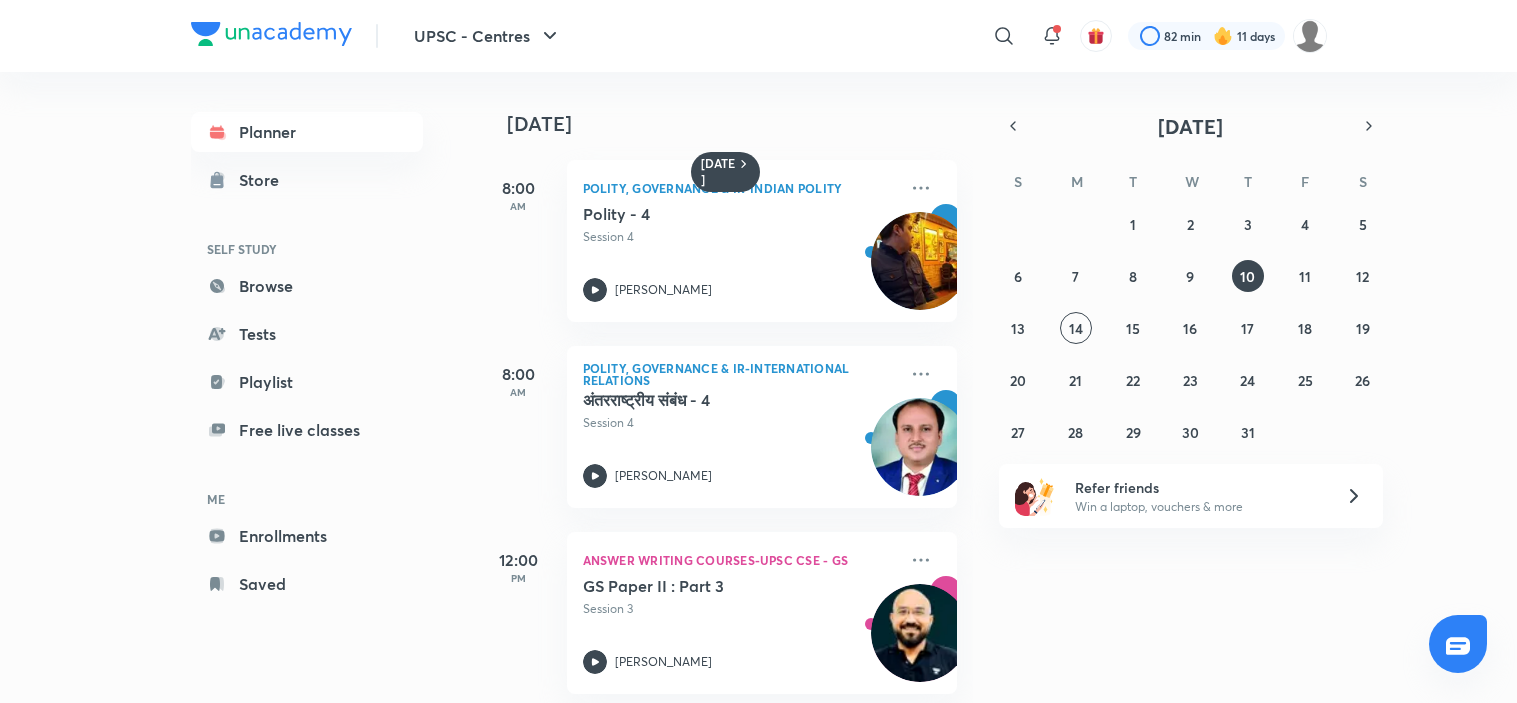 scroll, scrollTop: 0, scrollLeft: 0, axis: both 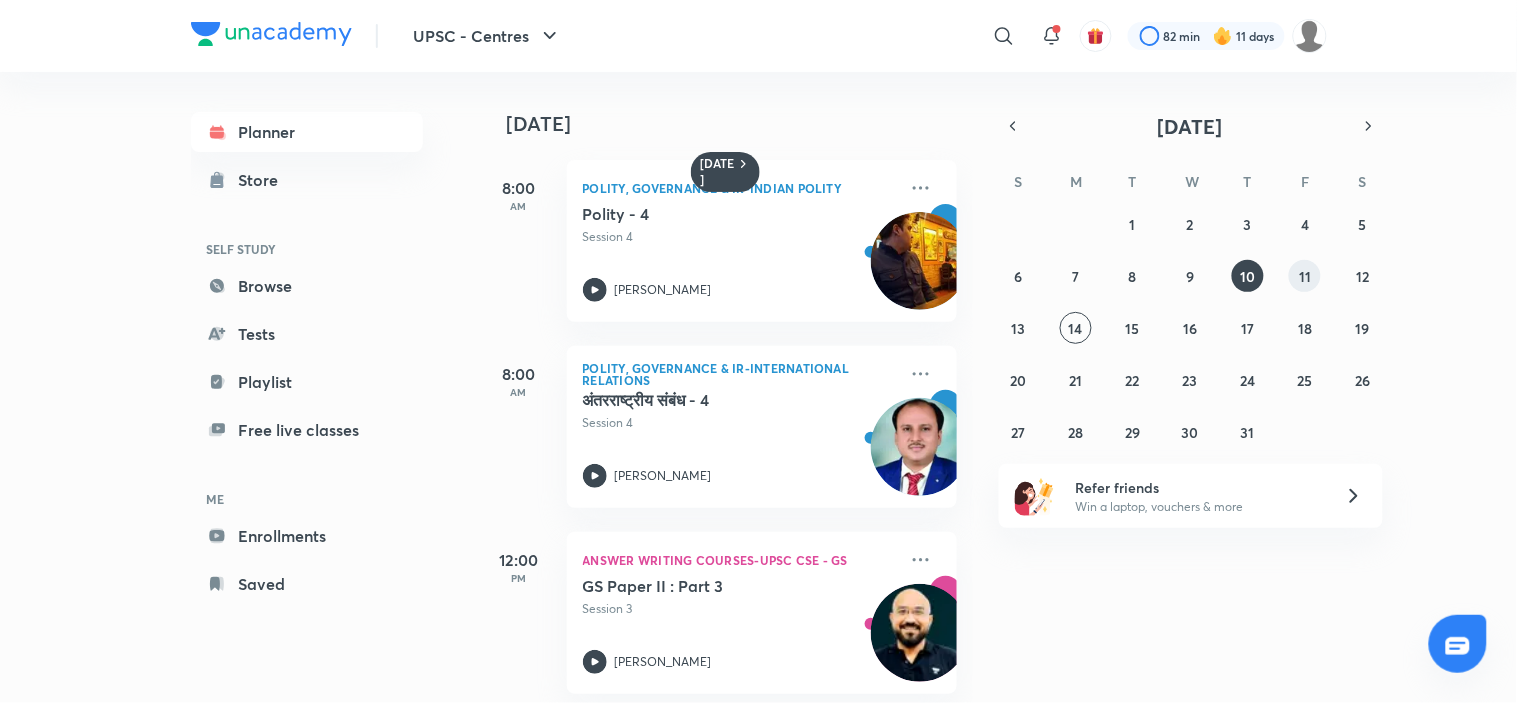 click on "11" at bounding box center [1305, 276] 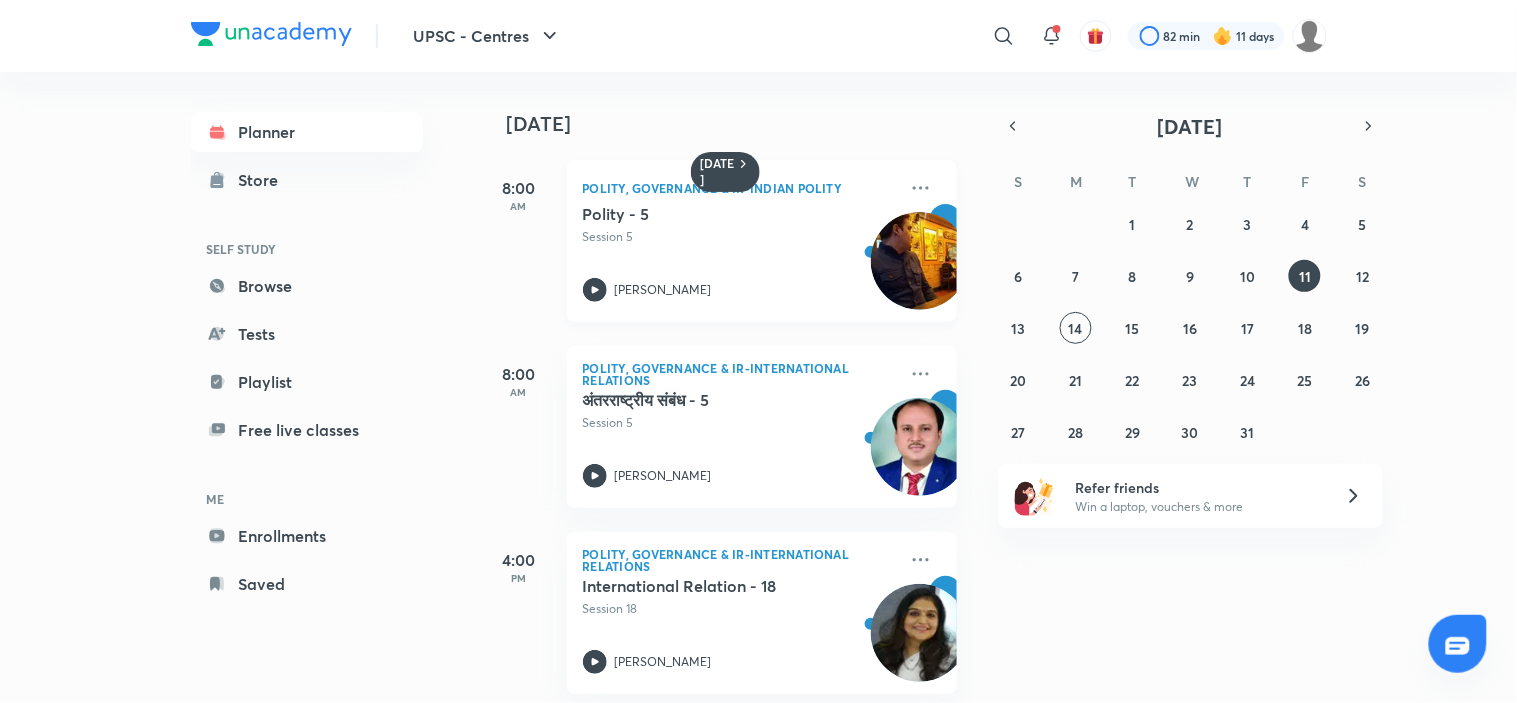 click on "Polity - 5 Session 5 Harshmeet Singh" at bounding box center (740, 253) 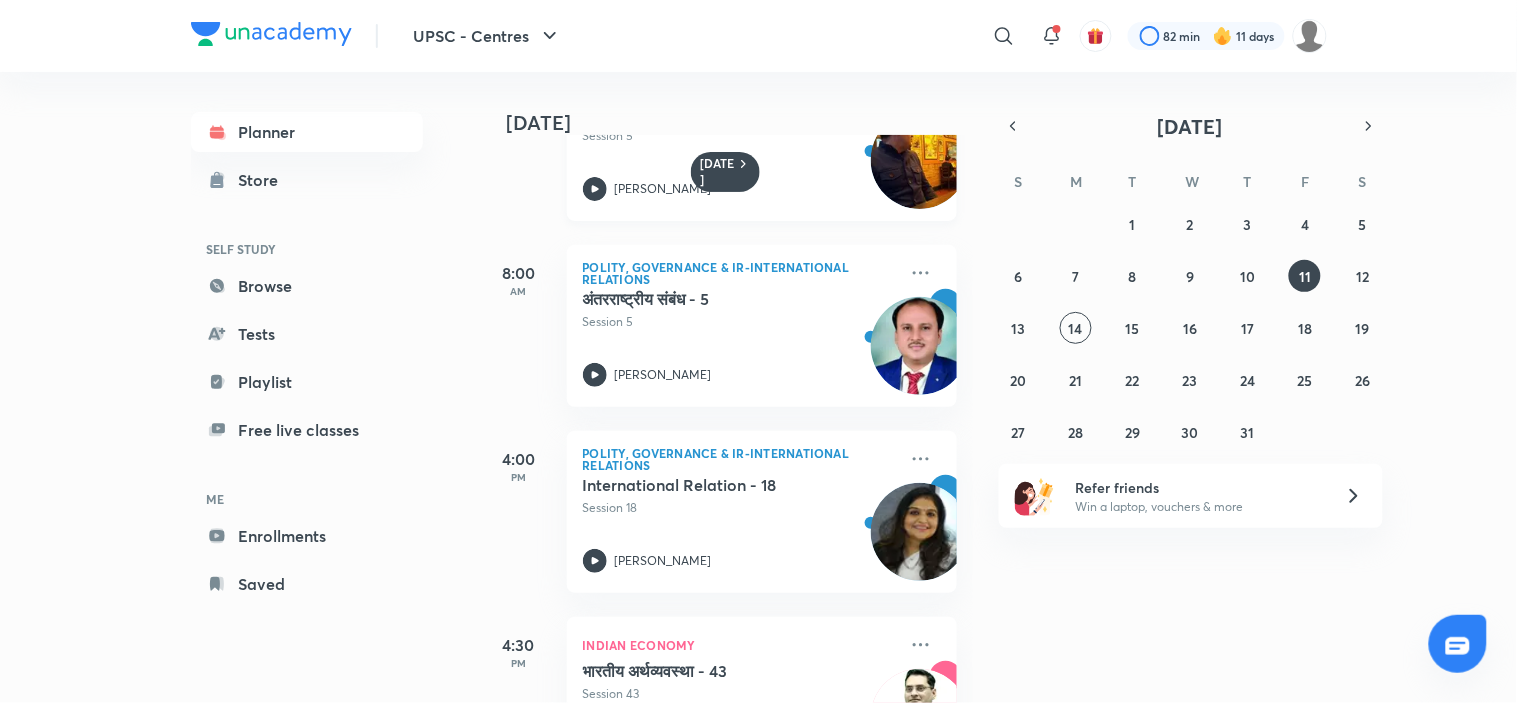 scroll, scrollTop: 0, scrollLeft: 0, axis: both 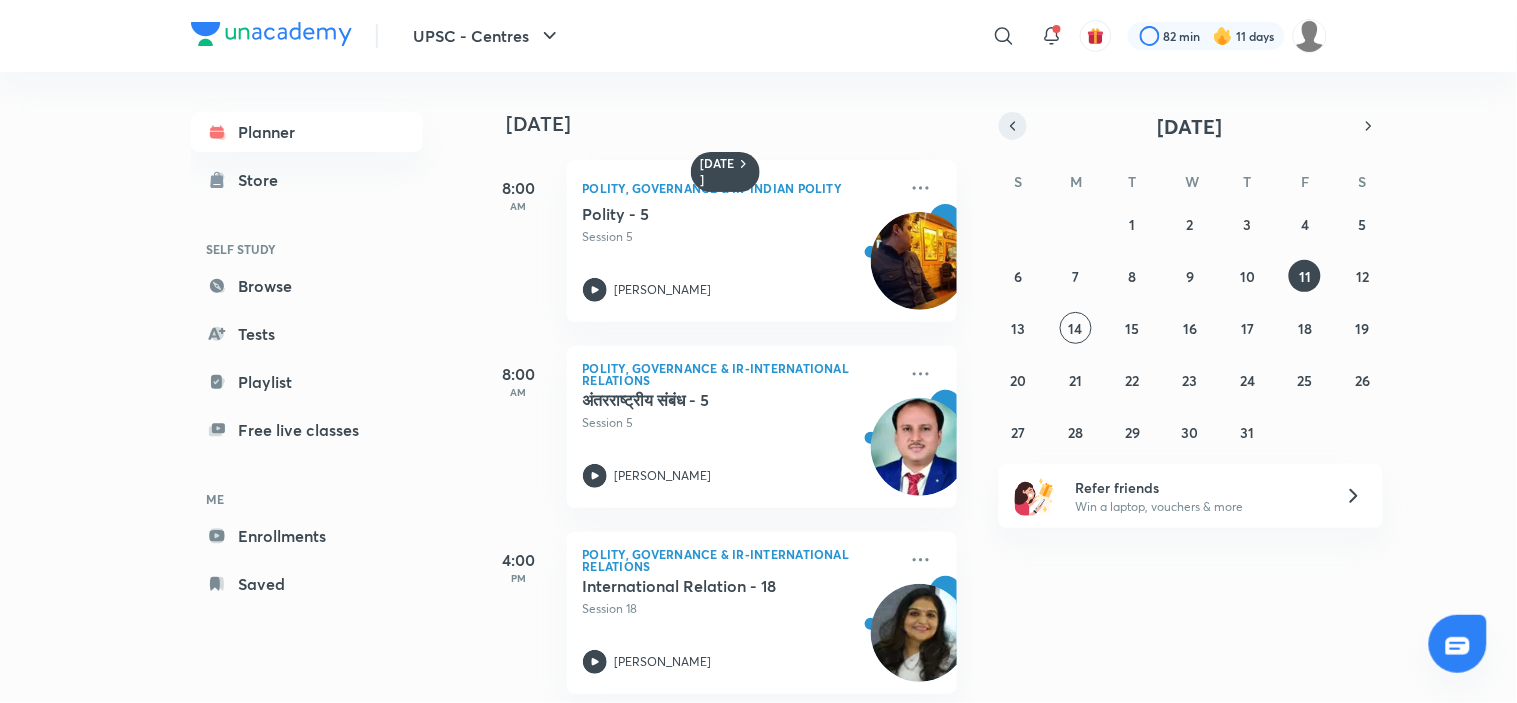click 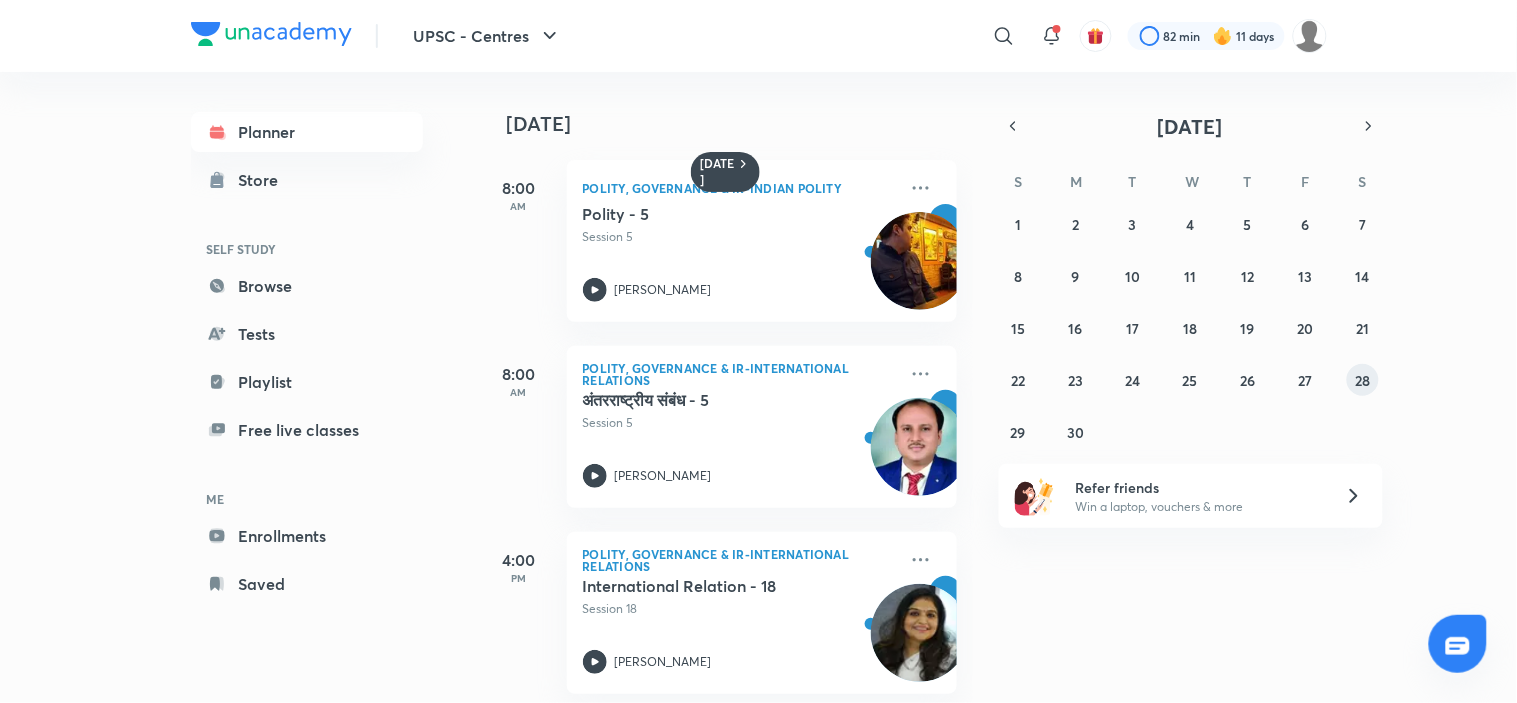click on "28" at bounding box center (1363, 380) 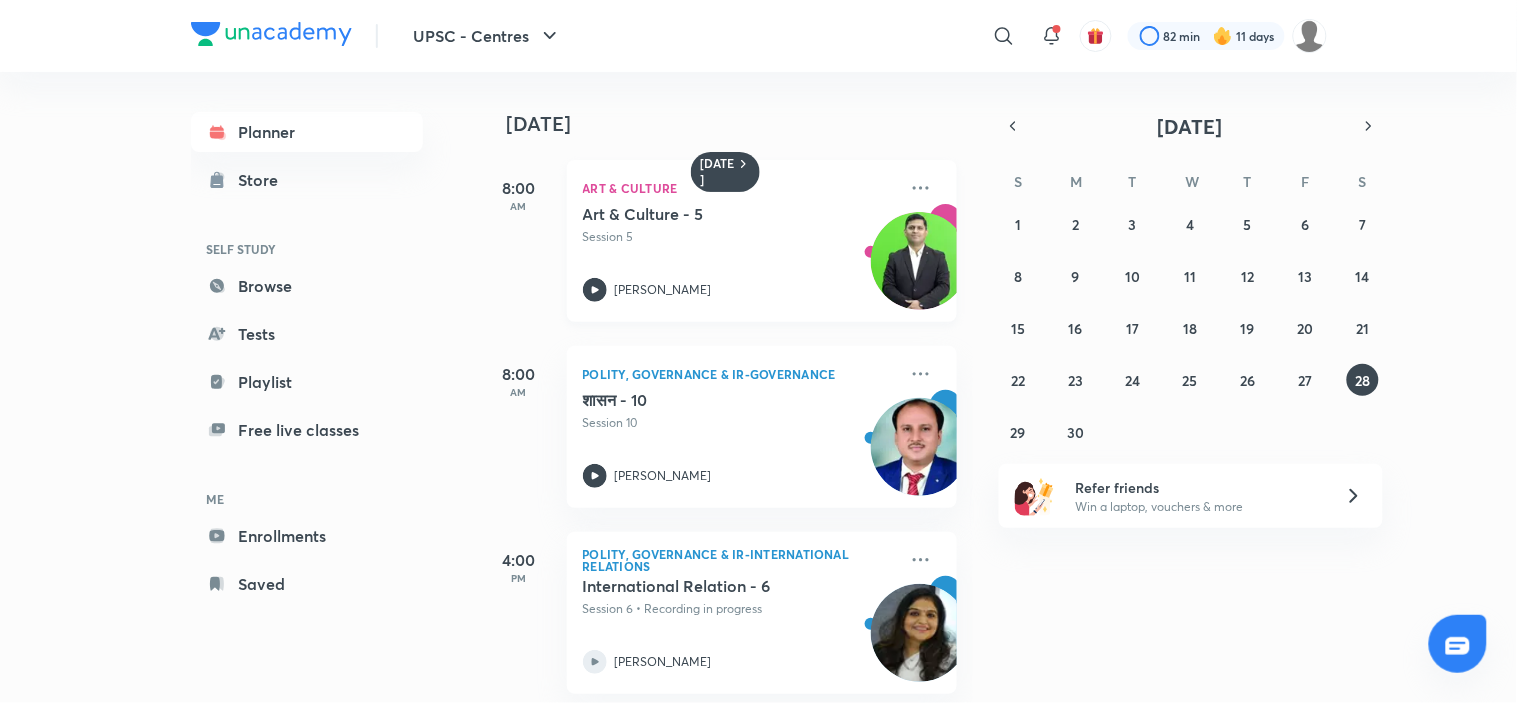scroll, scrollTop: 208, scrollLeft: 0, axis: vertical 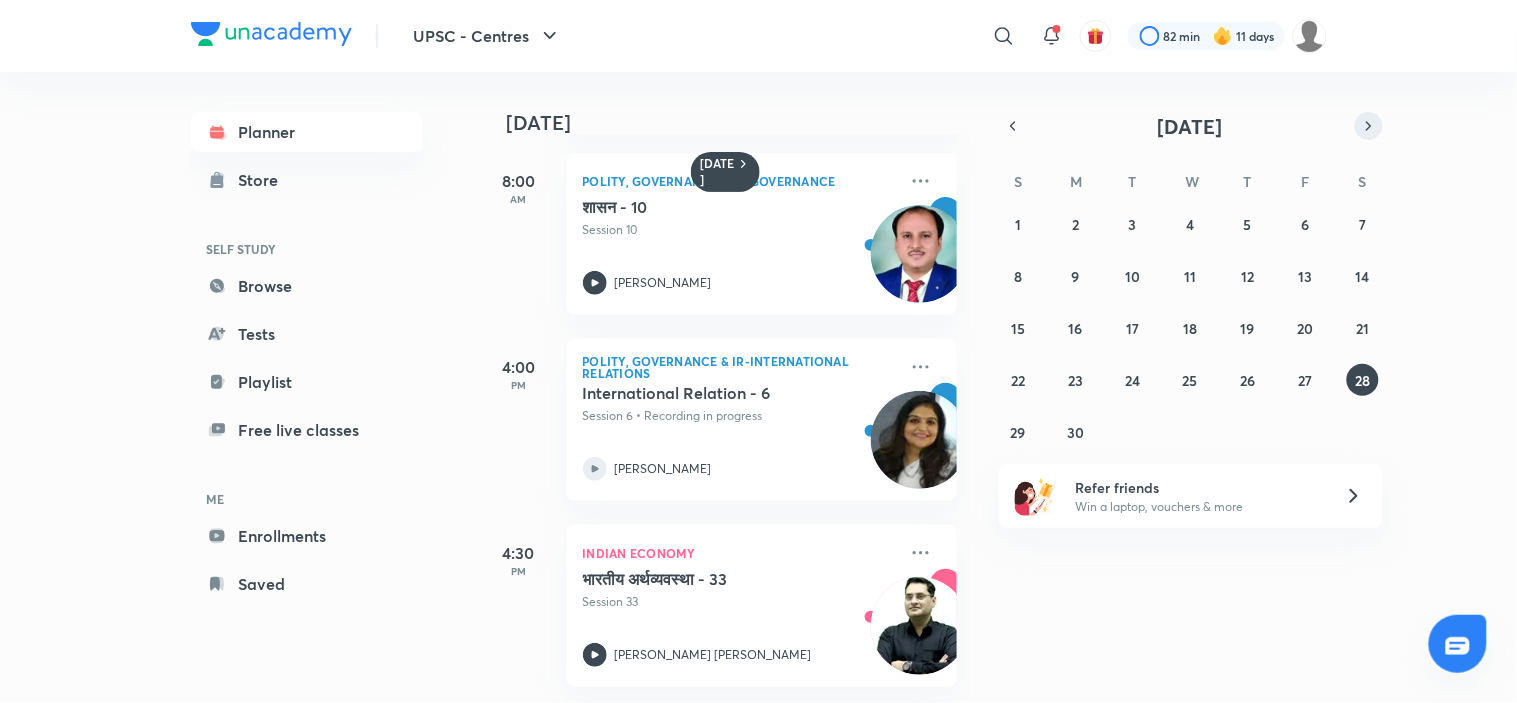 click at bounding box center [1369, 126] 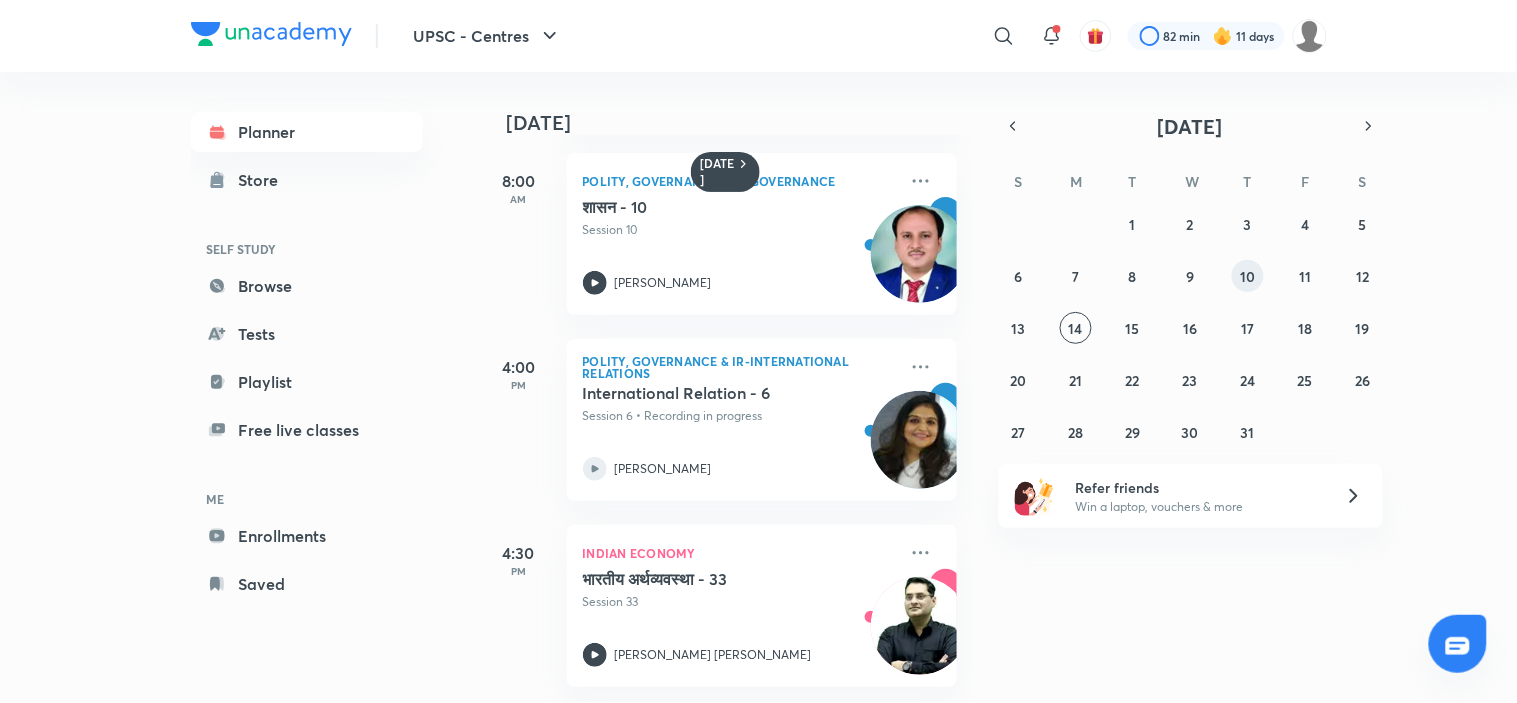 click on "10" at bounding box center [1247, 276] 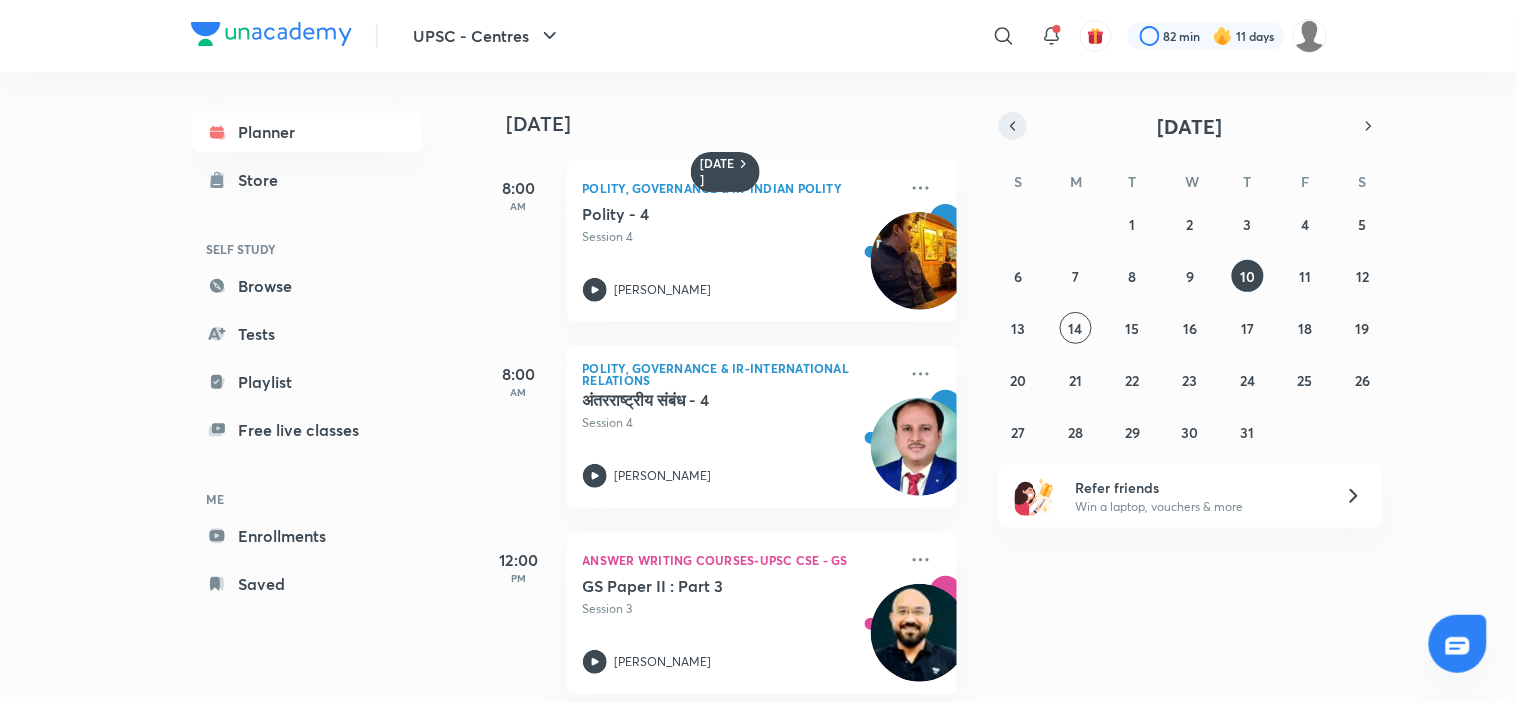 click 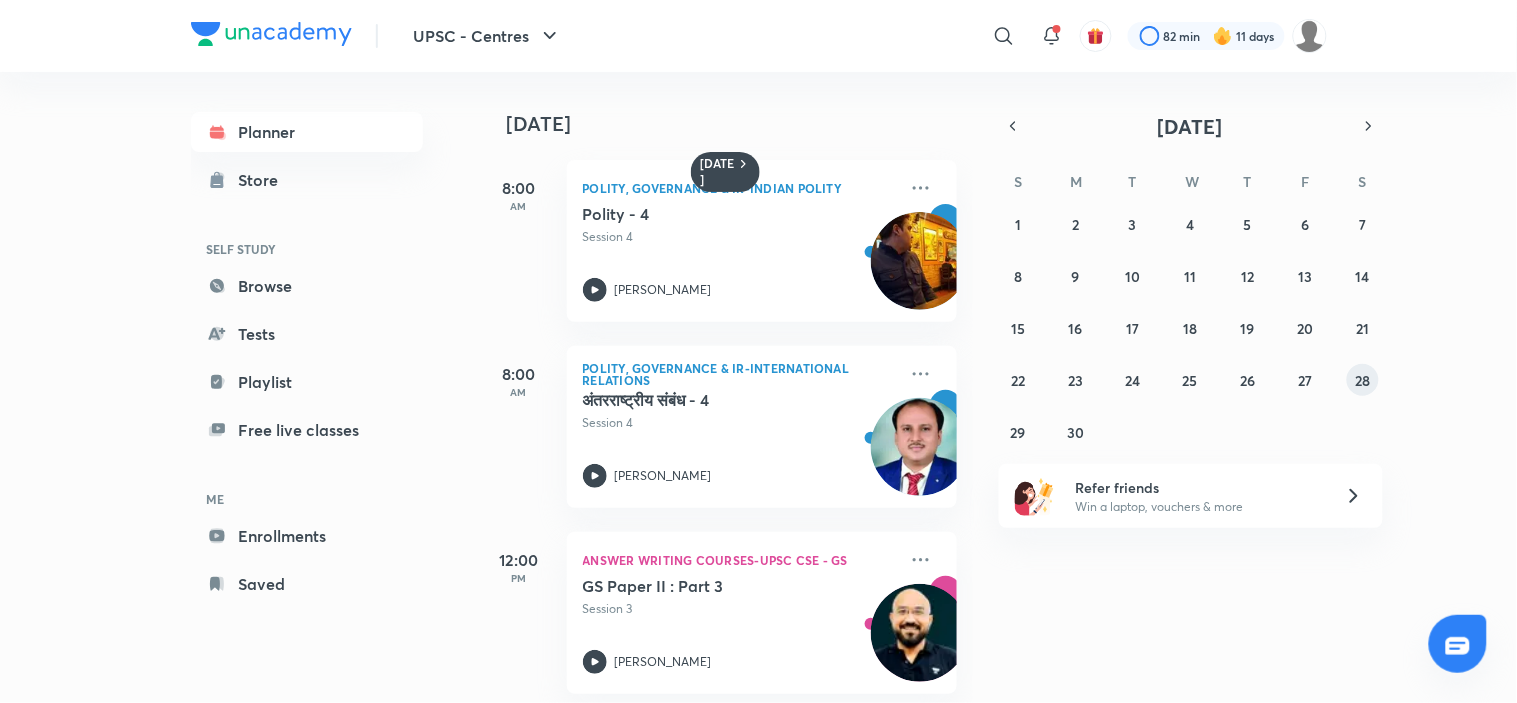 click on "28" at bounding box center (1362, 380) 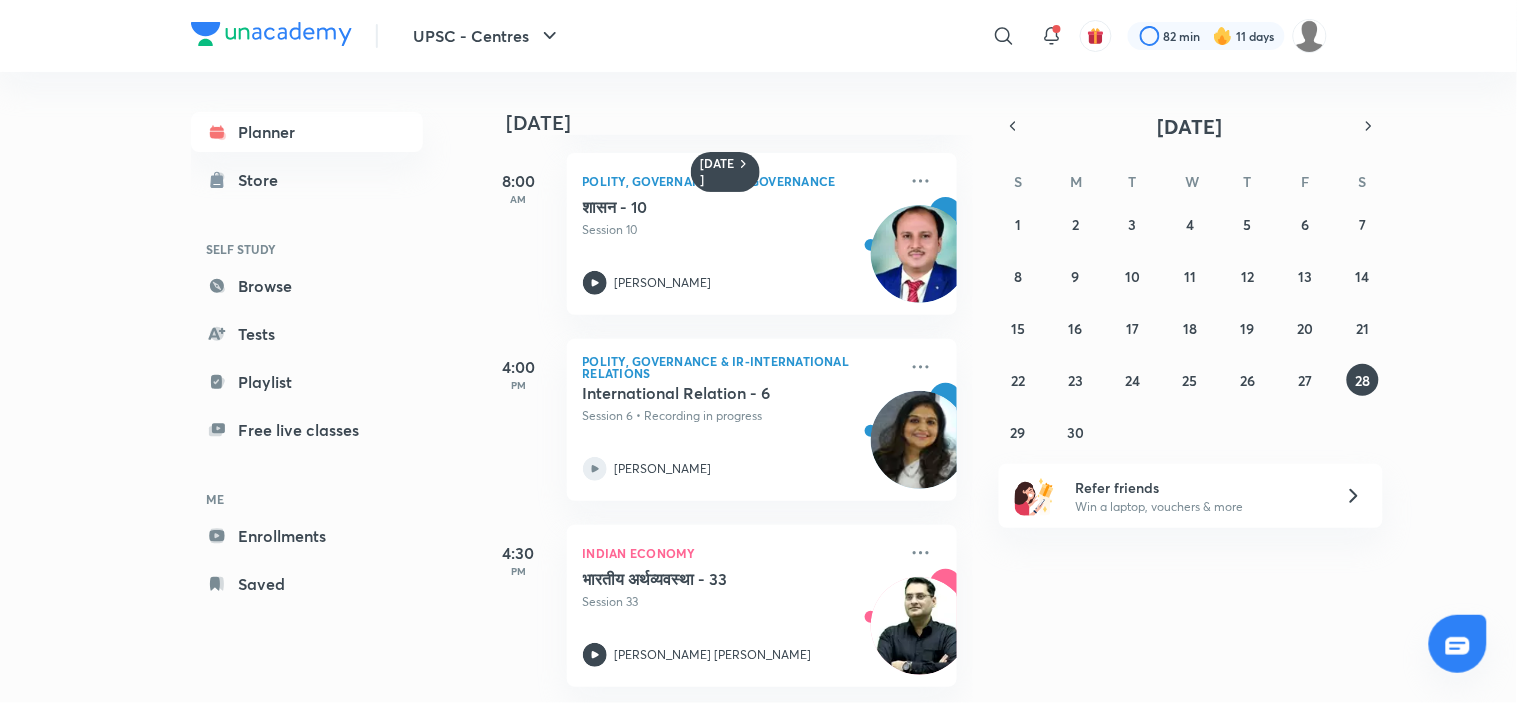 scroll, scrollTop: 208, scrollLeft: 0, axis: vertical 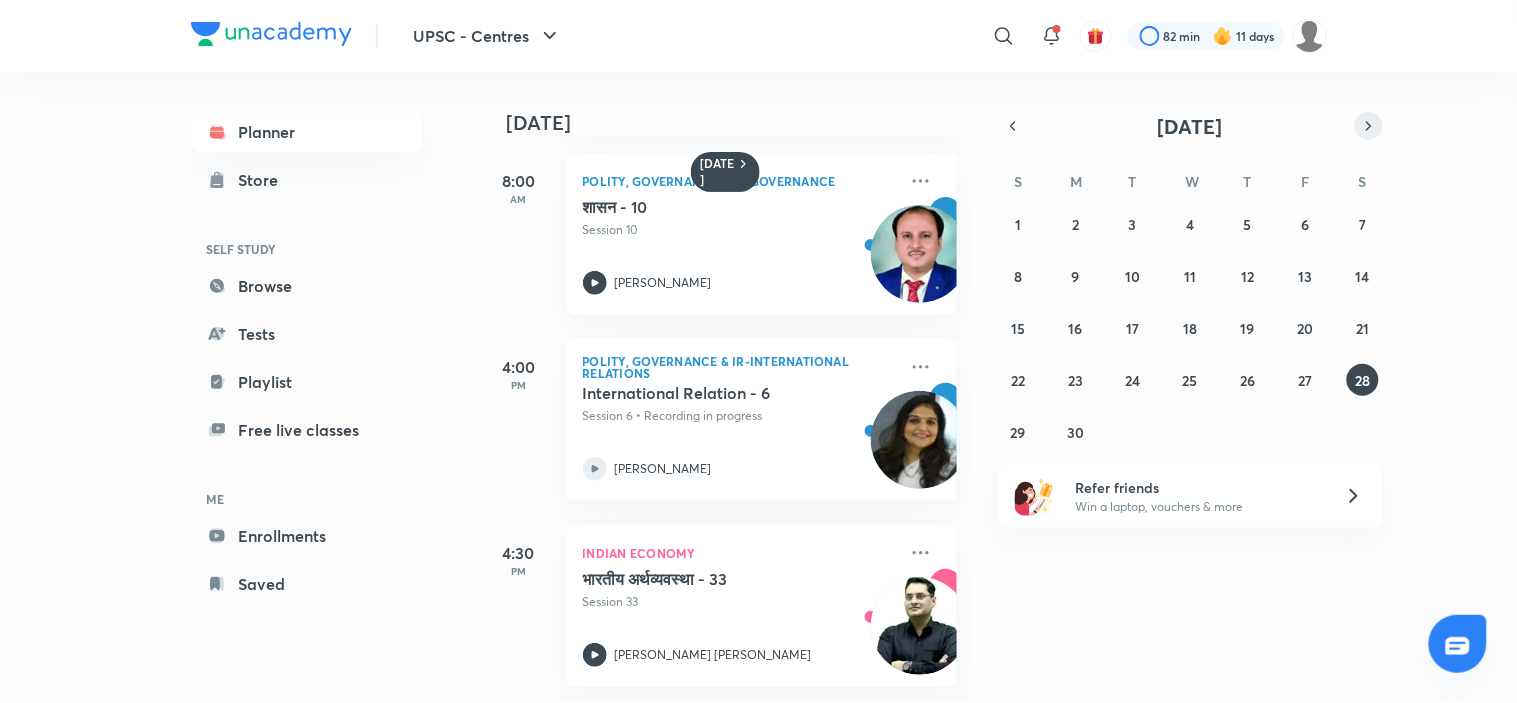 click 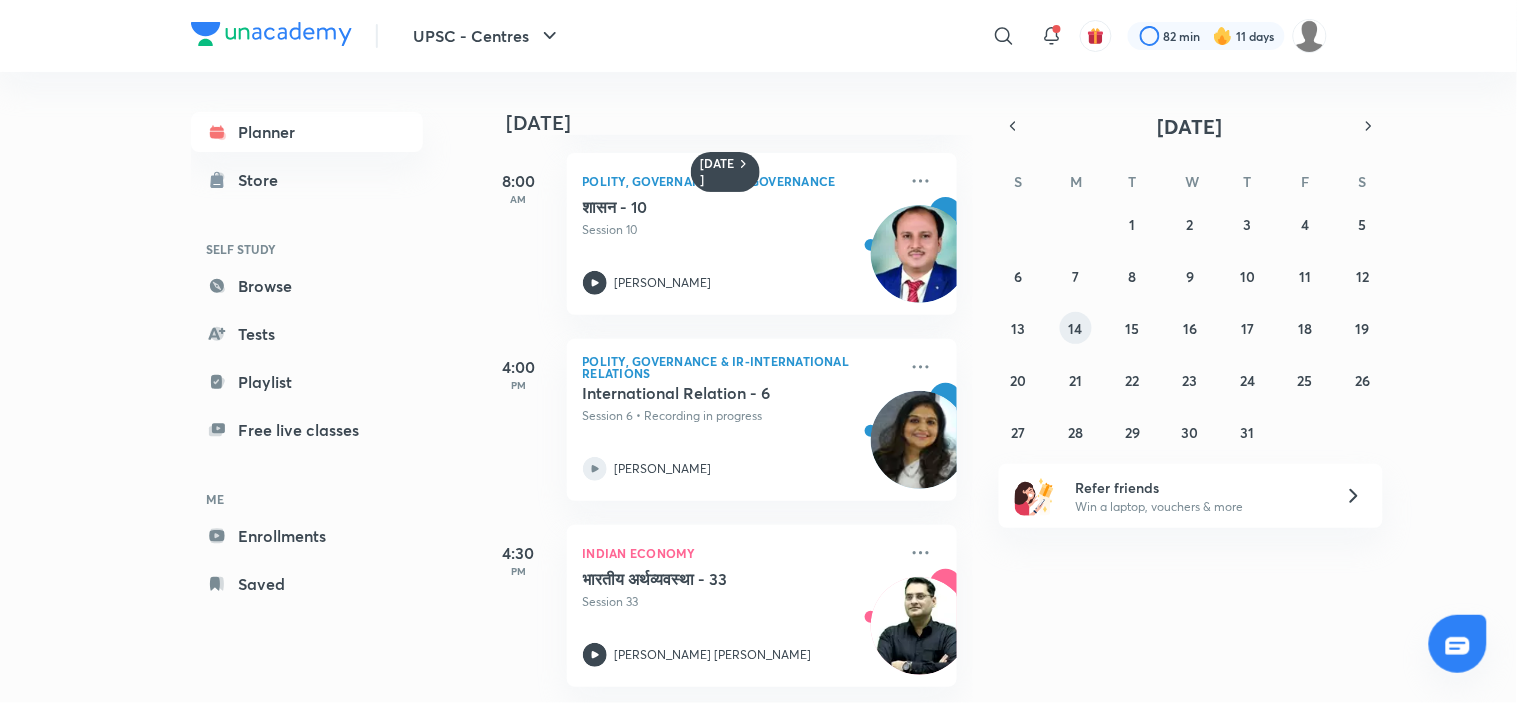 click on "14" at bounding box center (1076, 328) 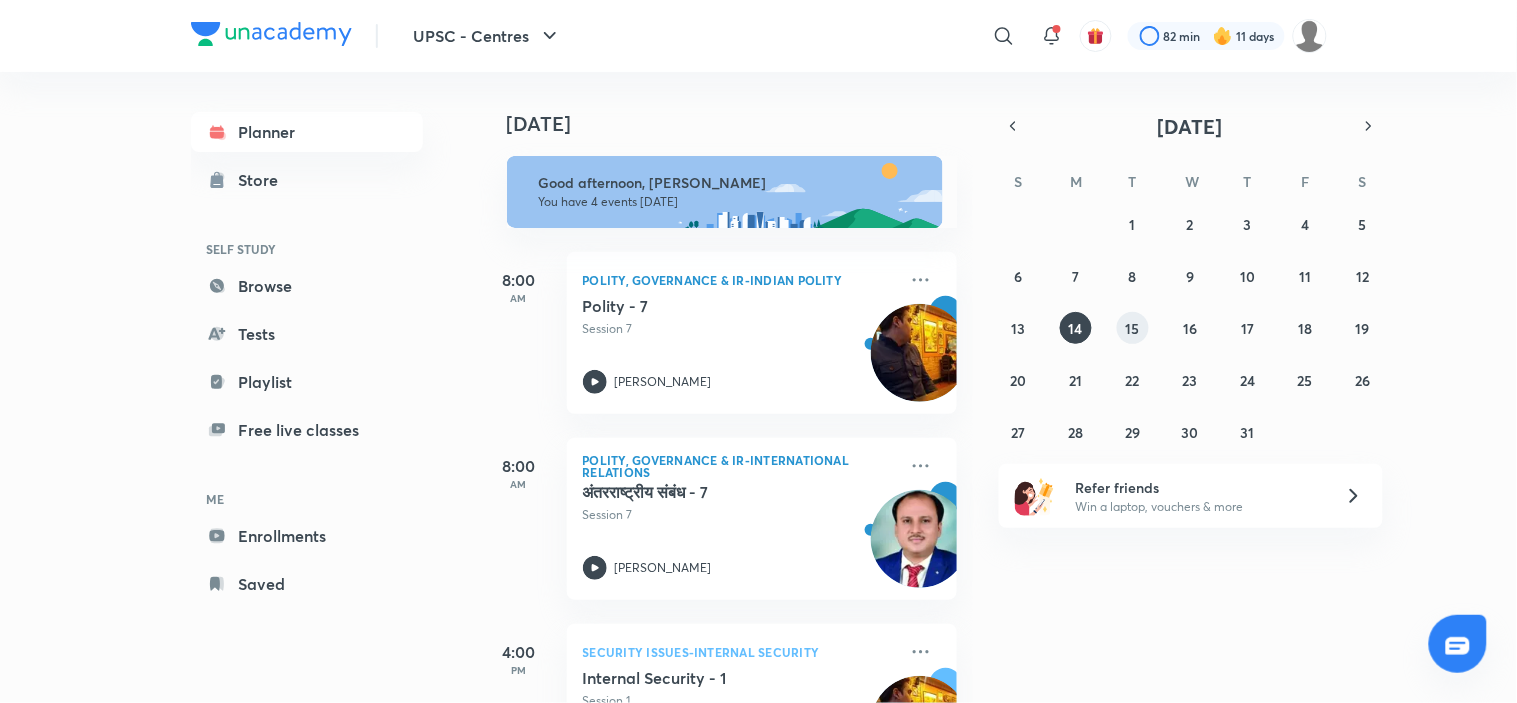 click on "15" at bounding box center (1133, 328) 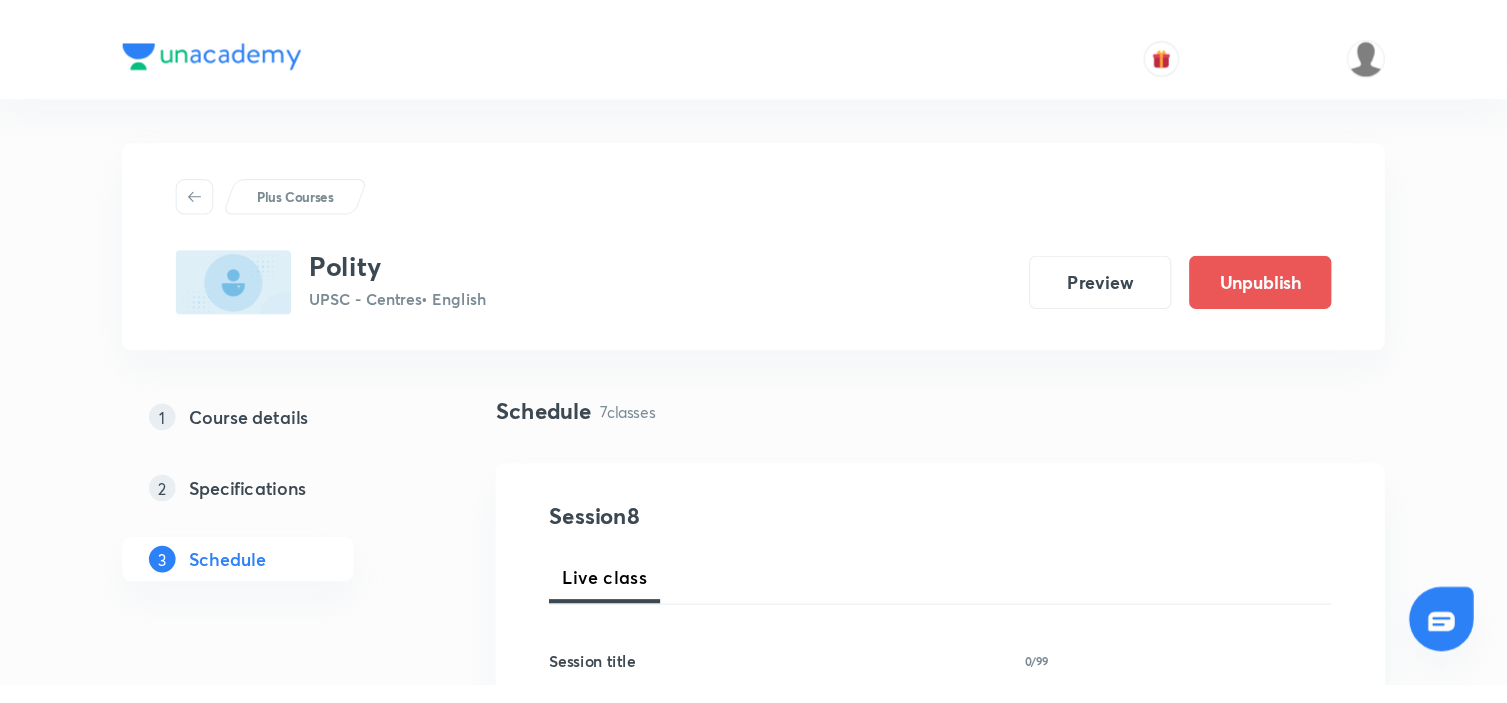 scroll, scrollTop: 0, scrollLeft: 0, axis: both 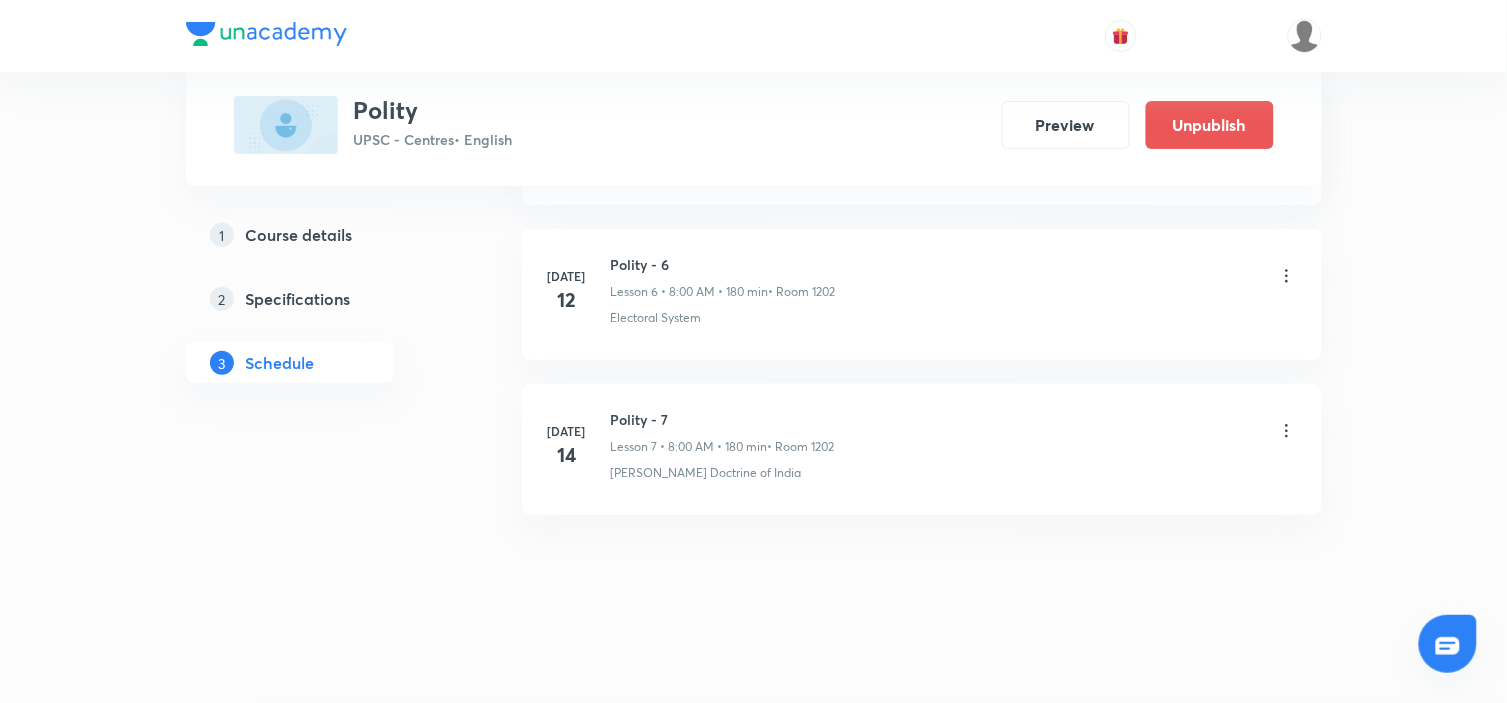 click on "Polity - 7" at bounding box center (723, 419) 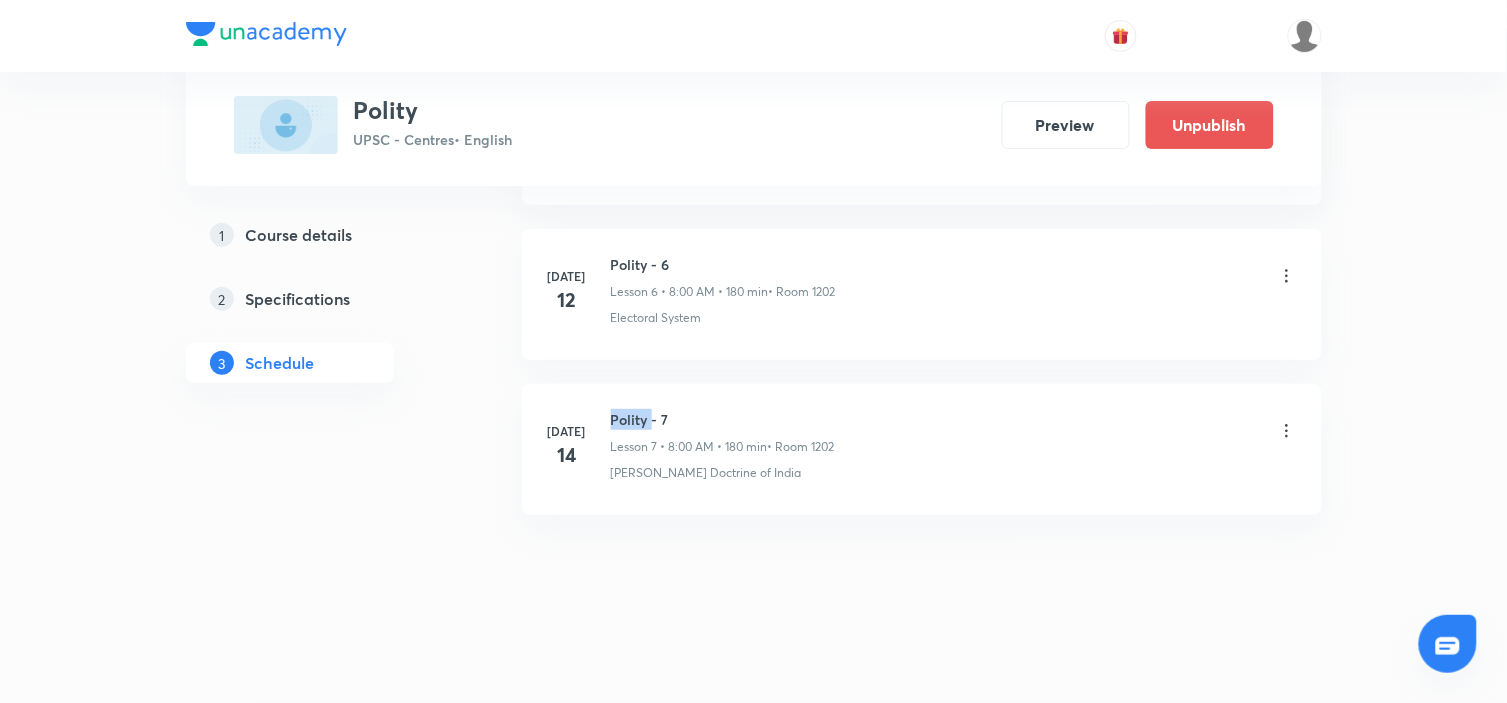click on "Polity - 7" at bounding box center (723, 419) 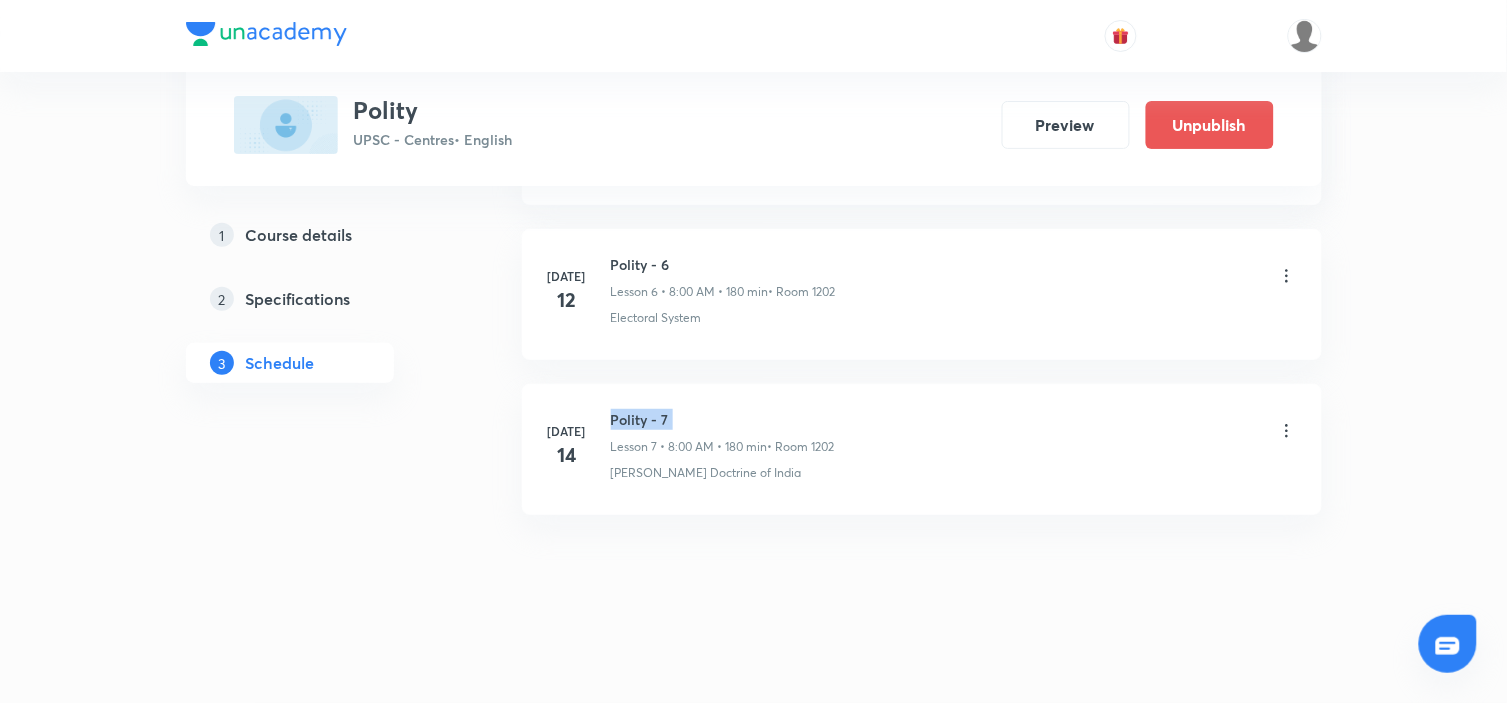 click on "Polity - 7" at bounding box center (723, 419) 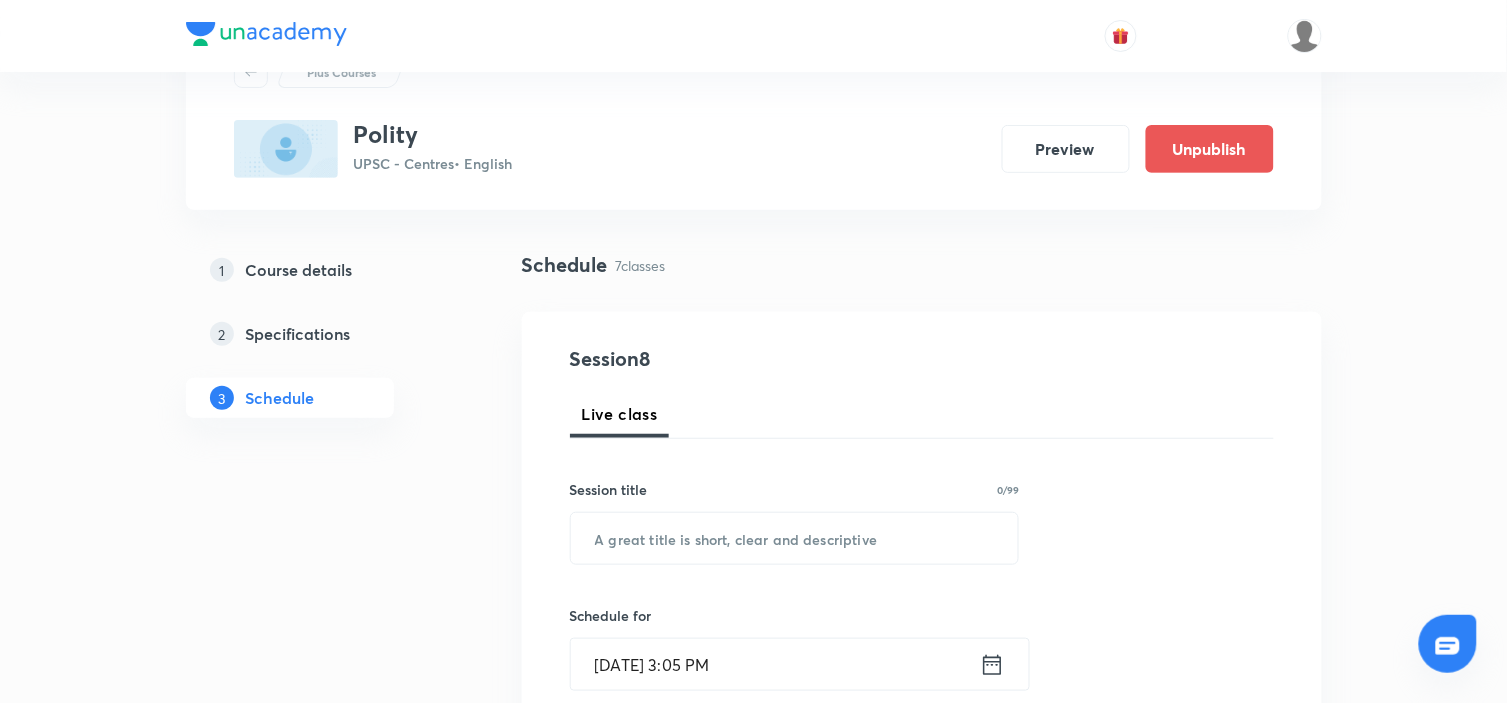 scroll, scrollTop: 222, scrollLeft: 0, axis: vertical 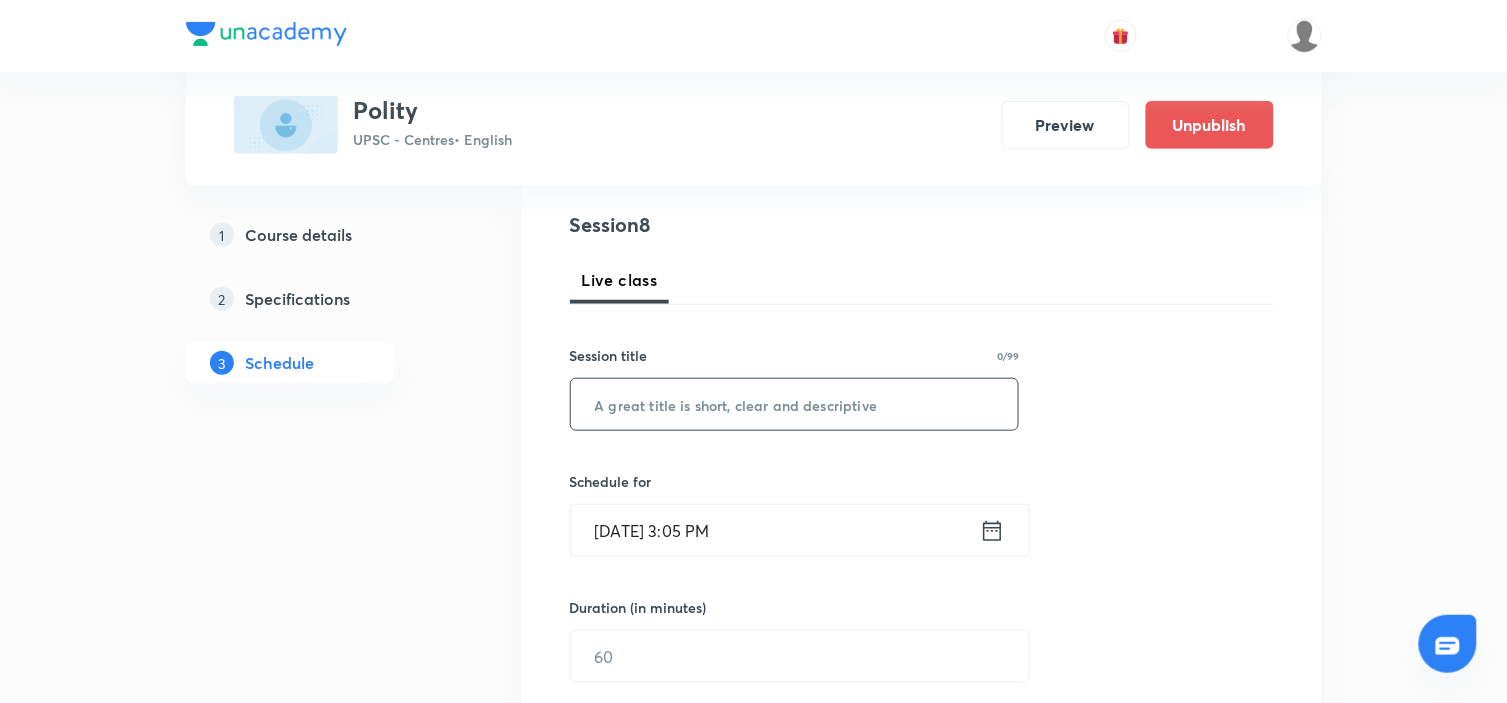 click at bounding box center (795, 404) 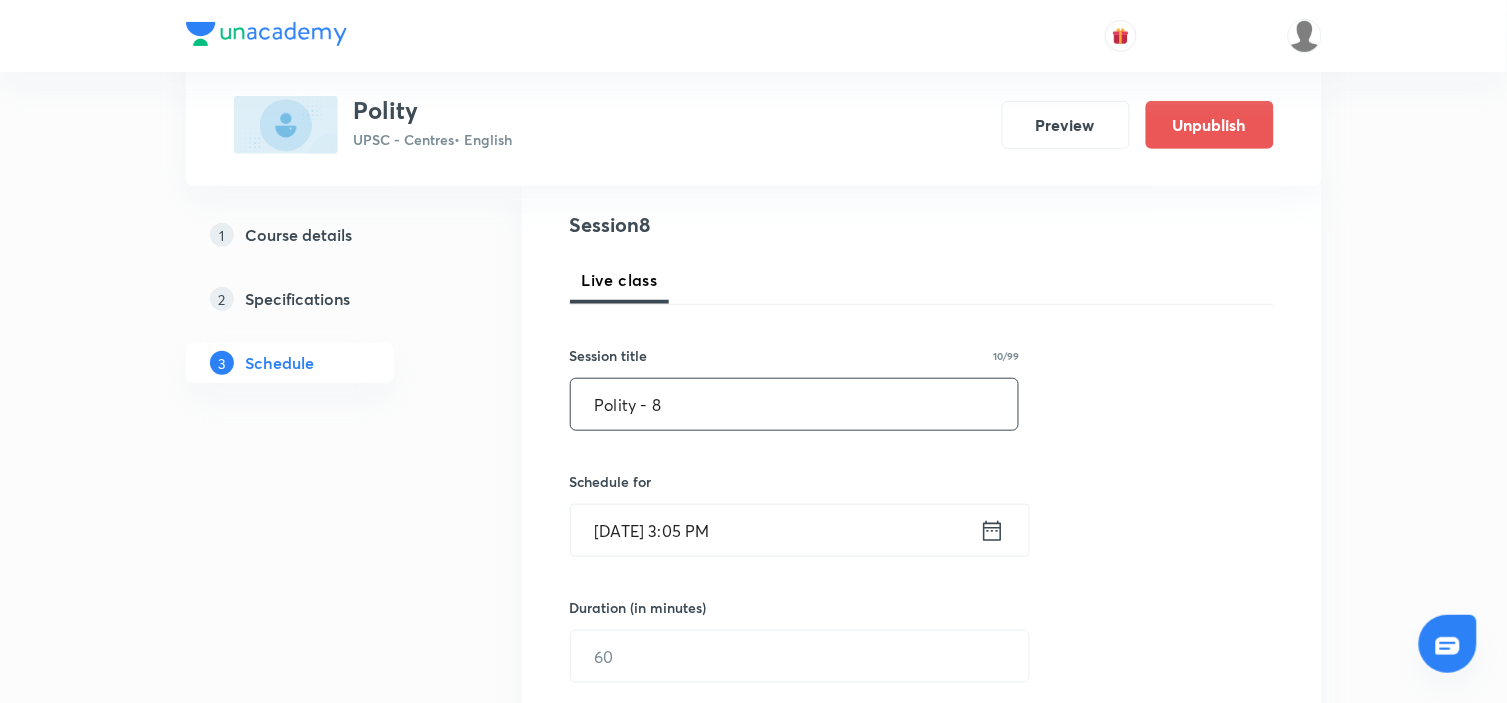 type on "Polity - 8" 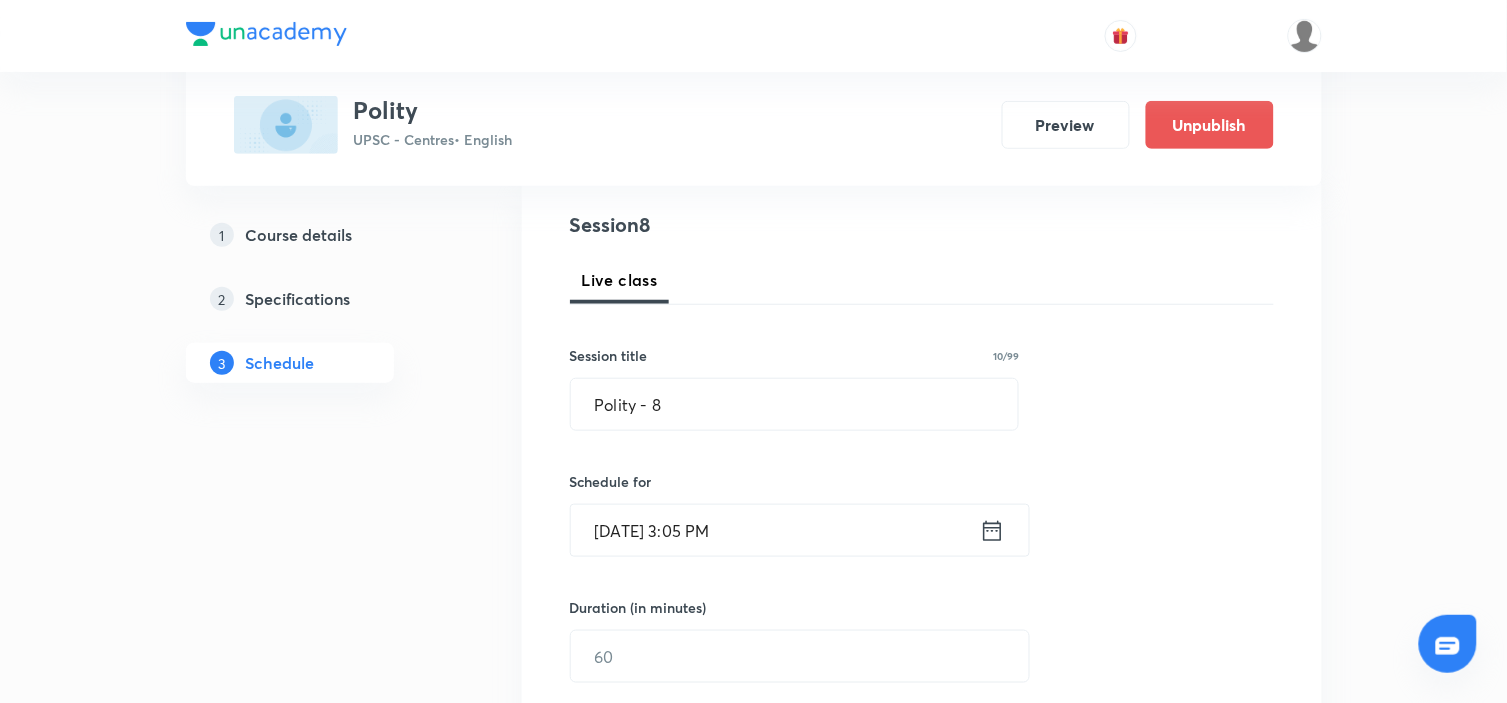 click on "Jul 14, 2025, 3:05 PM" at bounding box center [775, 530] 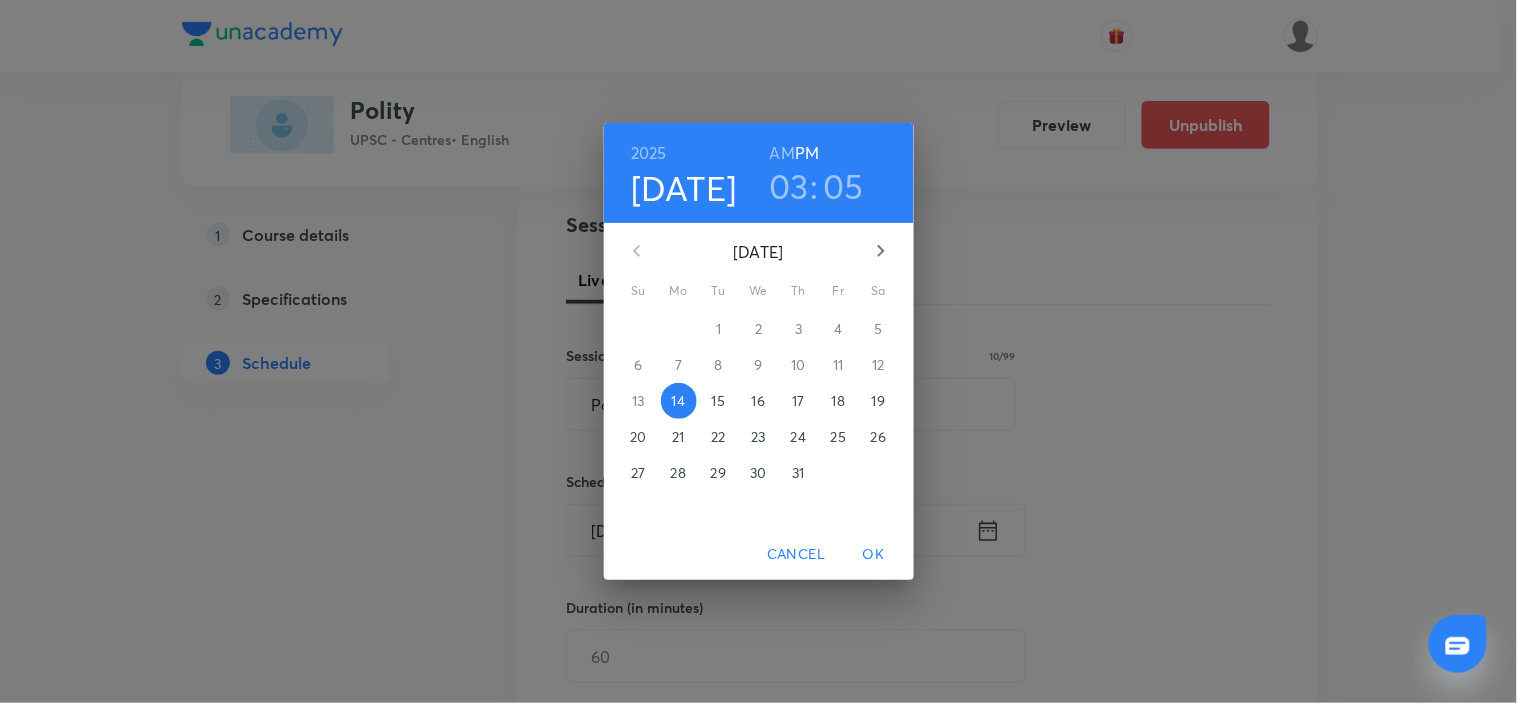click on "15" at bounding box center (718, 401) 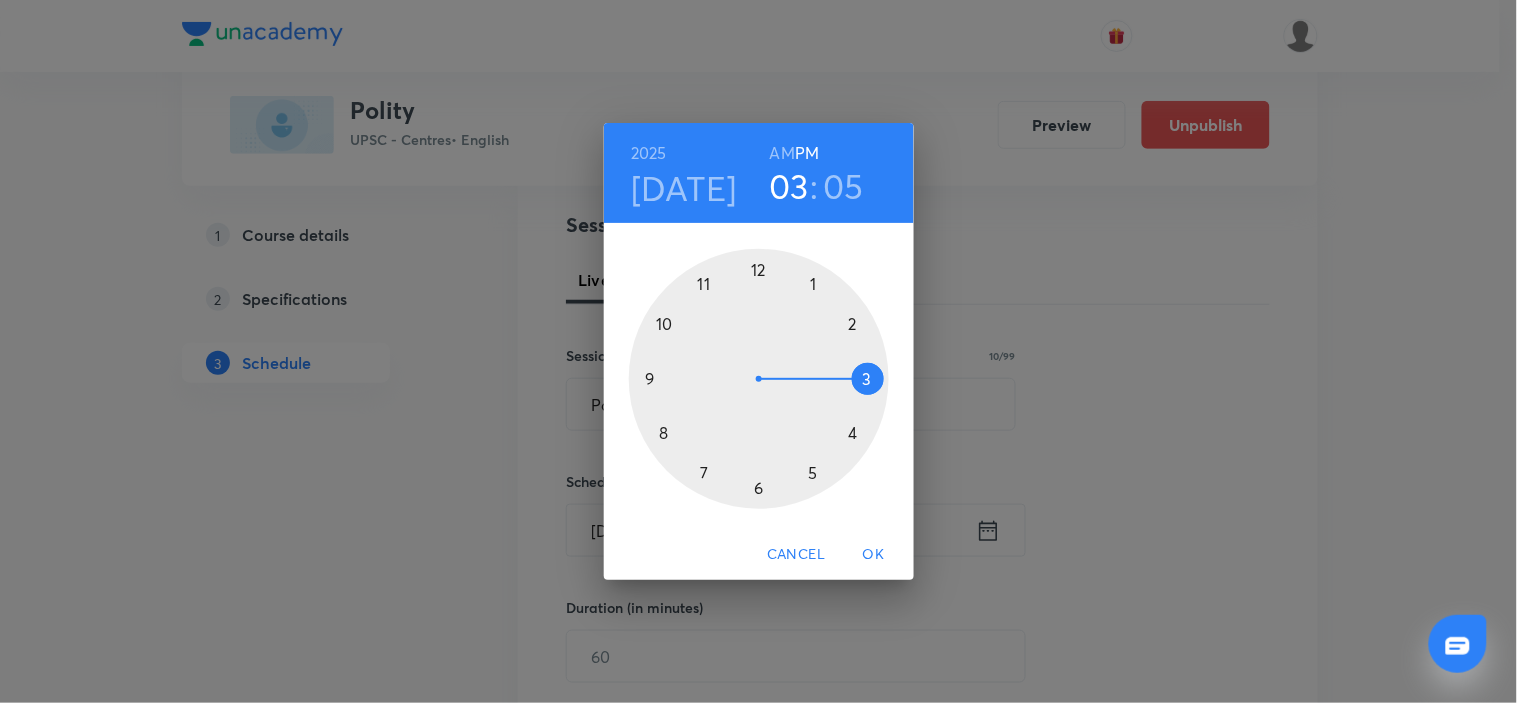 click on "AM" at bounding box center (782, 153) 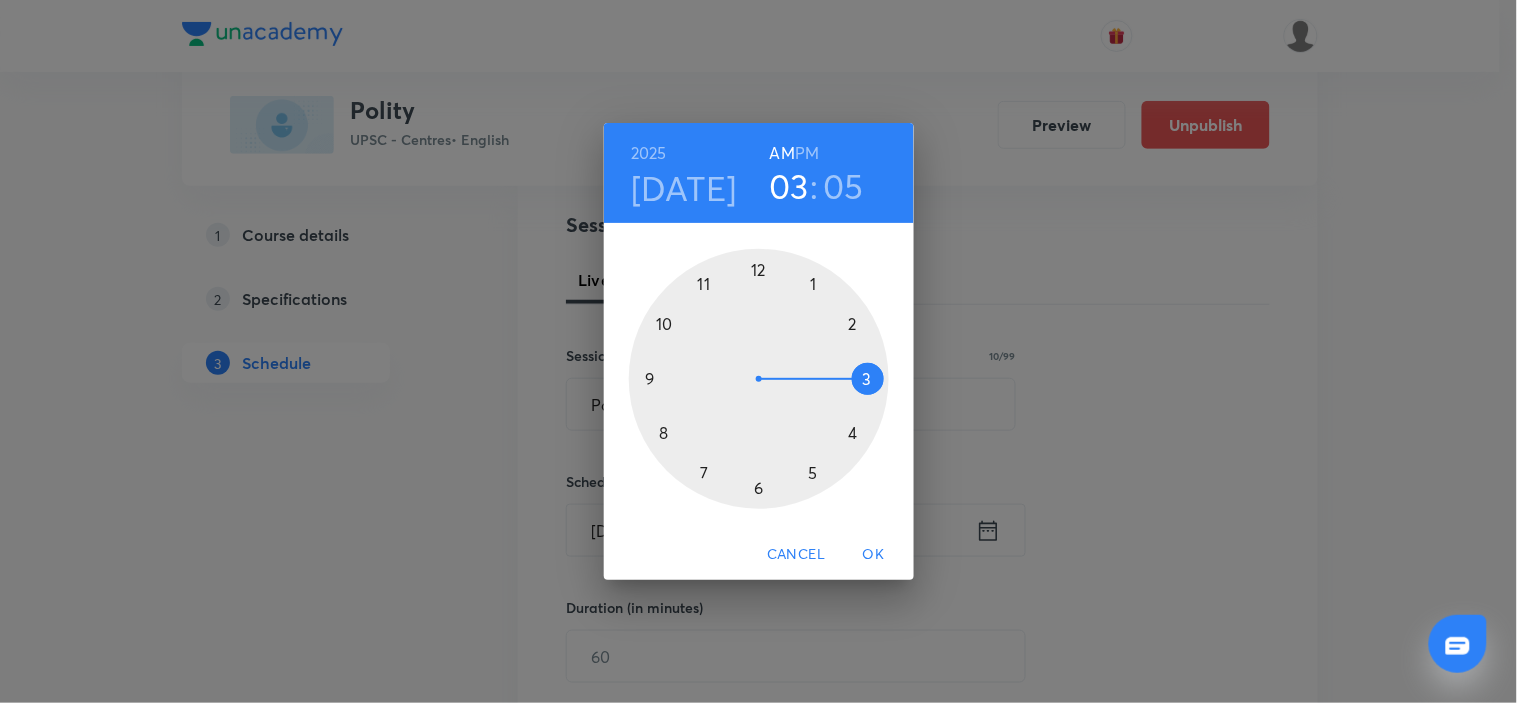 click at bounding box center (759, 379) 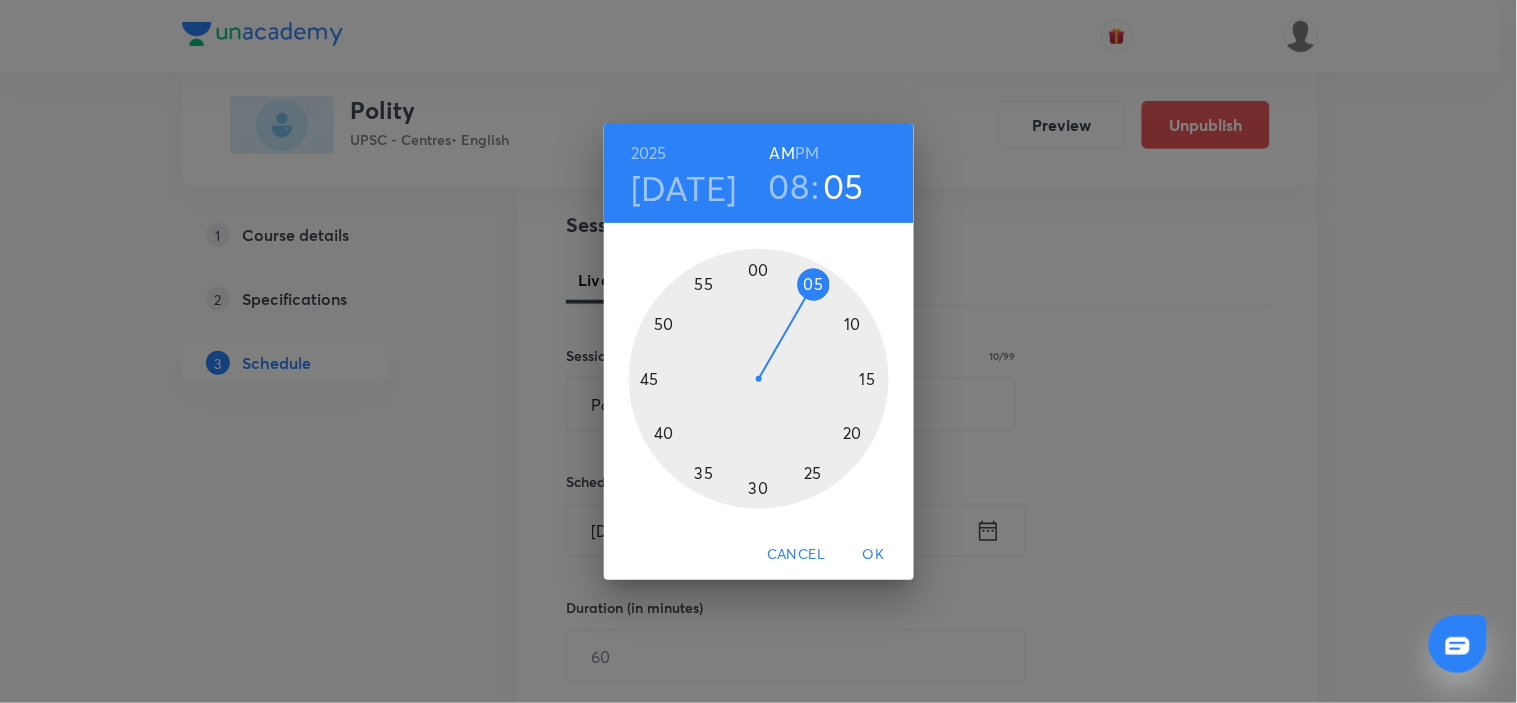 click at bounding box center [759, 379] 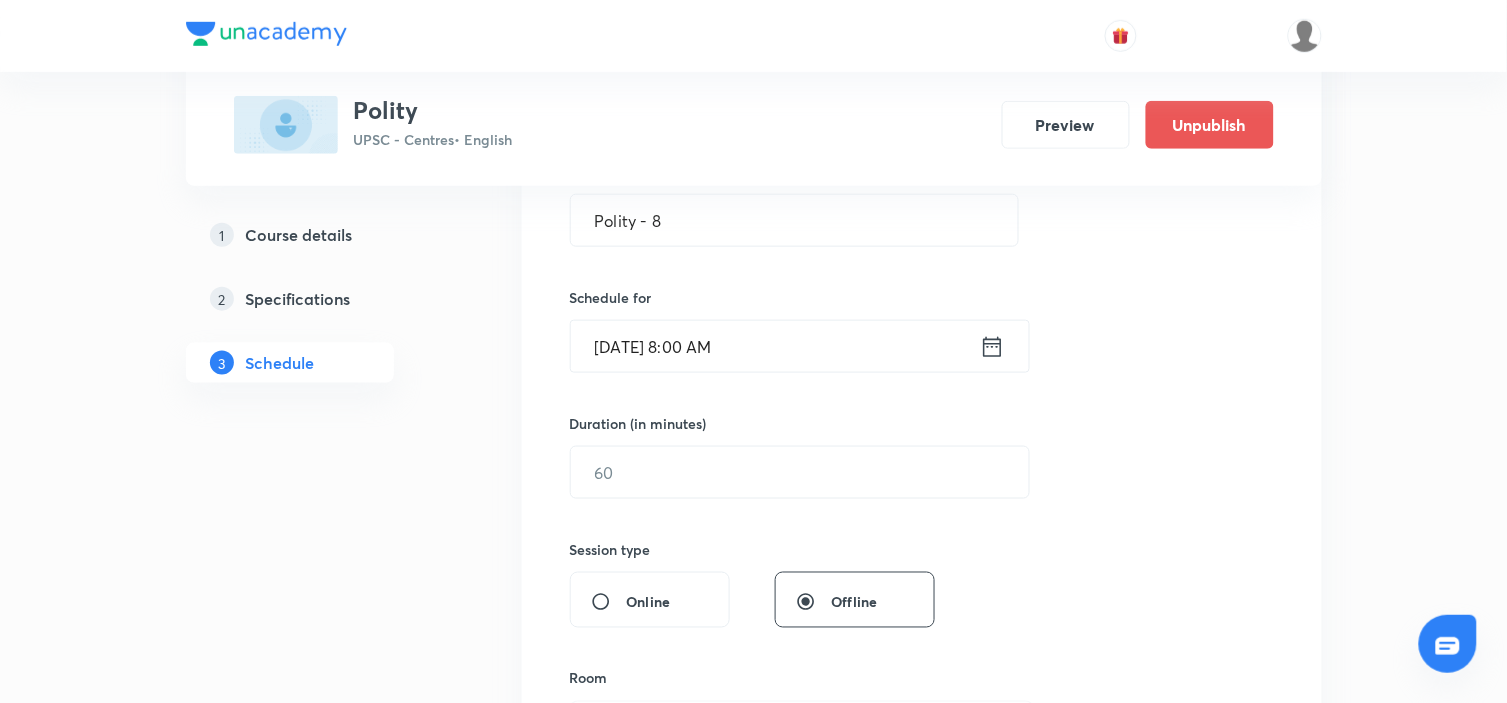 scroll, scrollTop: 444, scrollLeft: 0, axis: vertical 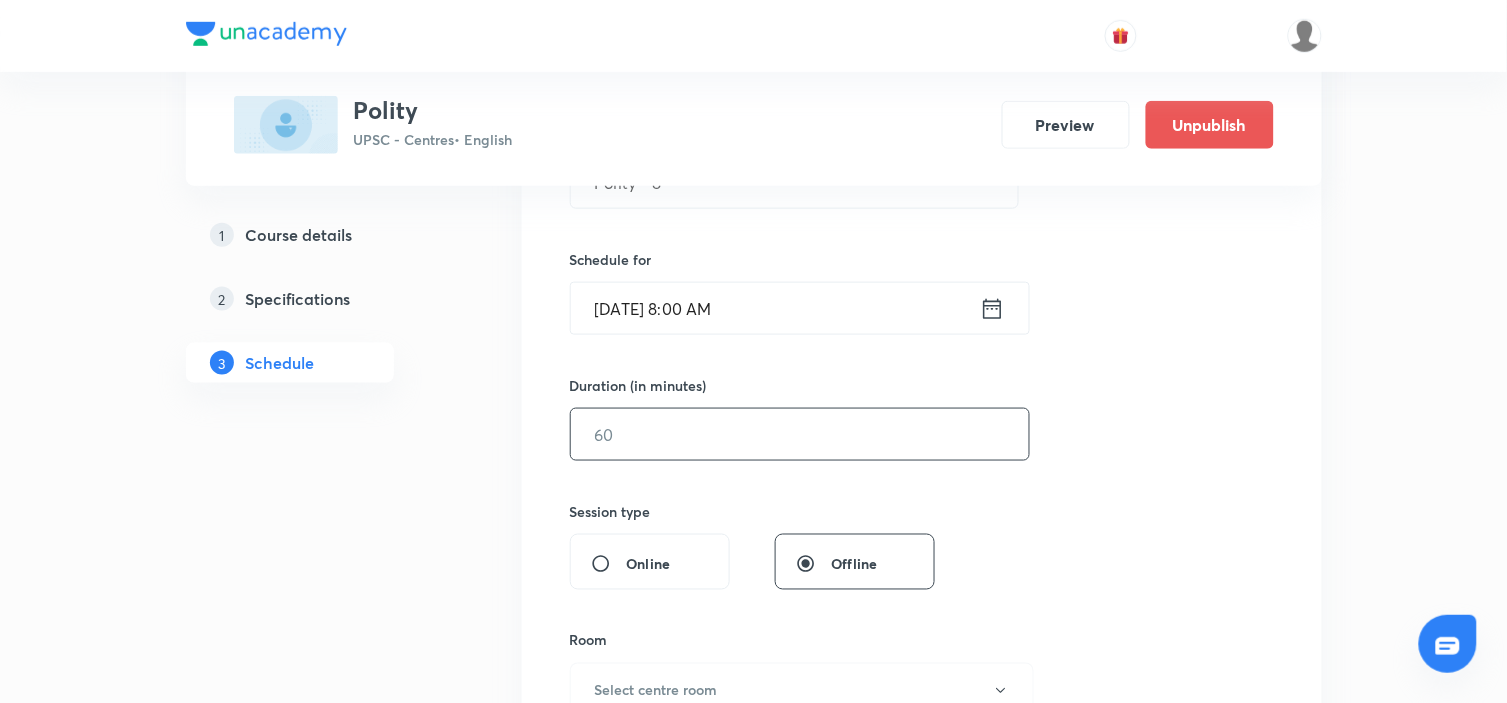 click at bounding box center [800, 434] 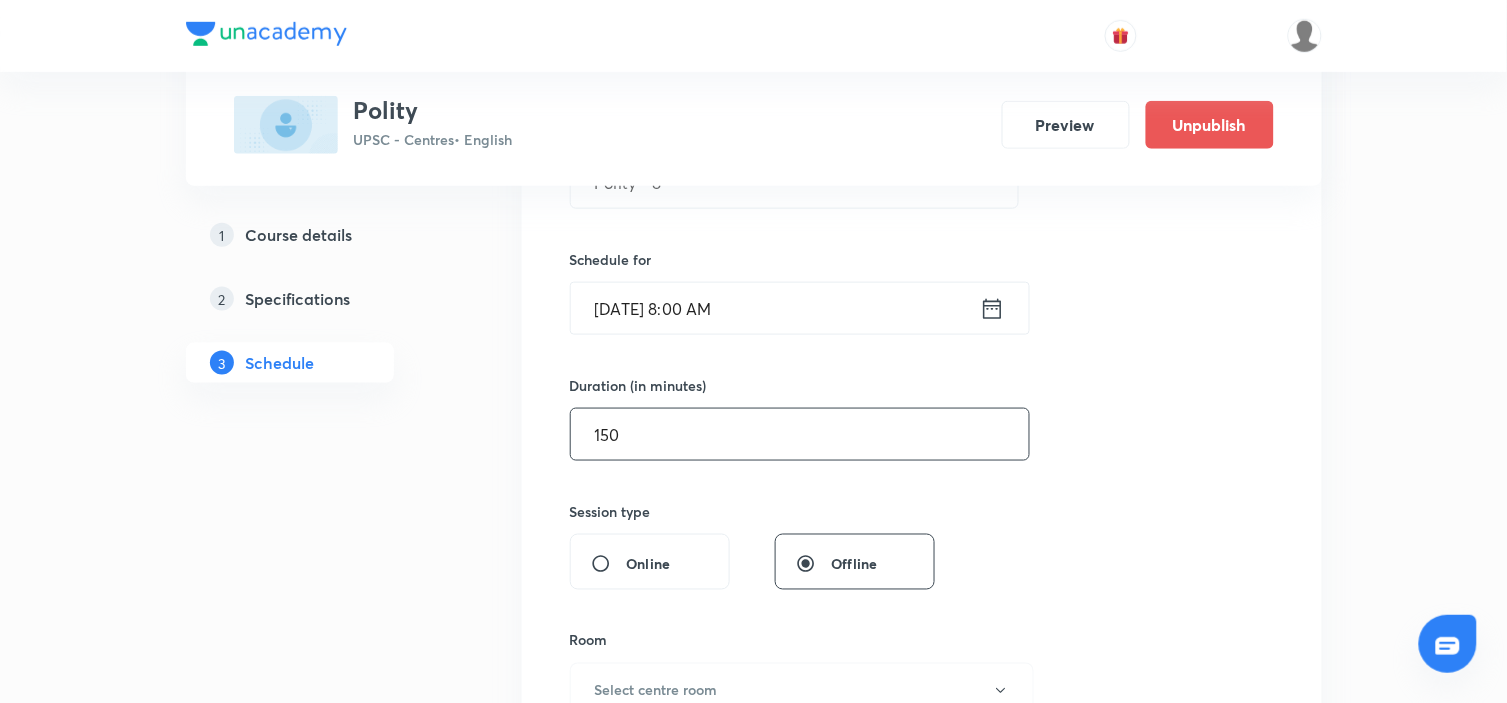 type on "150" 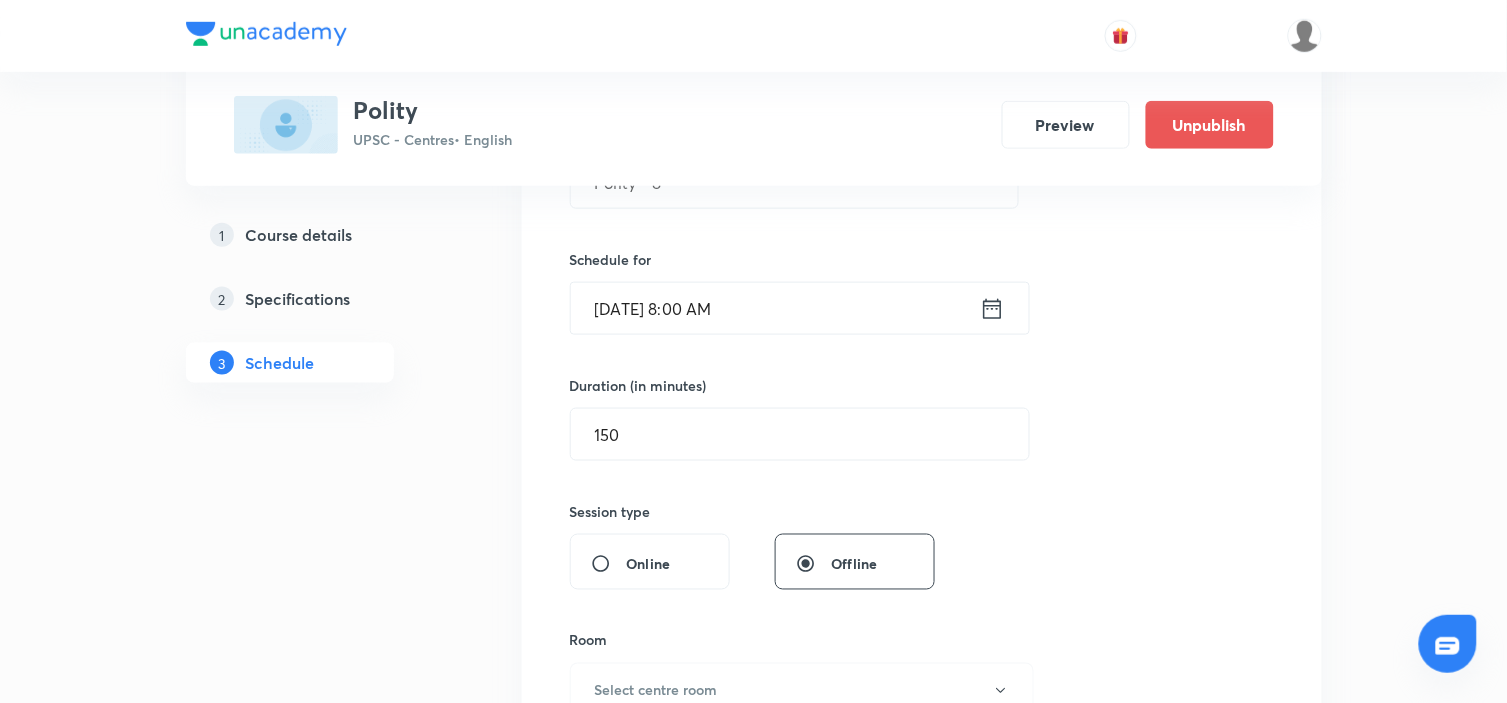 click on "Plus Courses Polity UPSC - Centres  • English Preview Unpublish 1 Course details 2 Specifications 3 Schedule Schedule 7  classes Session  8 Live class Session title 10/99 Polity - 8 ​ Schedule for Jul 15, 2025, 8:00 AM ​ Duration (in minutes) 150 ​   Session type Online Offline Room Select centre room Sub-concepts Select concepts that wil be covered in this session Add Cancel Jul 7 Polity - 1 Lesson 1 • 8:00 AM • 150 min  • Room 1202 91st Amendment Act (2003) Jul 8 Polity - 2 Lesson 2 • 8:00 AM • 180 min  • Room 1202 Evaluation of the Act Jul 9 Polity - 3 Lesson 3 • 8:00 AM • 180 min  • Room 1202 Provisions of the Act Jul 10 Polity - 4 Lesson 4 • 8:00 AM • 180 min  • Room 1202 Election Machinery Jul 11 Polity - 5 Lesson 5 • 8:00 AM • 180 min  • Room 1202 Election Process Jul 12 Polity - 6 Lesson 6 • 8:00 AM • 180 min  • Room 1202 Electoral System Jul 14 Polity - 7 Lesson 7 • 8:00 AM • 180 min  • Room 1202 Gujral Doctrine of India" at bounding box center [753, 900] 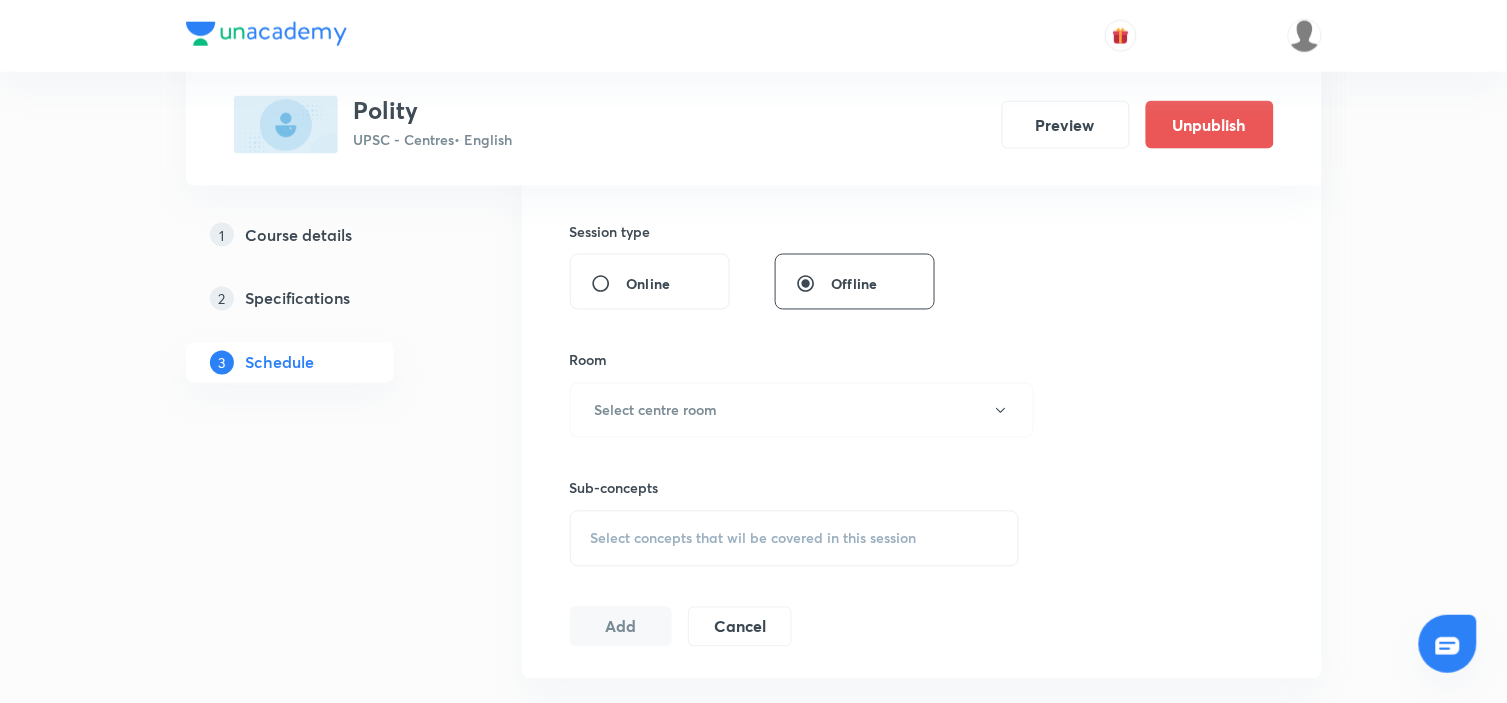 scroll, scrollTop: 777, scrollLeft: 0, axis: vertical 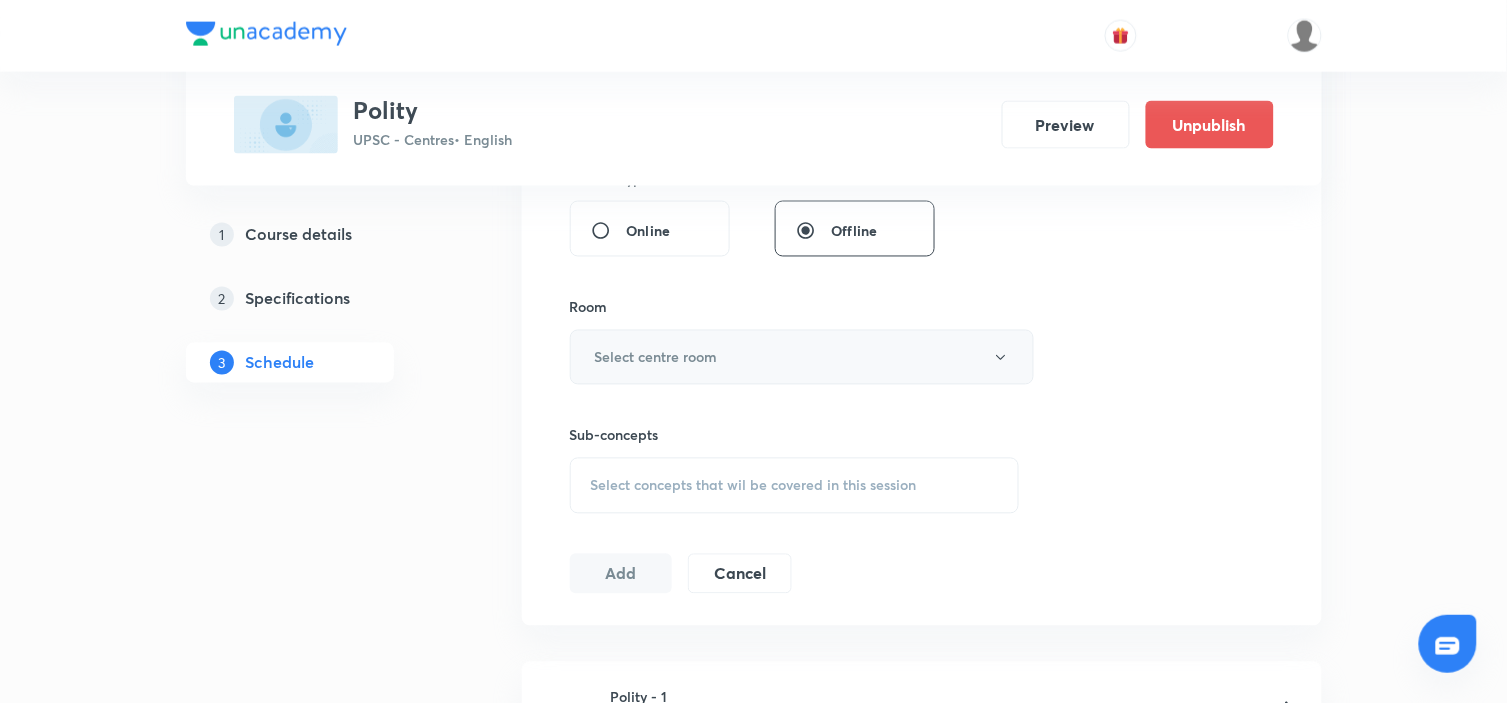 click on "Select centre room" at bounding box center (802, 357) 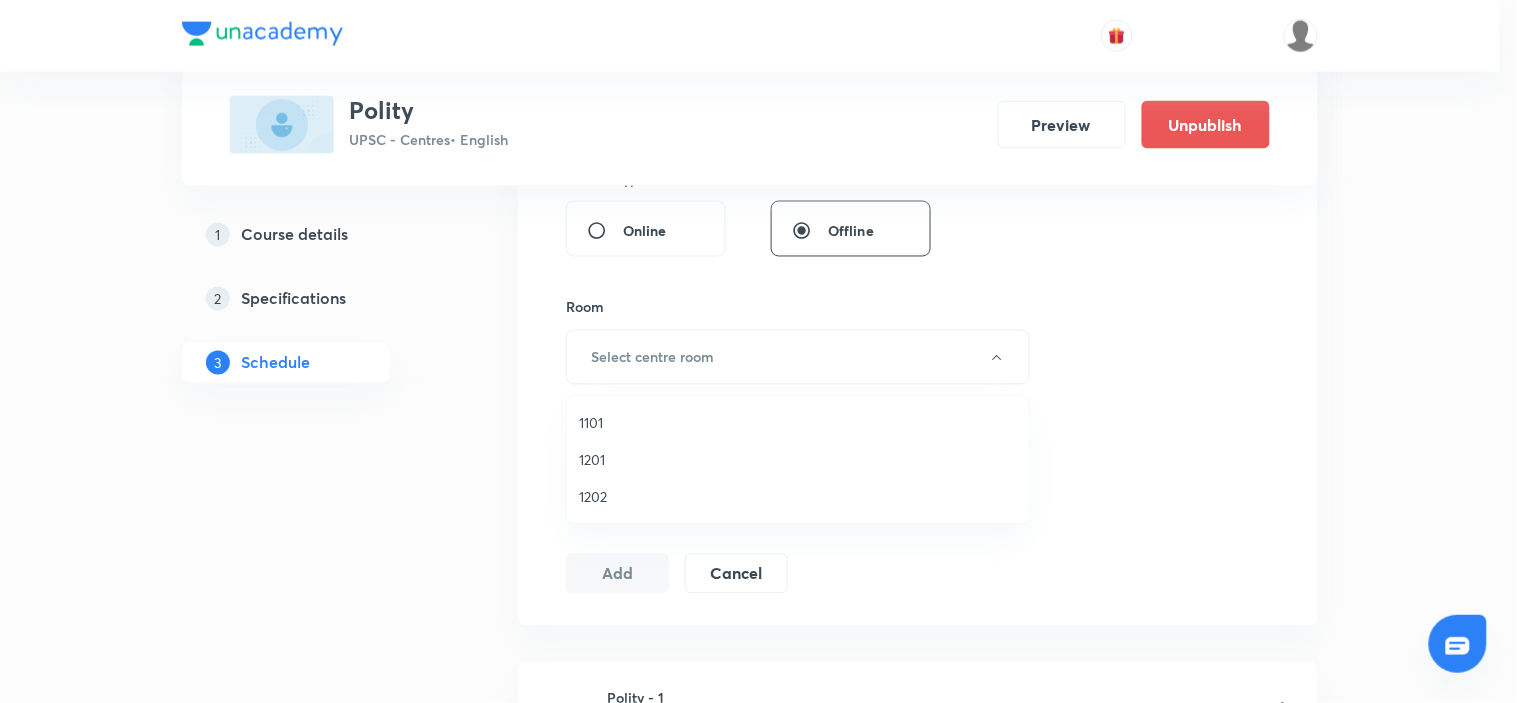 click on "1202" at bounding box center (798, 496) 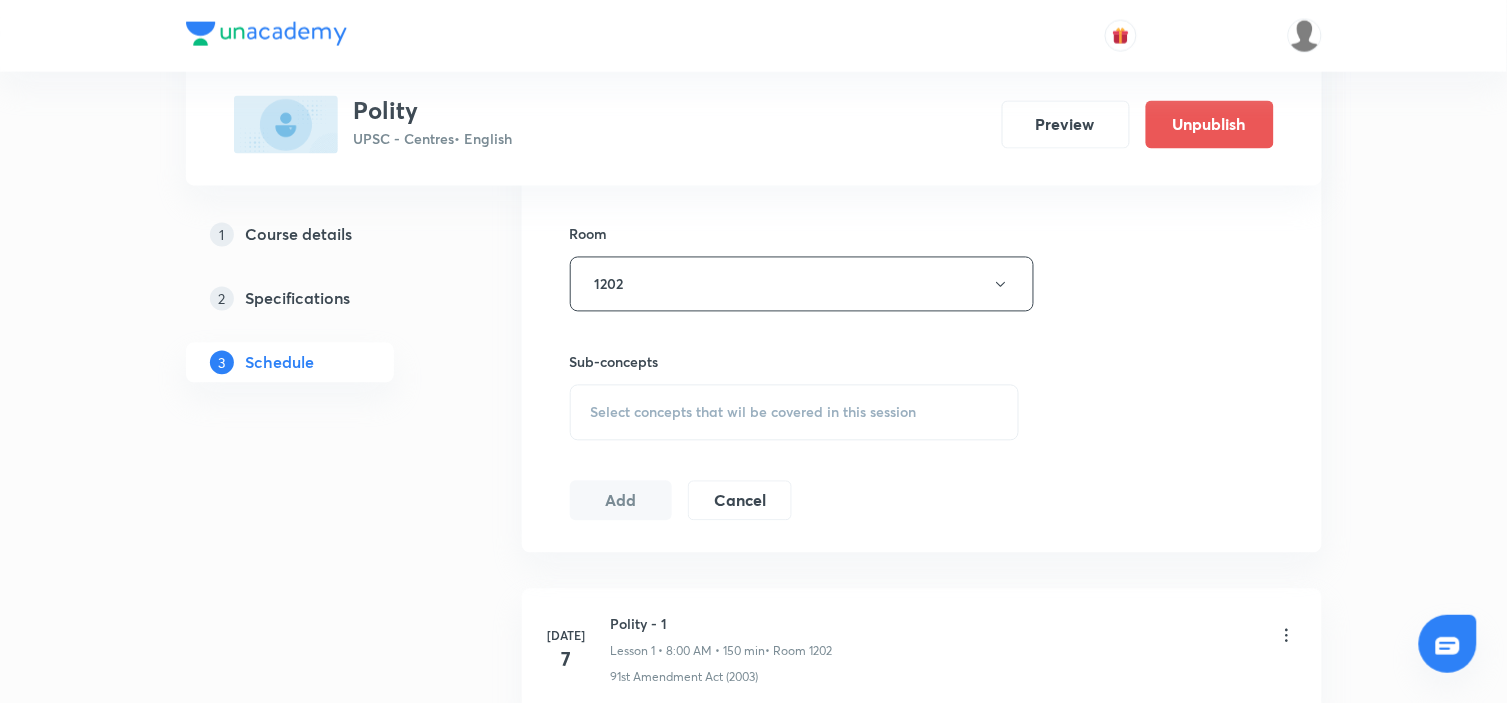 scroll, scrollTop: 888, scrollLeft: 0, axis: vertical 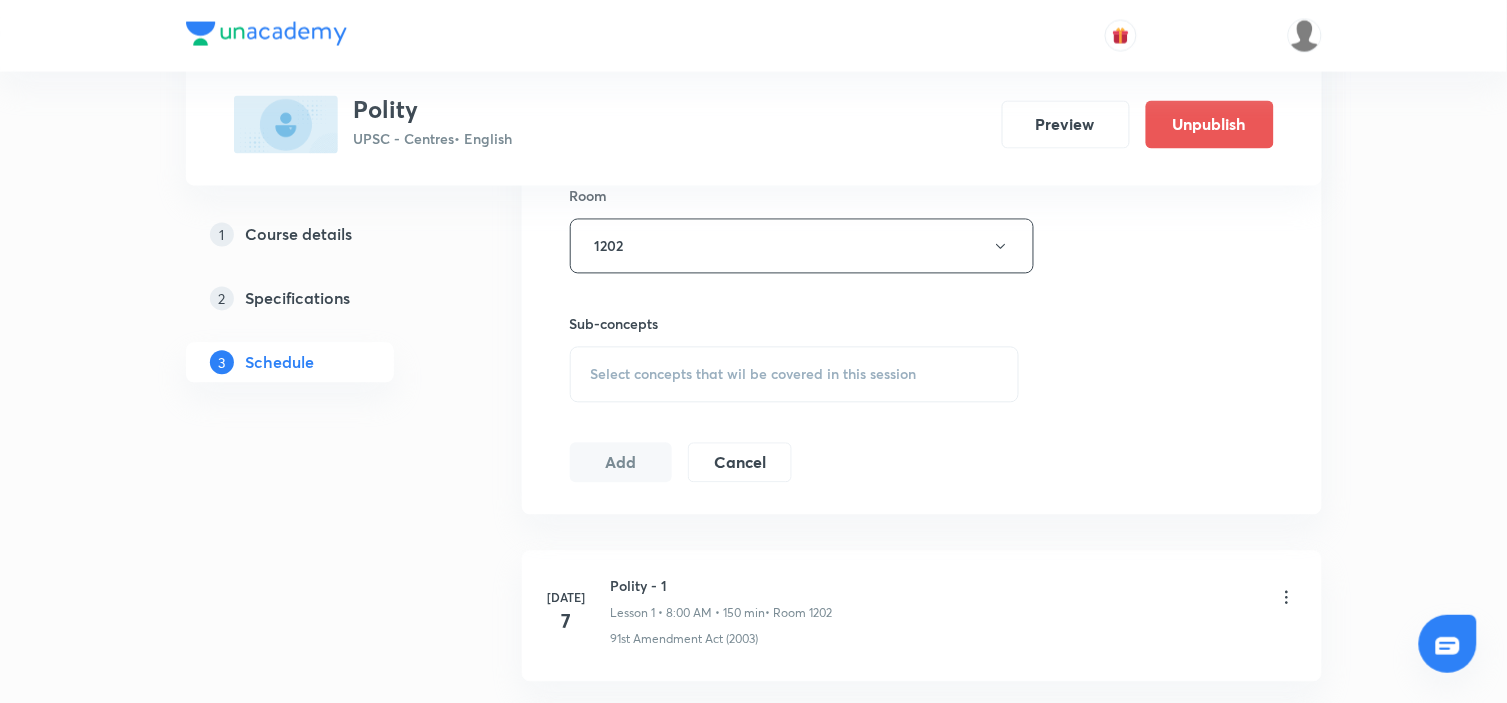 click on "Sub-concepts Select concepts that wil be covered in this session" at bounding box center [795, 358] 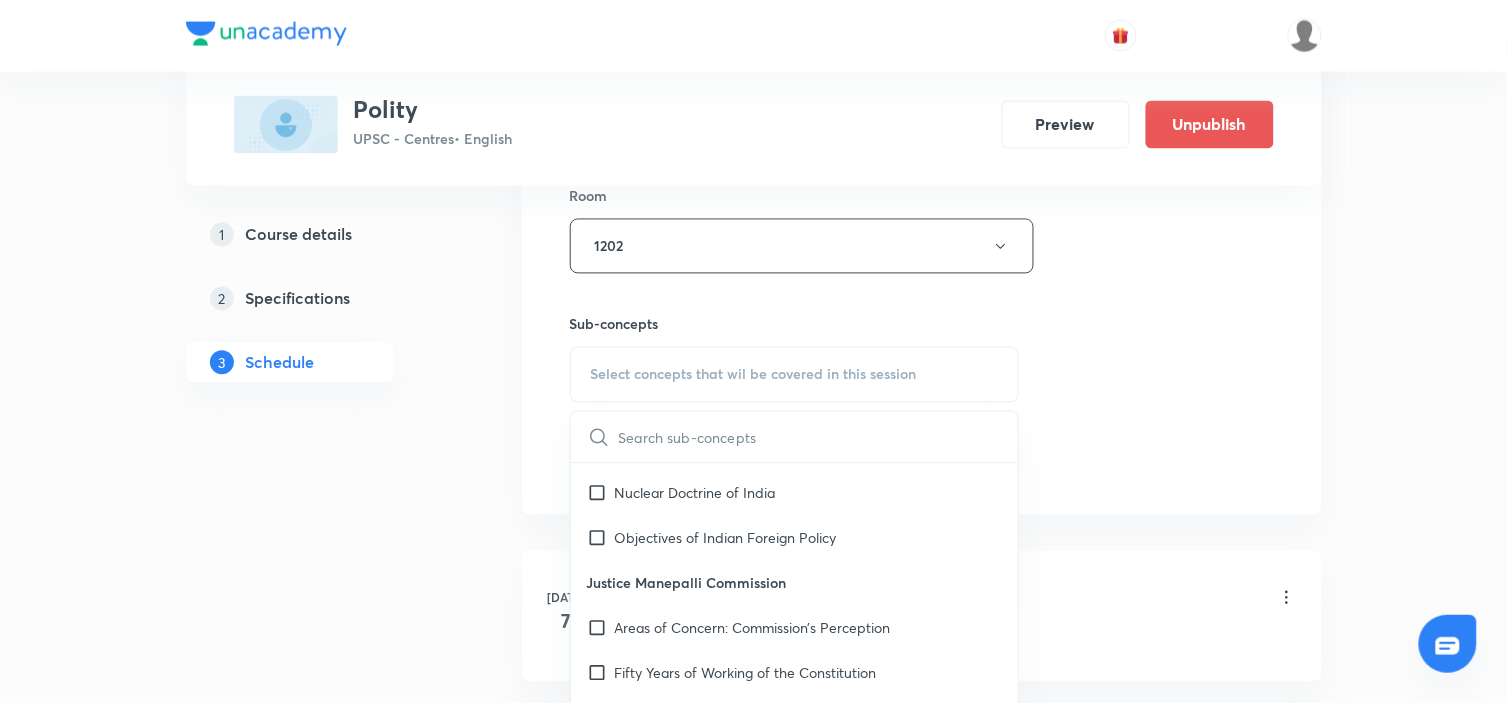 scroll, scrollTop: 333, scrollLeft: 0, axis: vertical 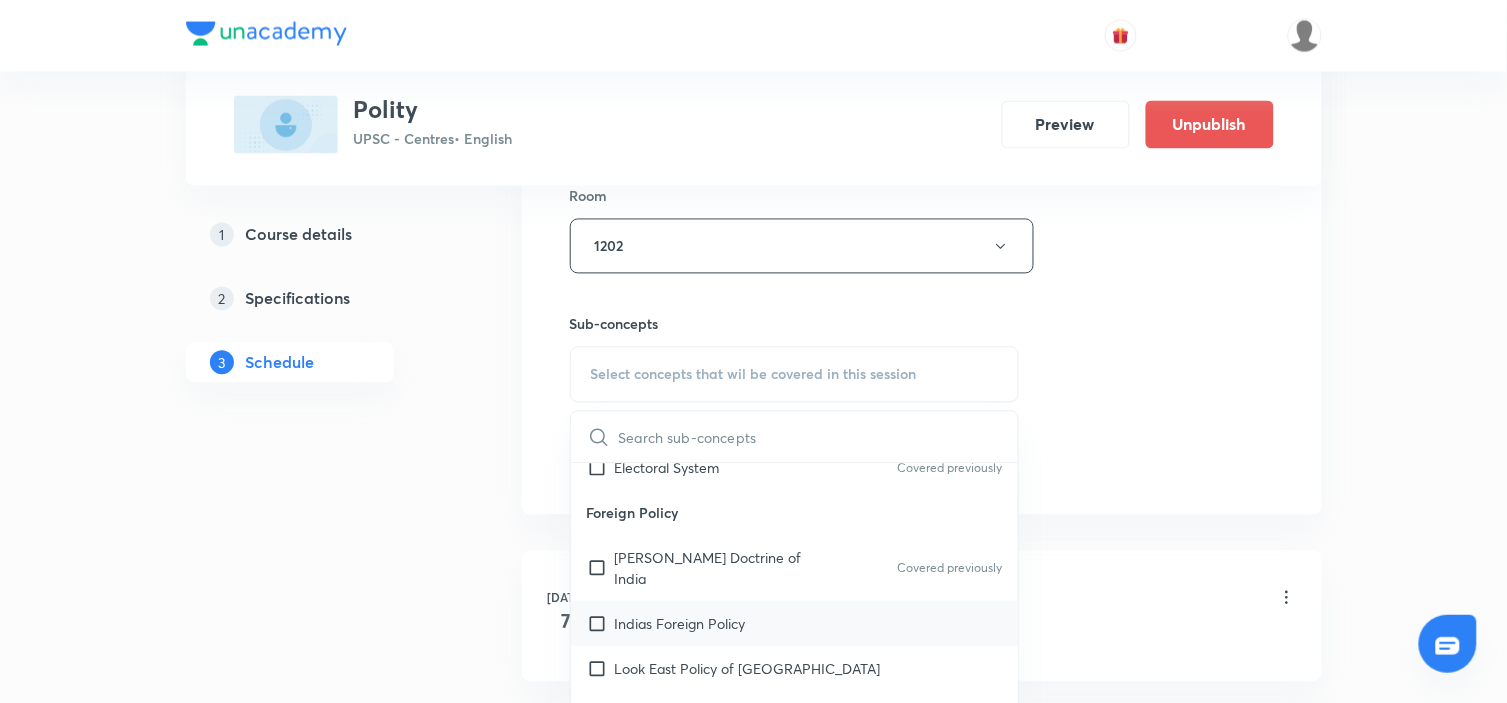click on "Indias Foreign Policy" at bounding box center (795, 624) 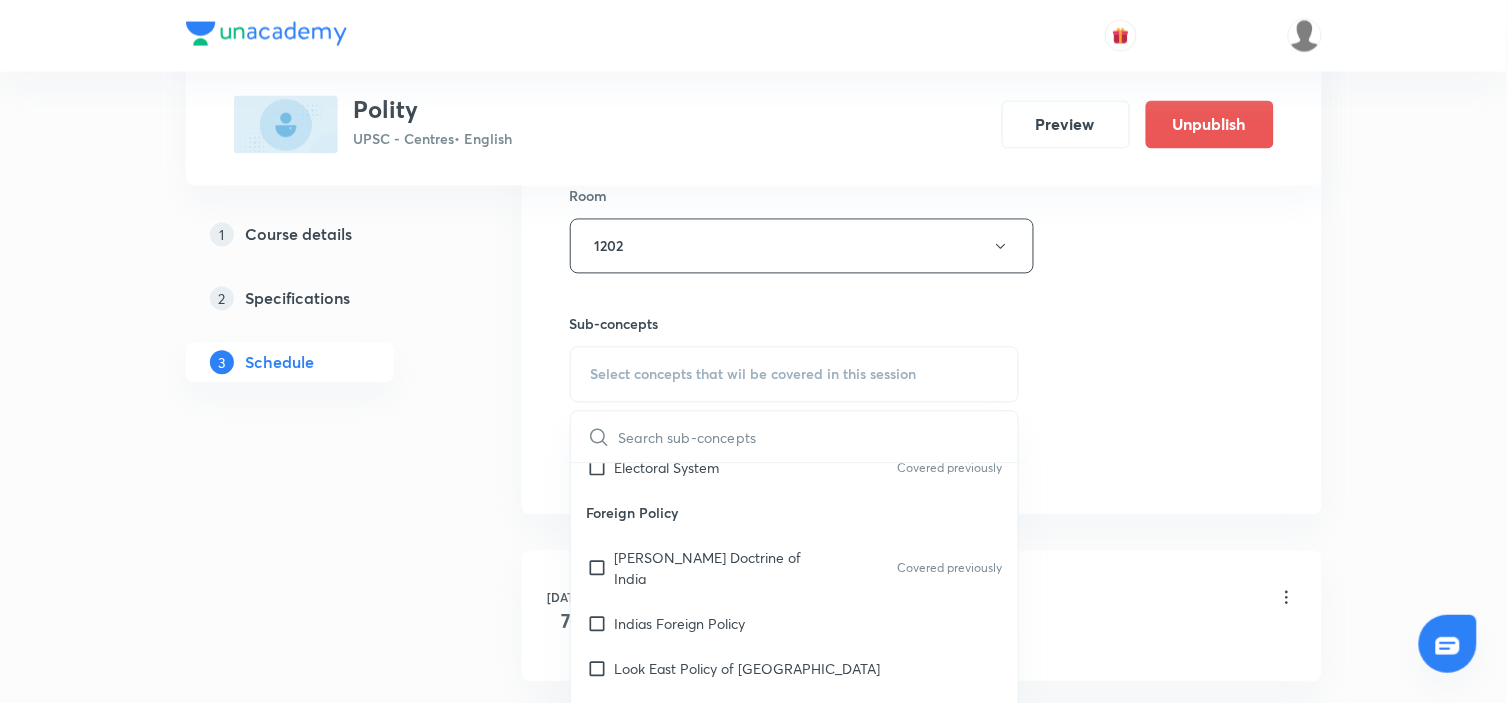 checkbox on "true" 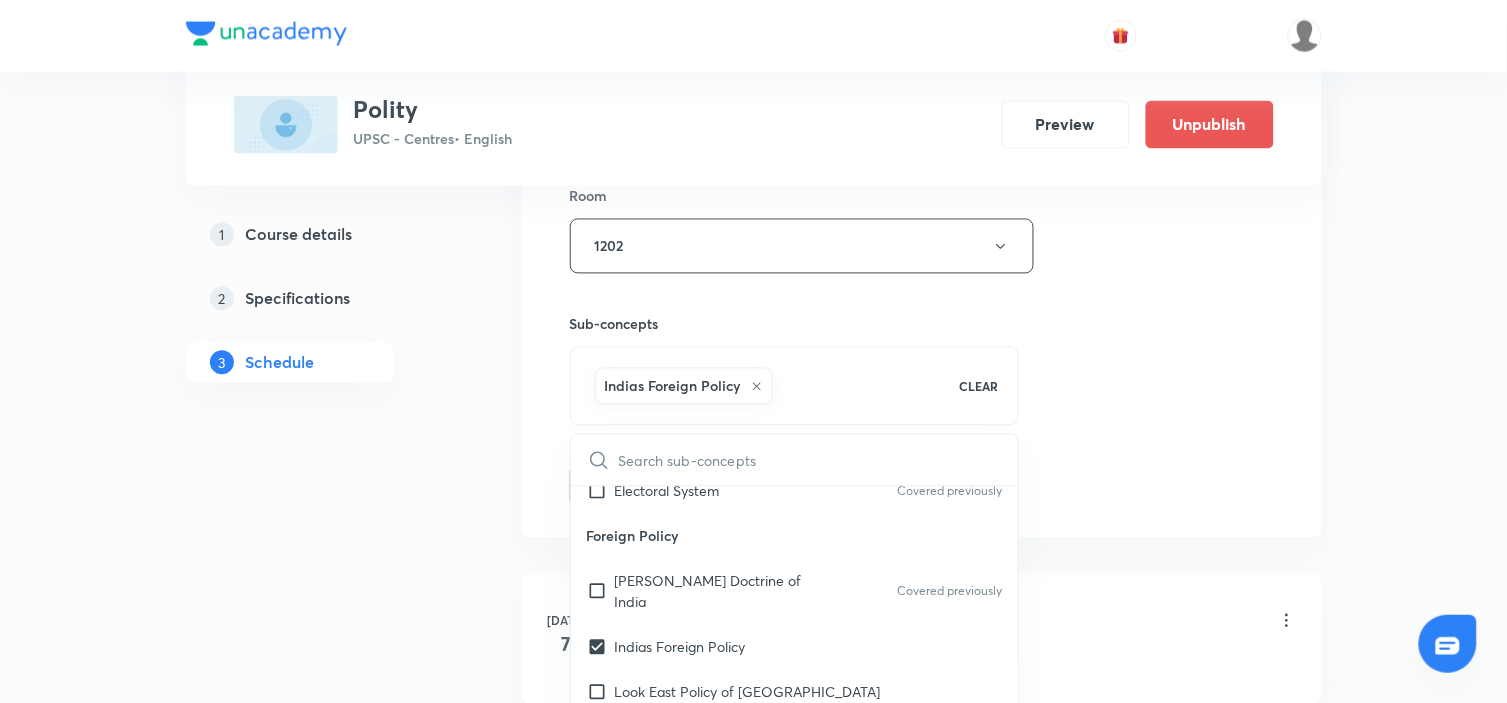 click on "Session  8 Live class Session title 10/99 Polity - 8 ​ Schedule for Jul 15, 2025, 8:00 AM ​ Duration (in minutes) 150 ​   Session type Online Offline Room 1202 Sub-concepts Indias Foreign Policy CLEAR ​ Anti-Defection Law 91st Amendment Act (2003) Covered previously Evaluation of the Act Covered previously Provisions of the Act Covered previously Elections Election Machinery Covered previously Election Process Covered previously Electoral System Covered previously Foreign Policy Gujral Doctrine of India Covered previously Indias Foreign Policy Look East Policy of India Nuclear Doctrine of India Objectives of Indian Foreign Policy Justice Manepalli Commission Areas of Concern: Commission’s Perception Fifty Years of Working of the Constitution Recommendations of the Commission Terms of Reference of the Commission National Integration Meaning of National Integration National Foundation for Communal Harmony National Integration Council Obstacles to National Integration Political Parties Pressure Groups" at bounding box center [922, 25] 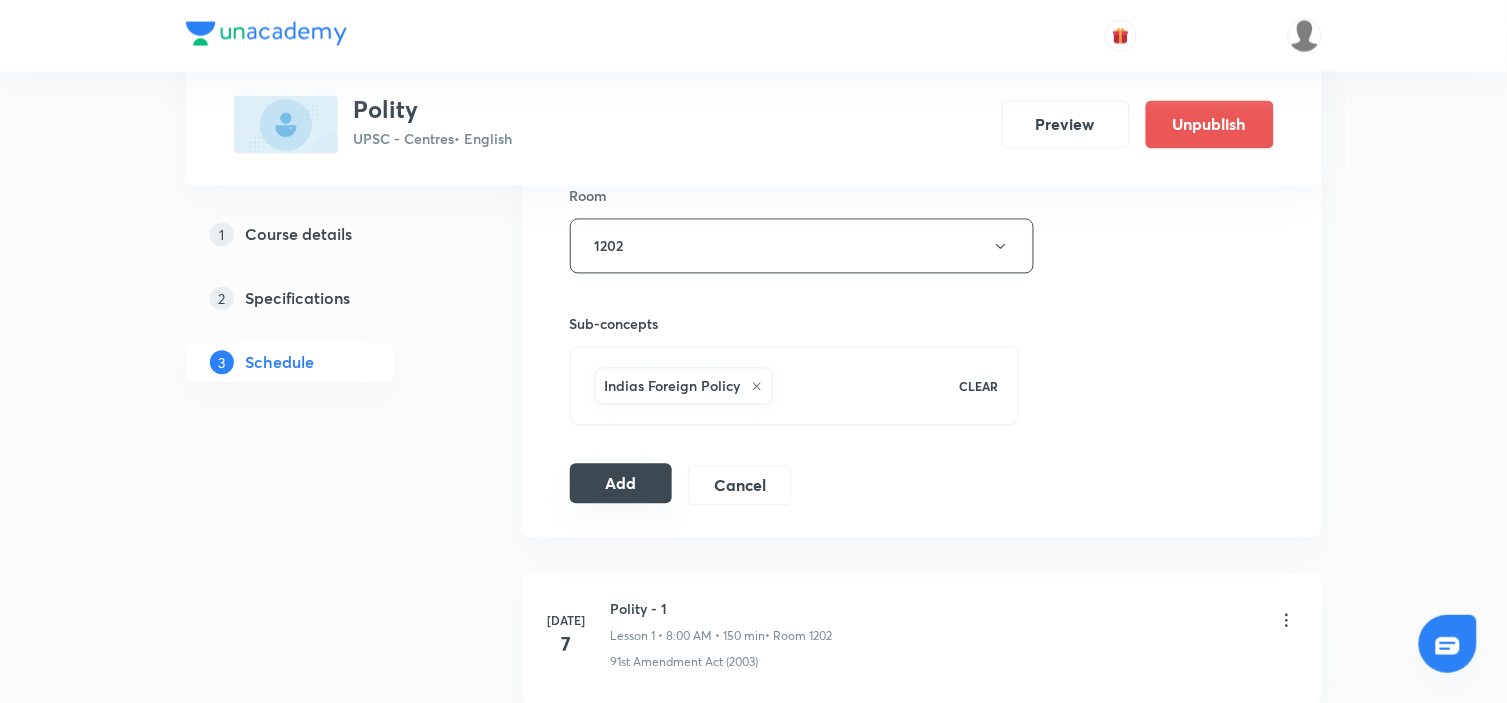 click on "Add" at bounding box center (621, 484) 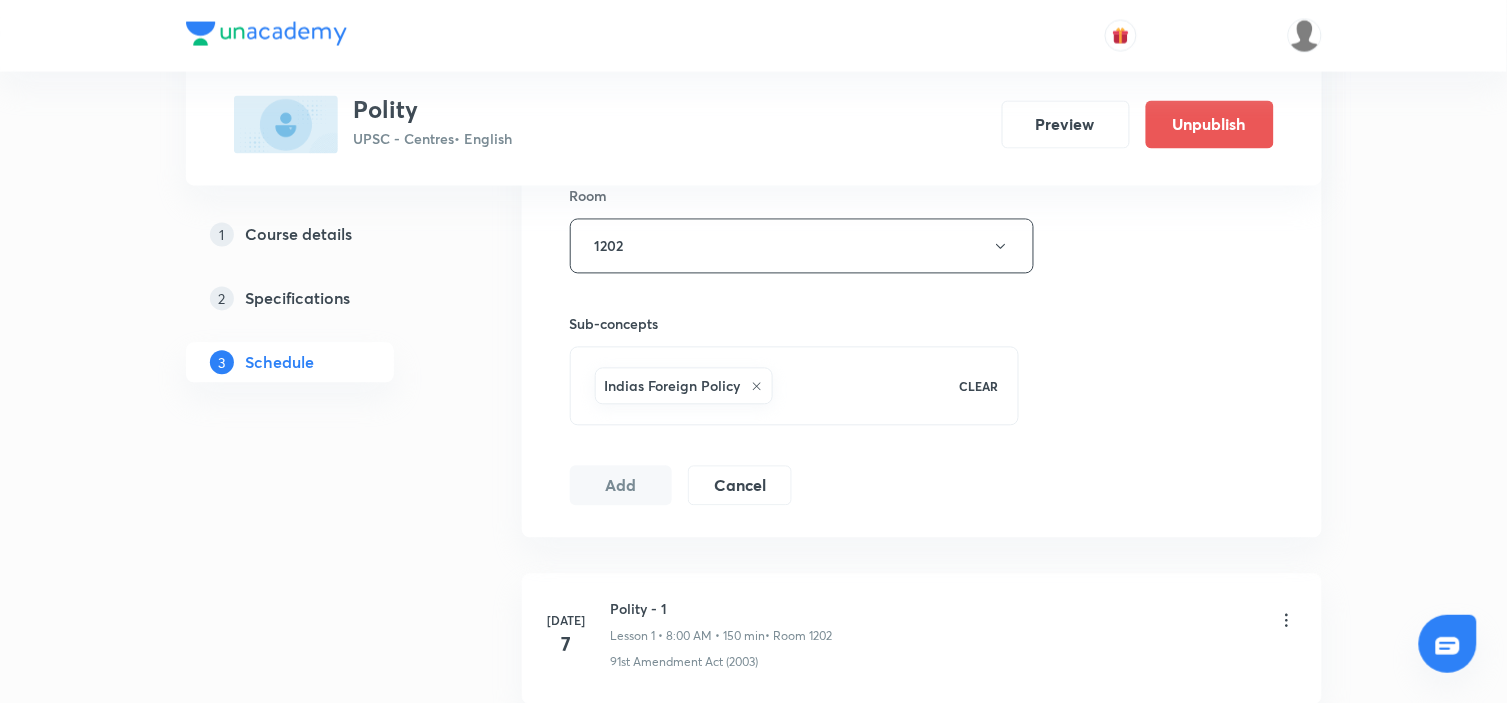 type 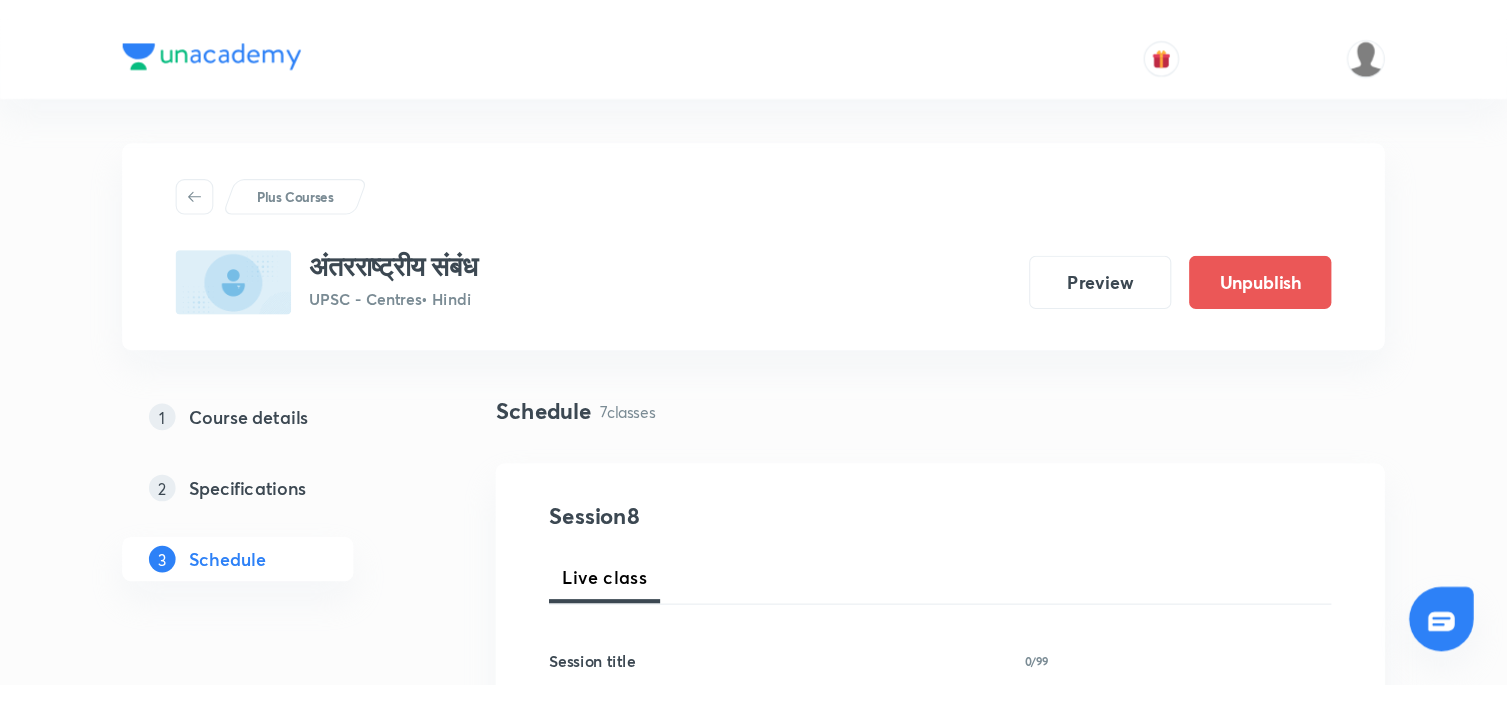 scroll, scrollTop: 0, scrollLeft: 0, axis: both 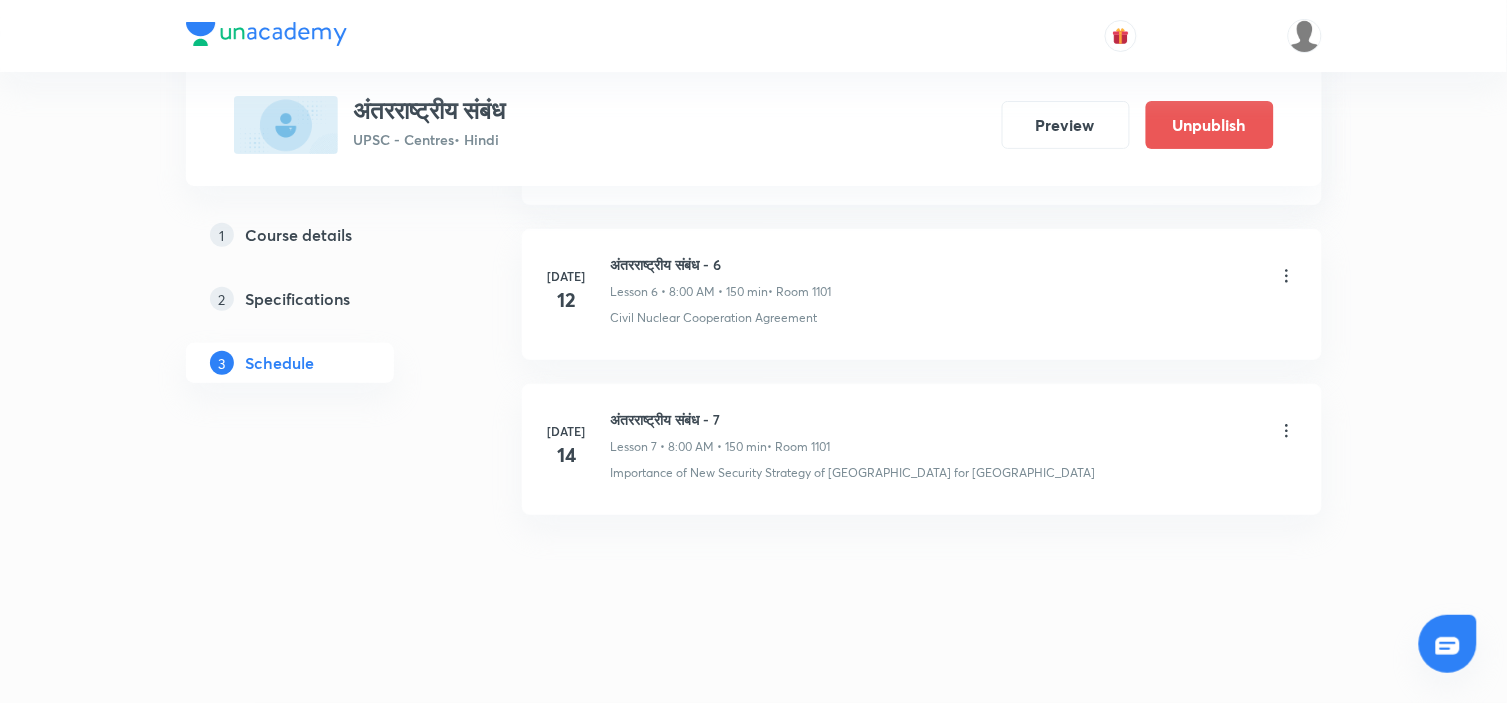 click on "[DATE] अंतरराष्ट्रीय संबंध - 7 Lesson 7 • 8:00 AM • 150 min  • Room 1101 Importance of New Security Strategy of [GEOGRAPHIC_DATA] for [GEOGRAPHIC_DATA]" at bounding box center (922, 449) 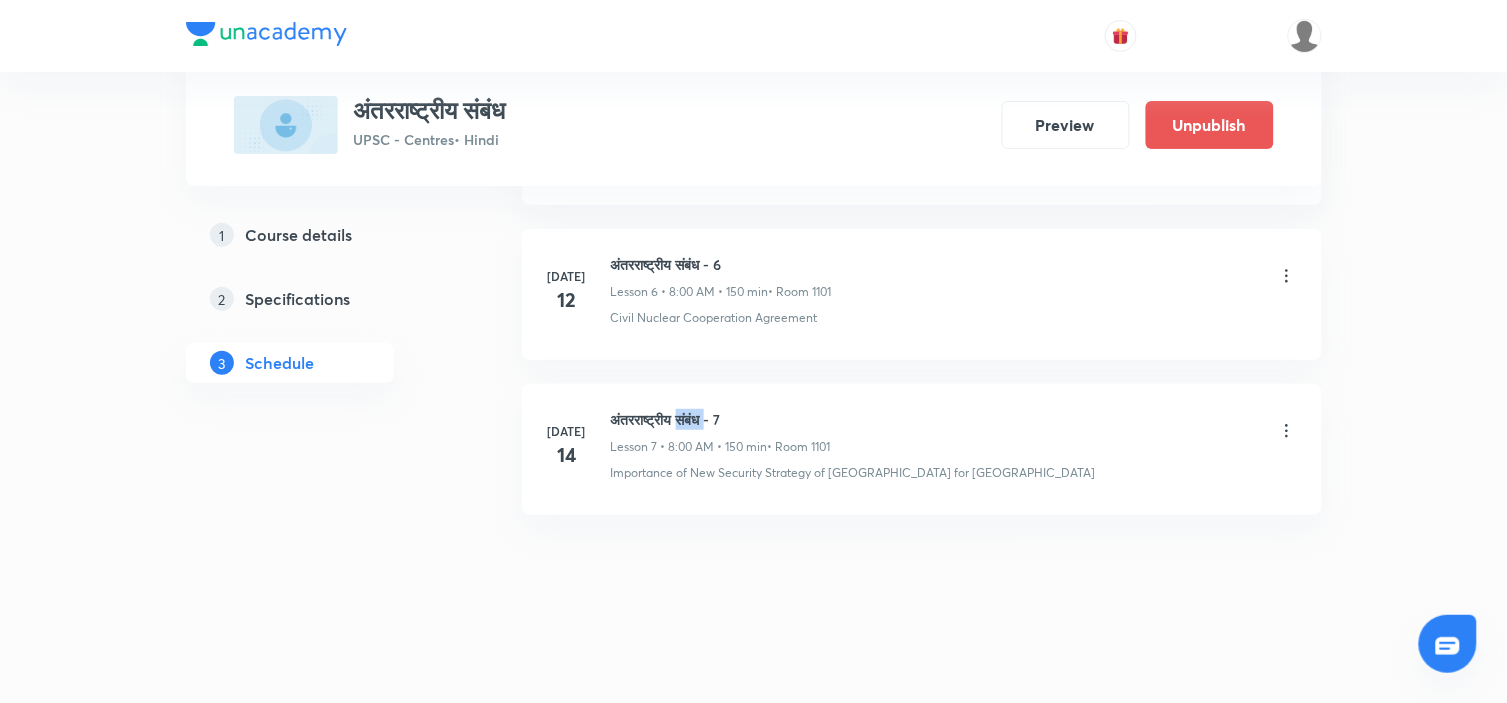 click on "[DATE] अंतरराष्ट्रीय संबंध - 7 Lesson 7 • 8:00 AM • 150 min  • Room 1101 Importance of New Security Strategy of [GEOGRAPHIC_DATA] for [GEOGRAPHIC_DATA]" at bounding box center [922, 449] 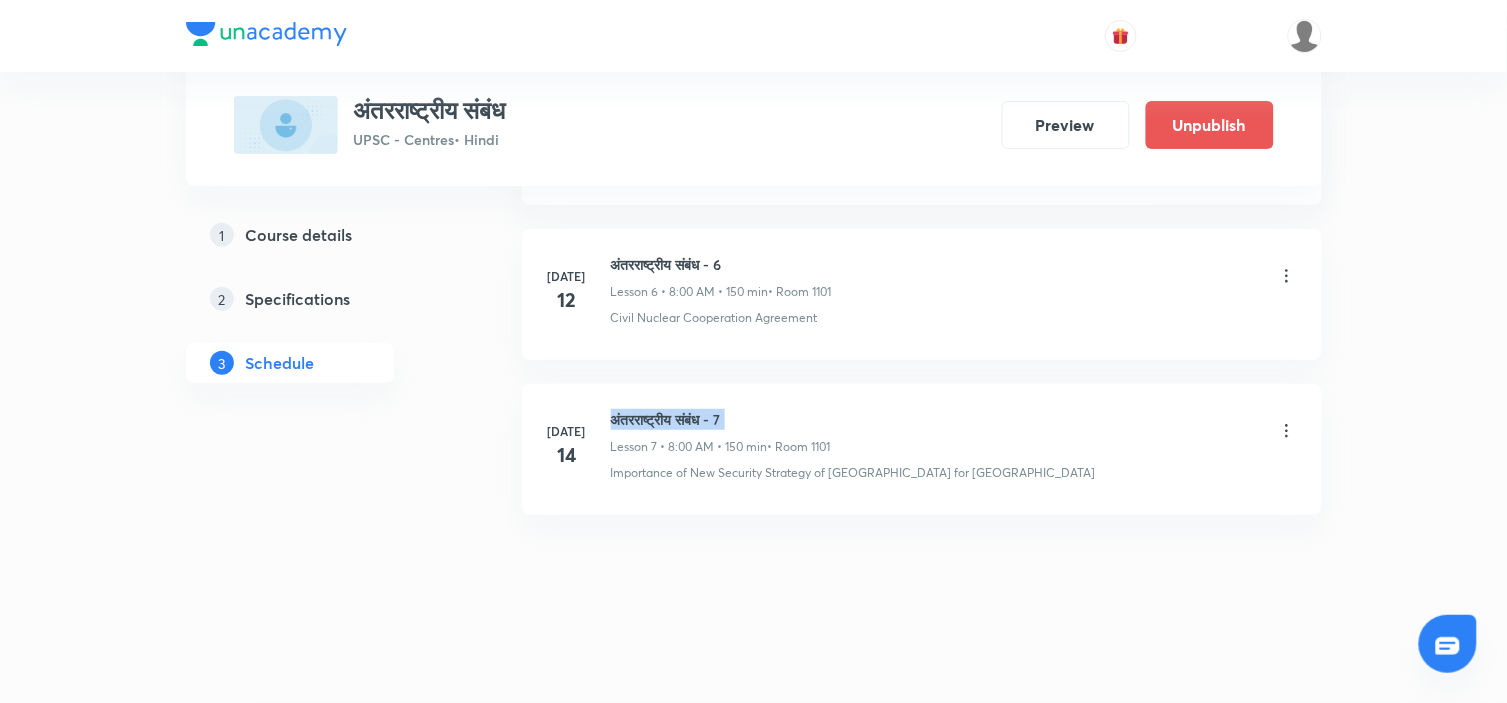 click on "[DATE] अंतरराष्ट्रीय संबंध - 7 Lesson 7 • 8:00 AM • 150 min  • Room 1101 Importance of New Security Strategy of [GEOGRAPHIC_DATA] for [GEOGRAPHIC_DATA]" at bounding box center [922, 449] 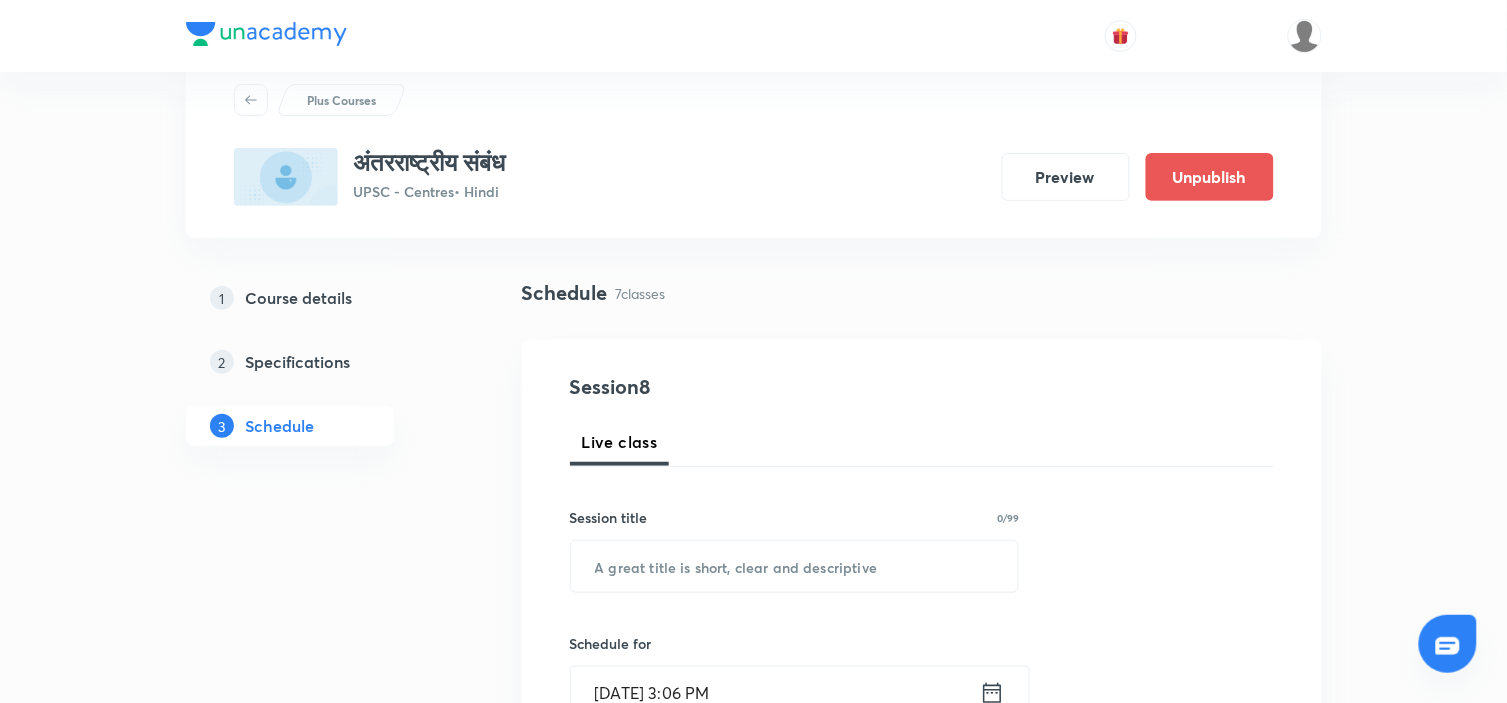 scroll, scrollTop: 111, scrollLeft: 0, axis: vertical 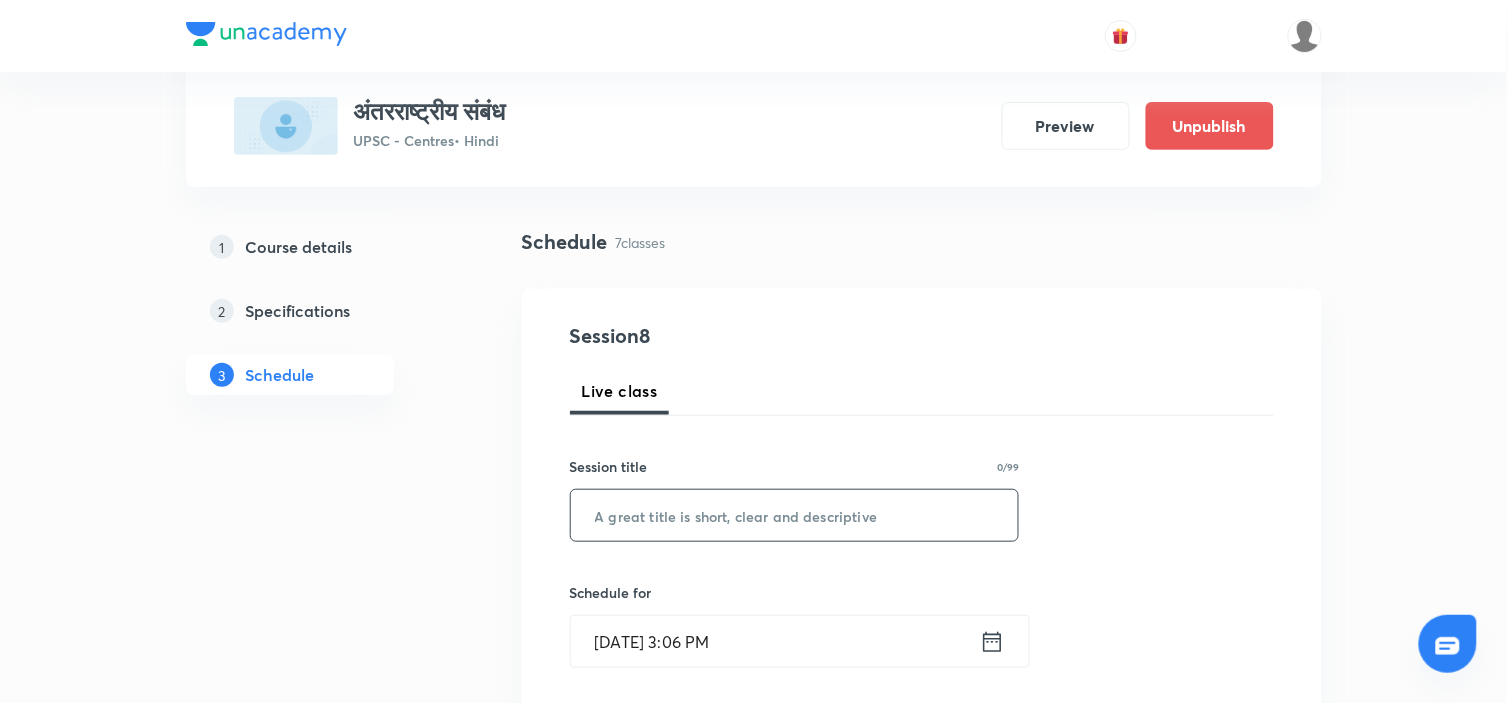 click at bounding box center (795, 515) 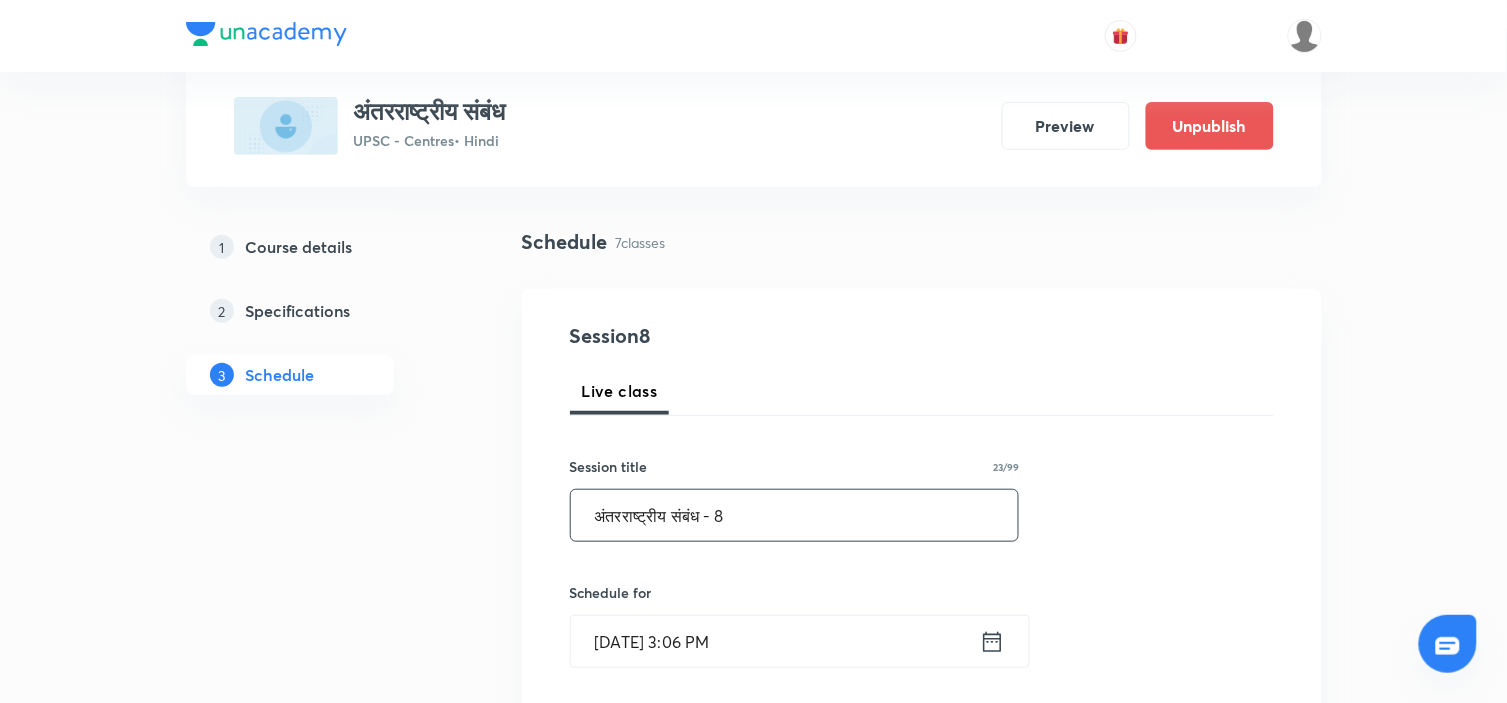 type on "अंतरराष्ट्रीय संबंध - 8" 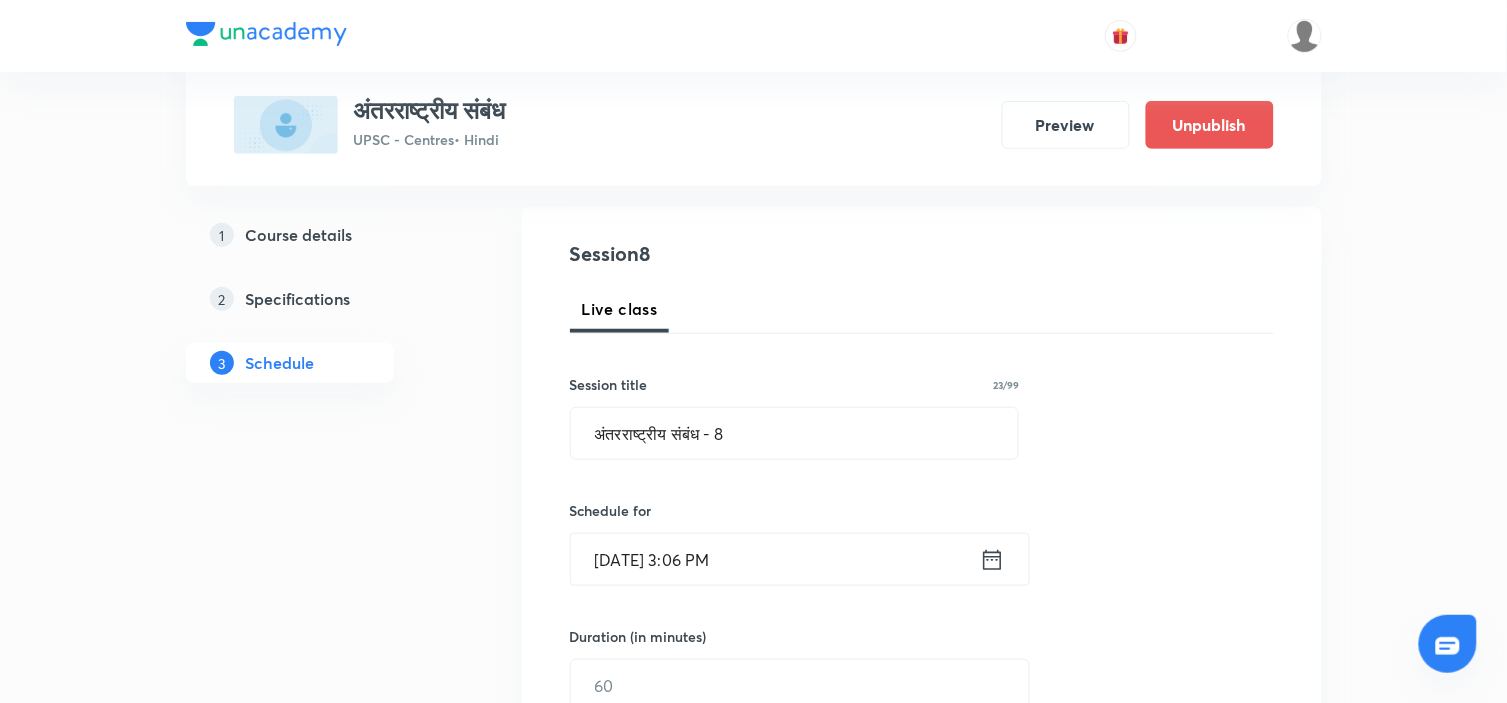 scroll, scrollTop: 333, scrollLeft: 0, axis: vertical 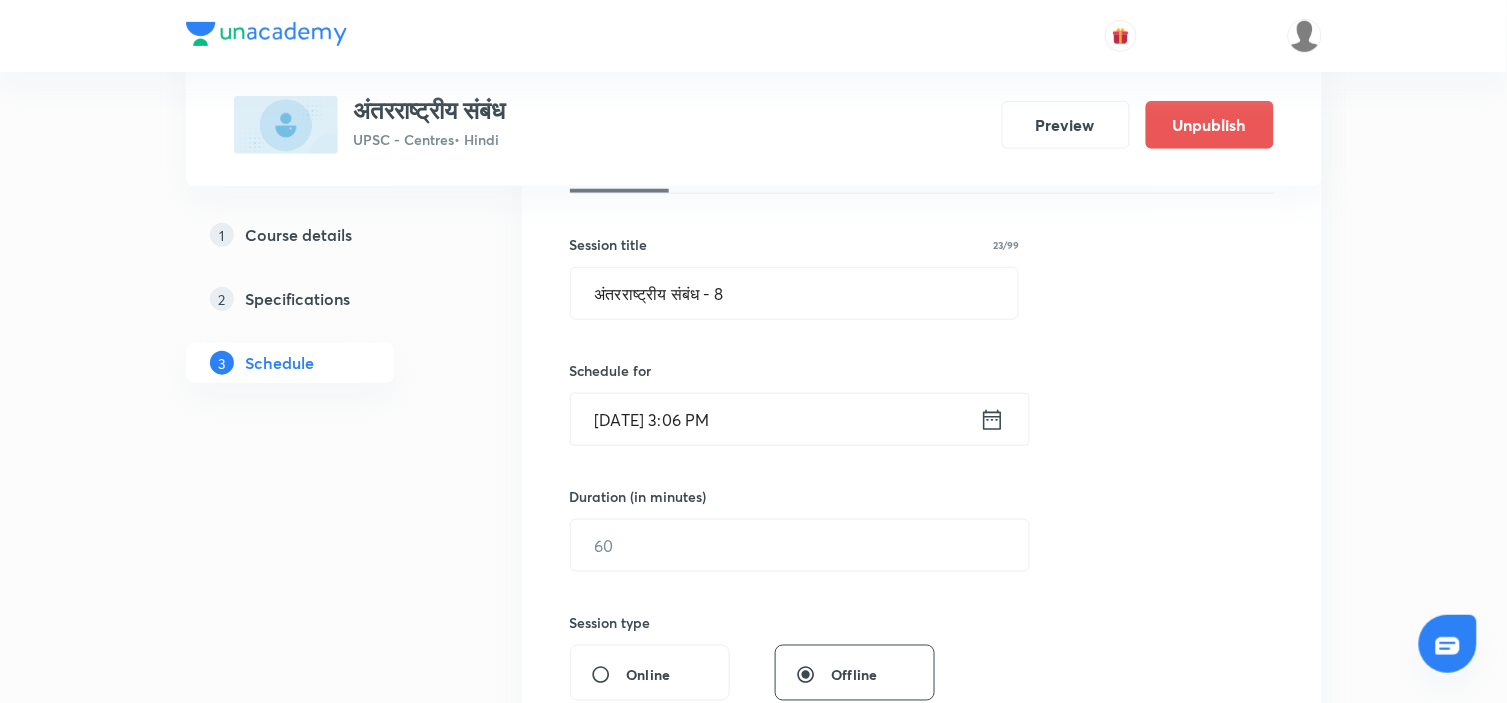 click on "[DATE] 3:06 PM ​" at bounding box center [800, 419] 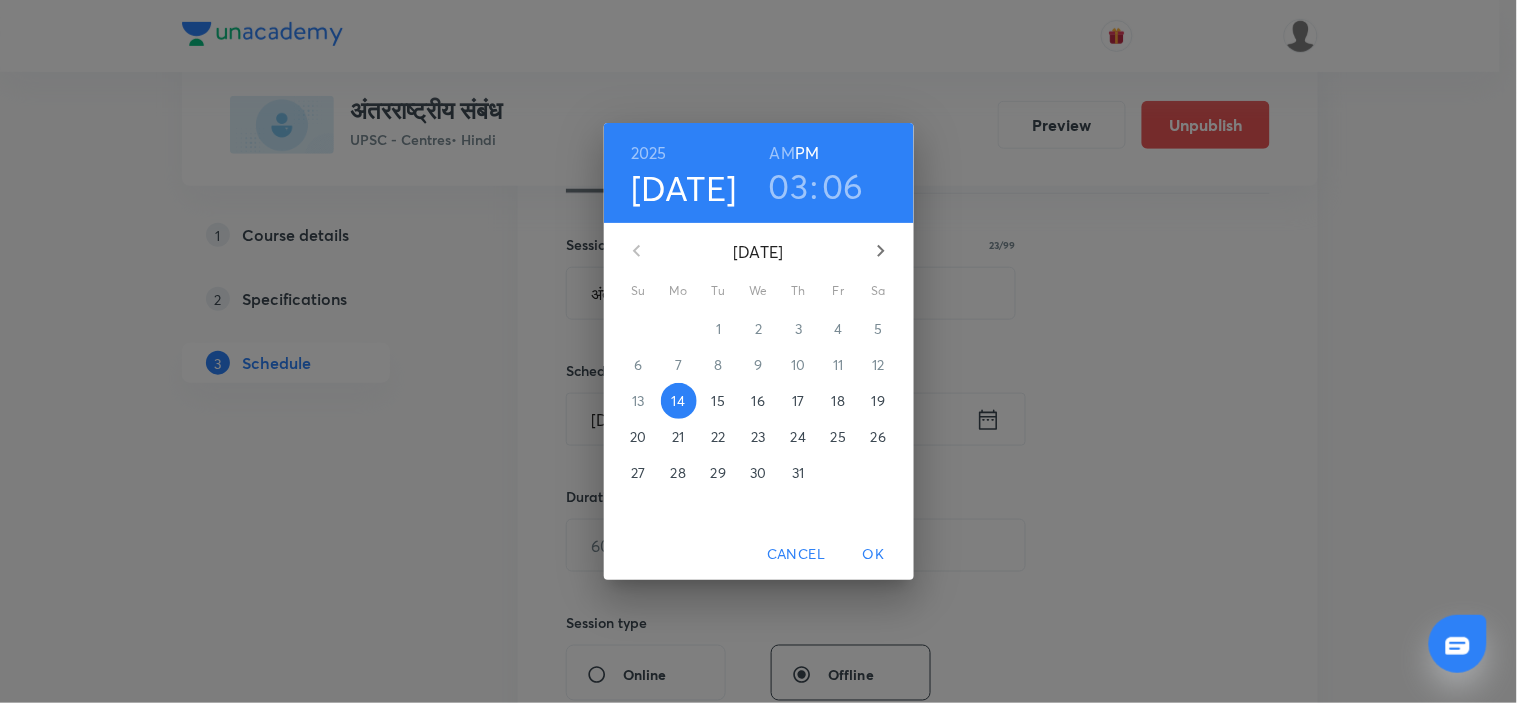 click on "15" at bounding box center (719, 401) 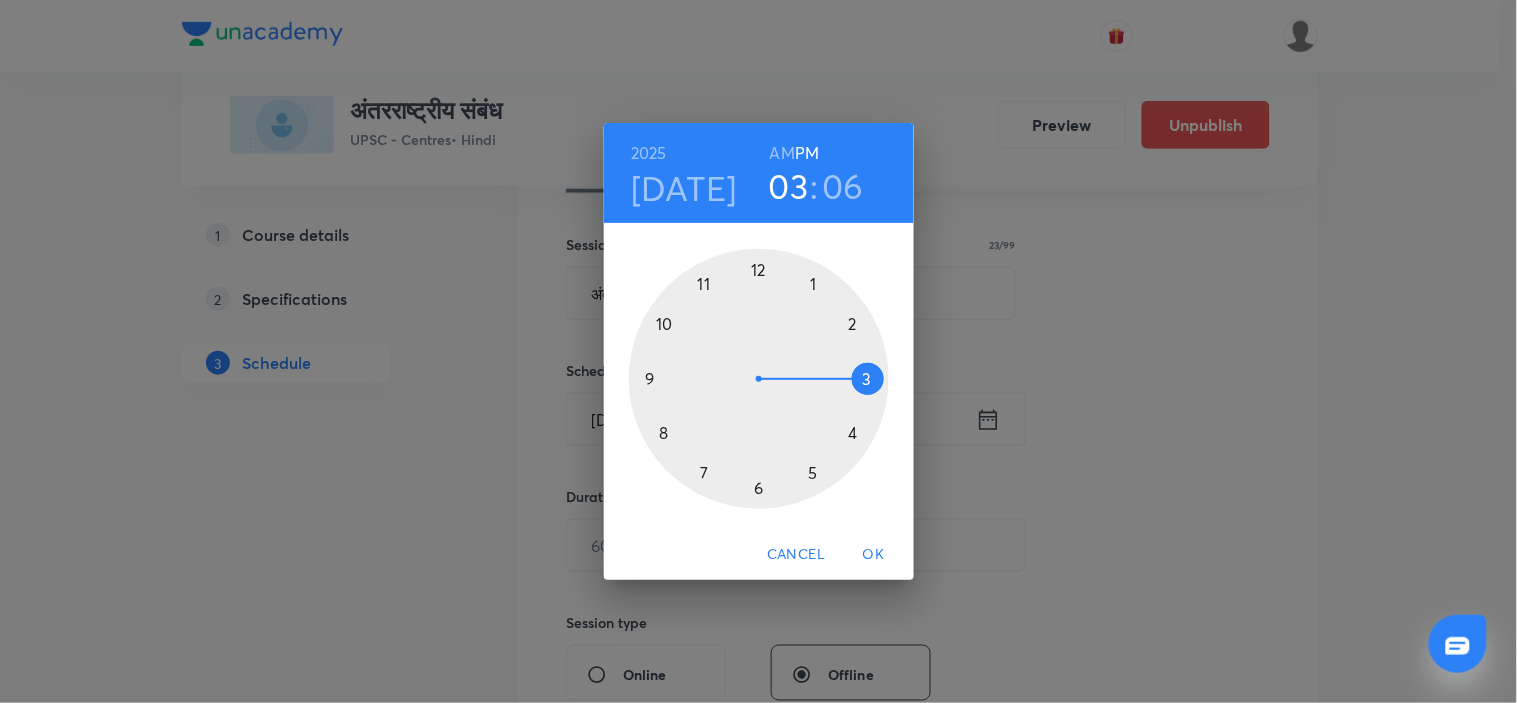 click on "AM" at bounding box center (782, 153) 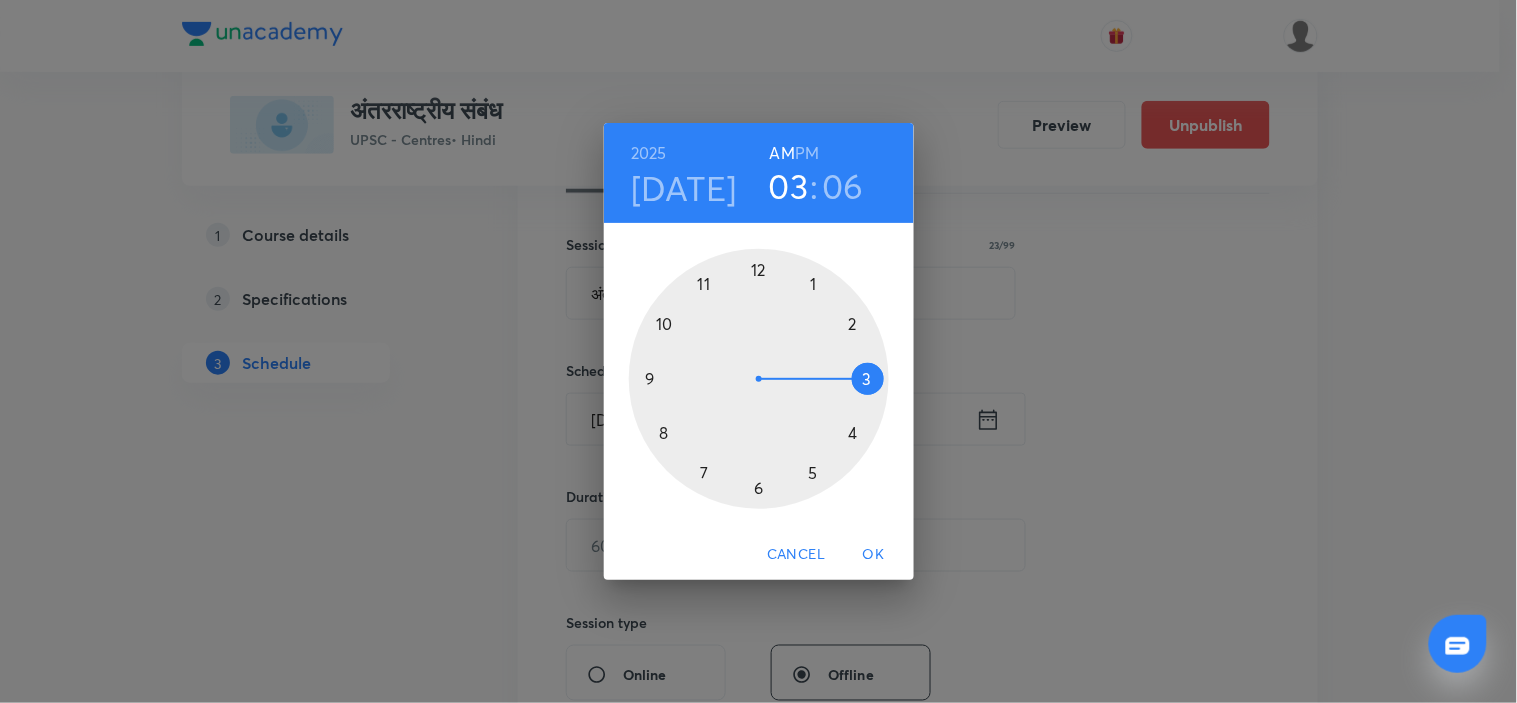 click at bounding box center [759, 379] 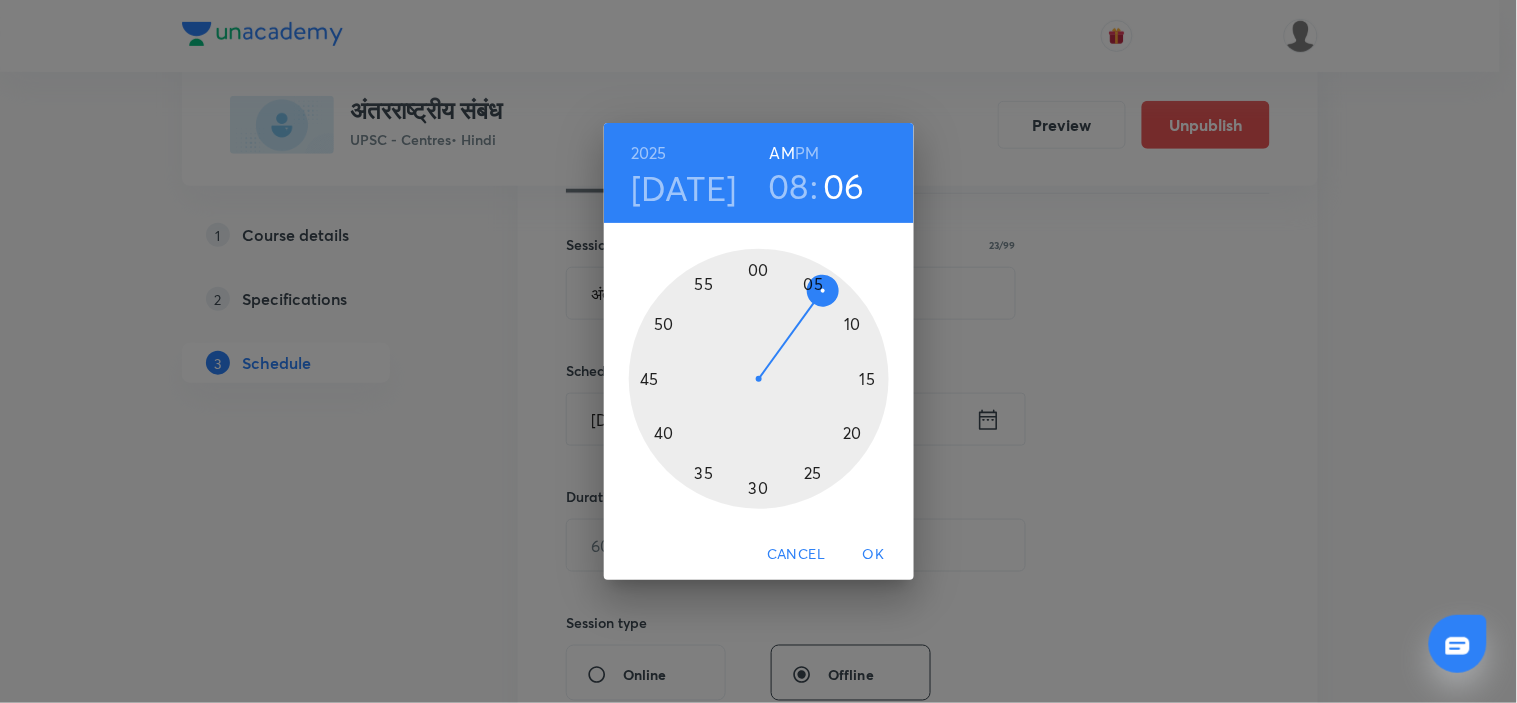 click at bounding box center (759, 379) 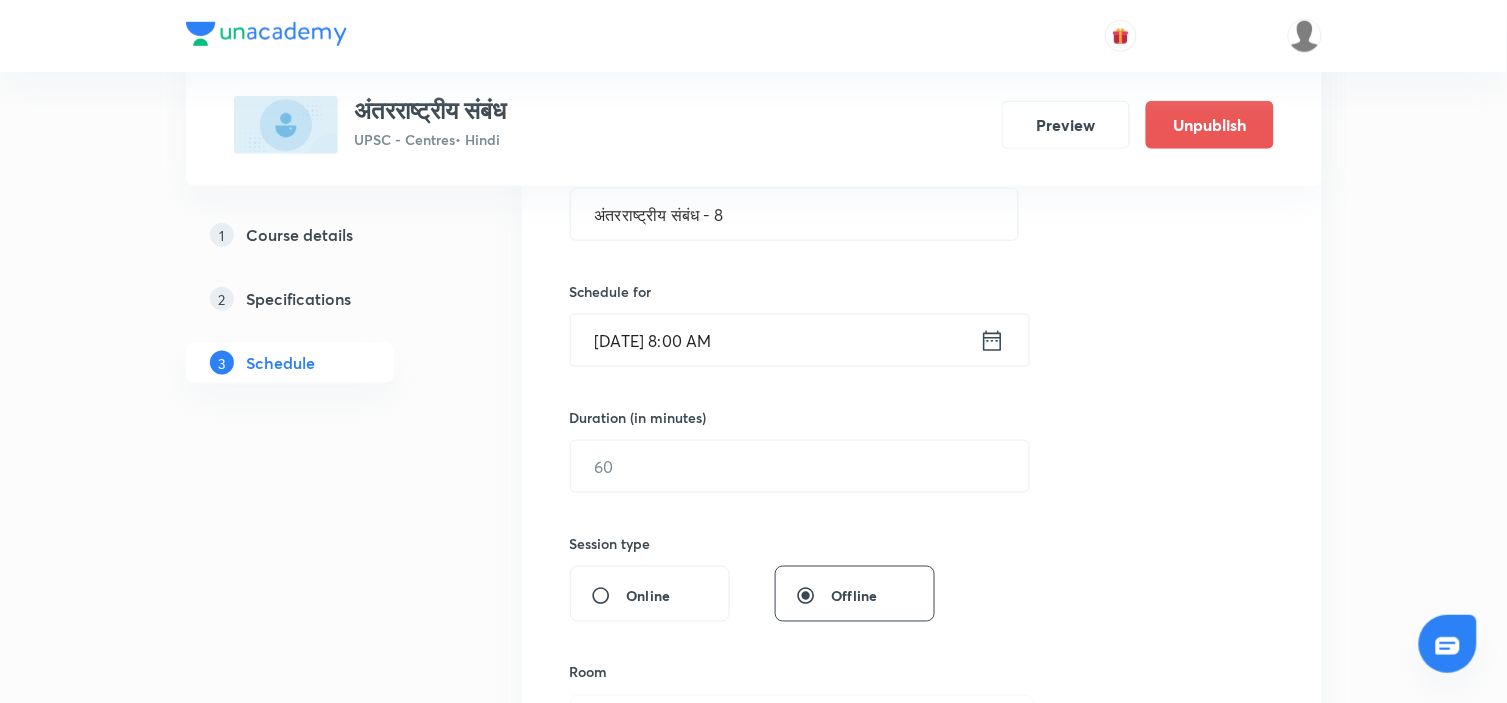 scroll, scrollTop: 555, scrollLeft: 0, axis: vertical 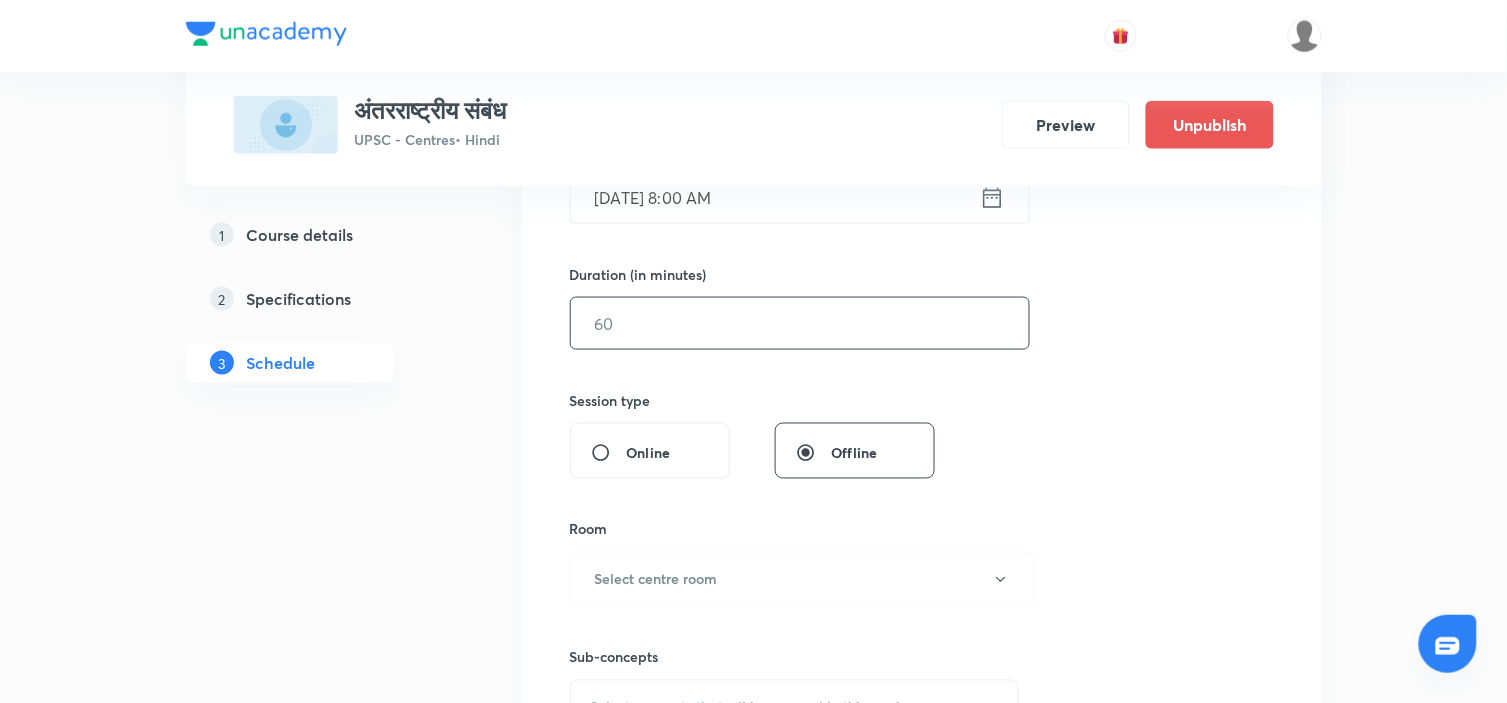 click at bounding box center (800, 323) 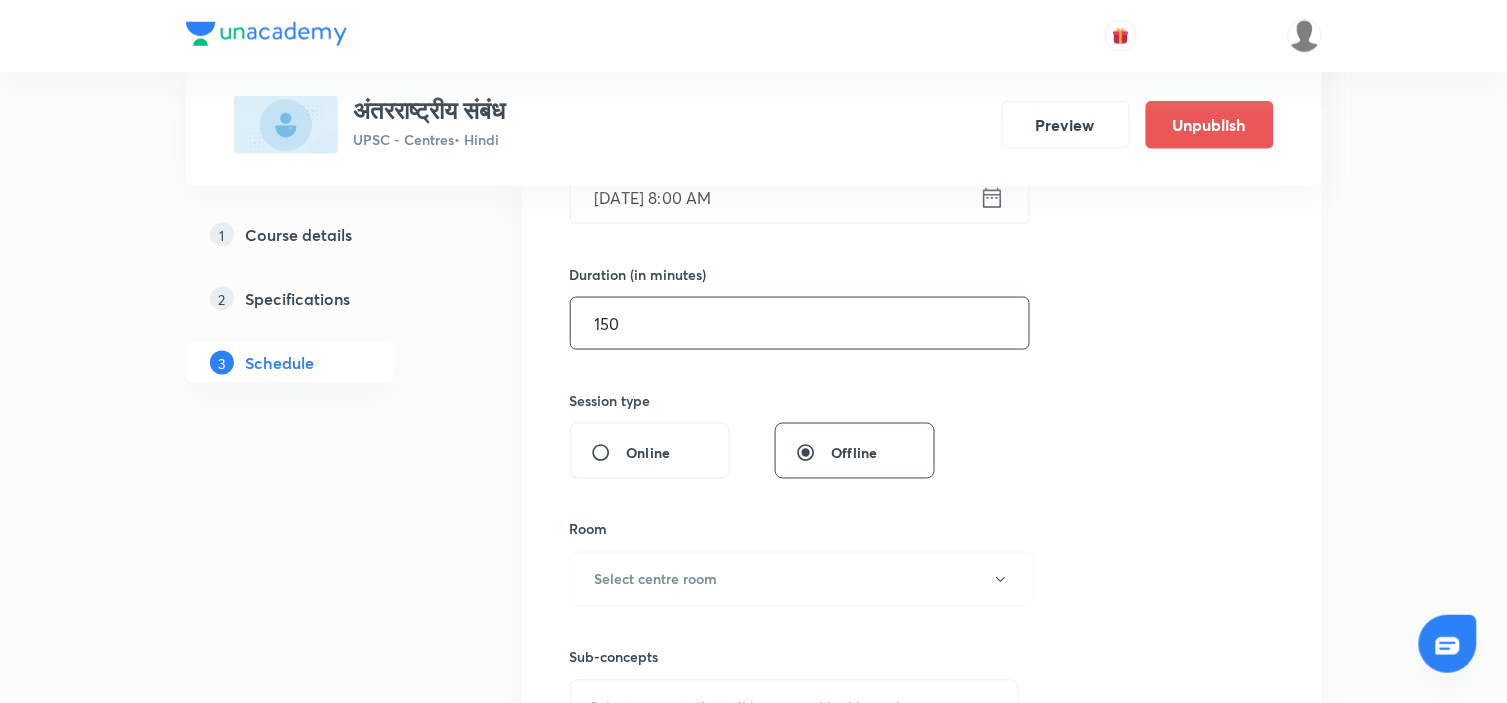 type on "150" 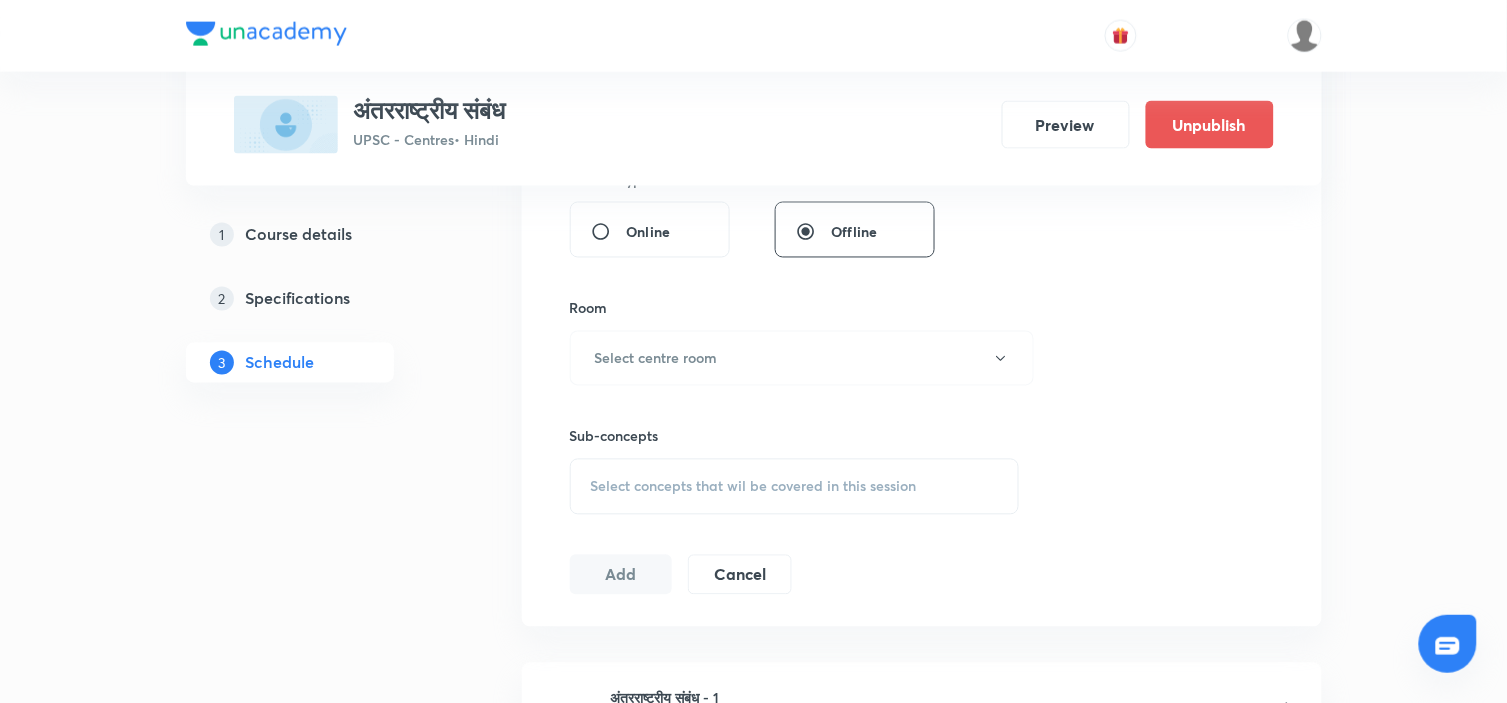 scroll, scrollTop: 777, scrollLeft: 0, axis: vertical 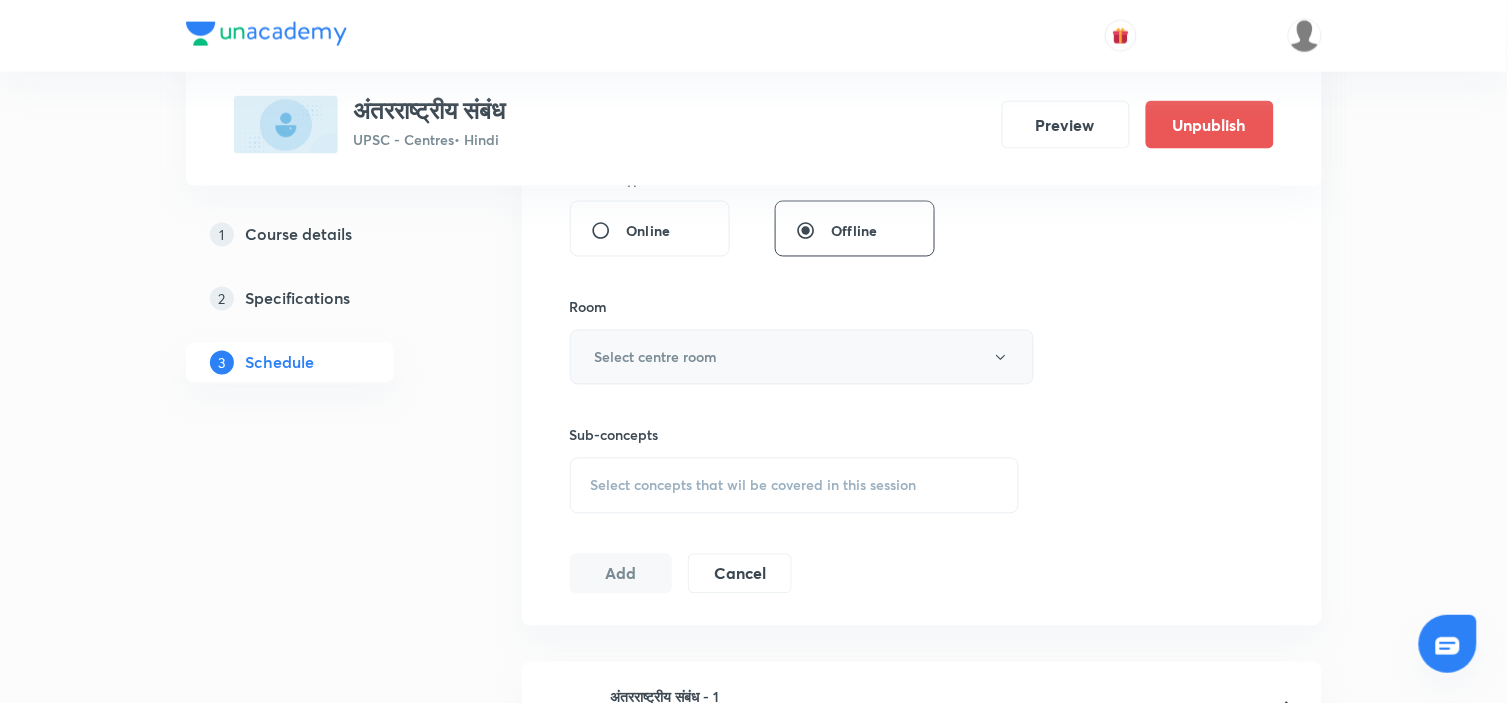 click on "Select centre room" at bounding box center (802, 357) 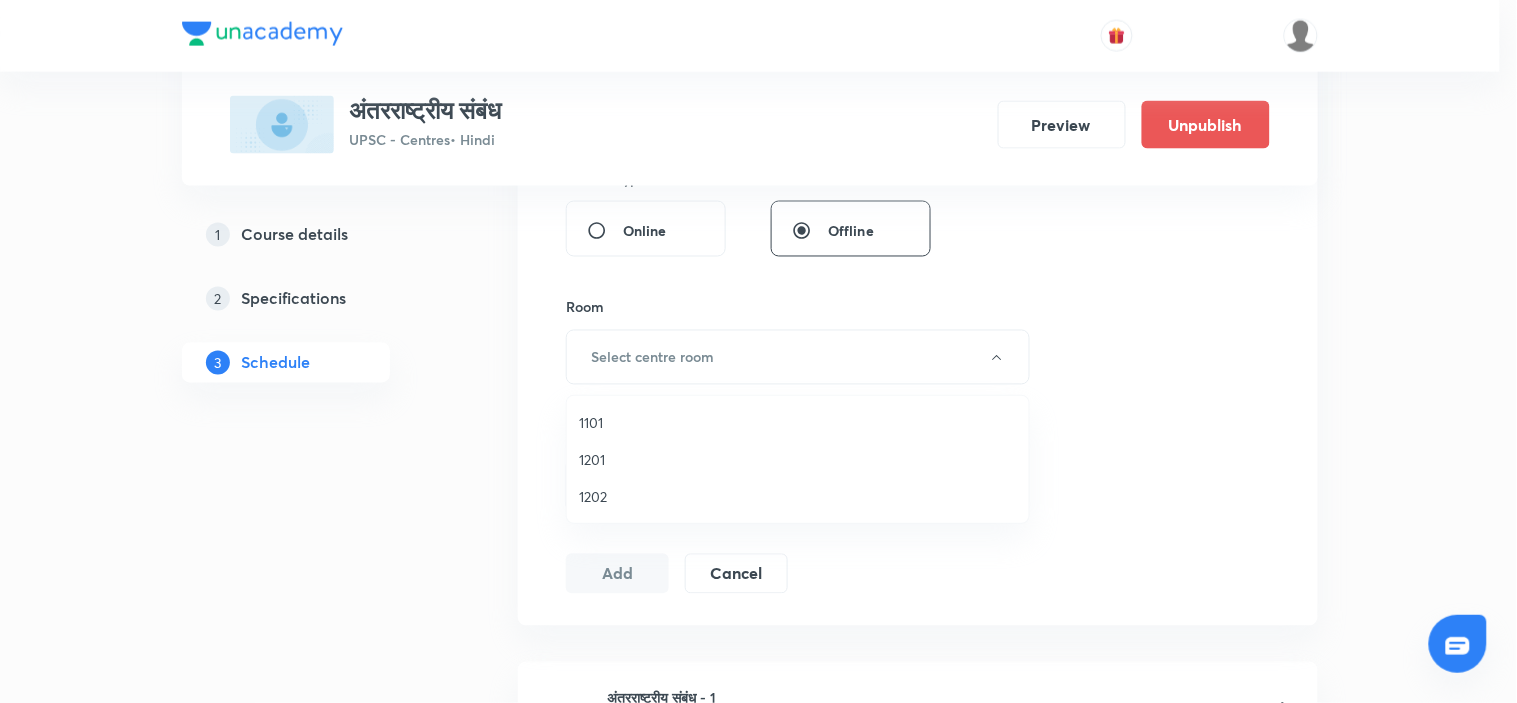 click on "1202" at bounding box center (798, 496) 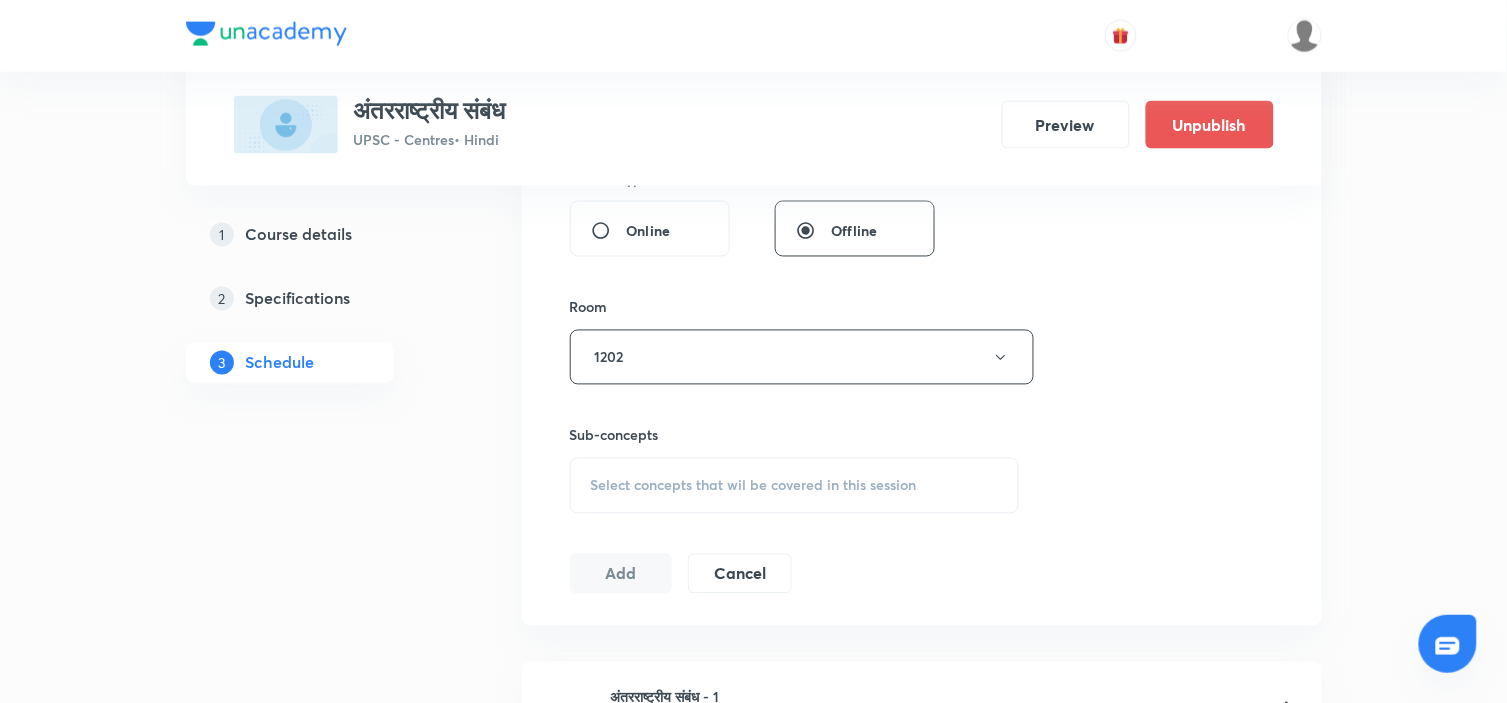 click on "Select concepts that wil be covered in this session" at bounding box center [754, 486] 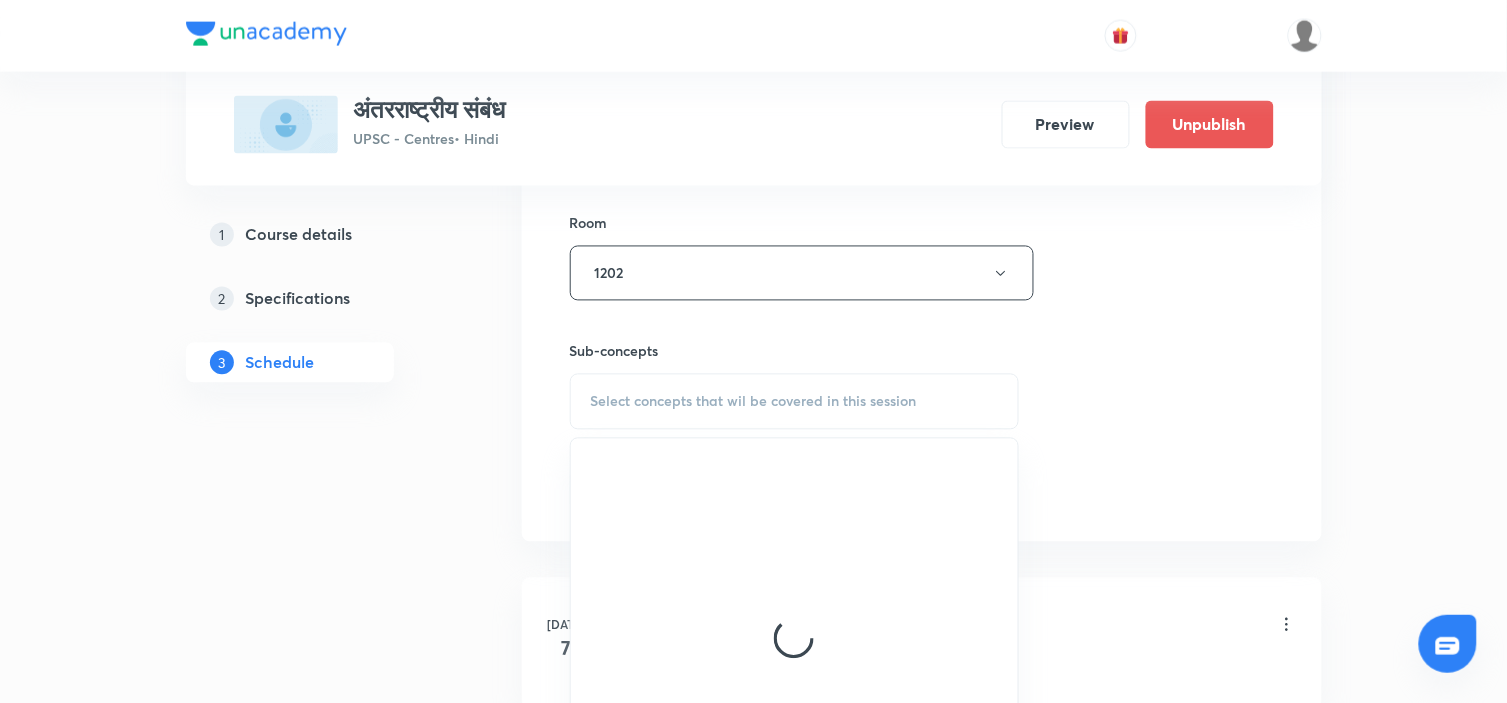 scroll, scrollTop: 1000, scrollLeft: 0, axis: vertical 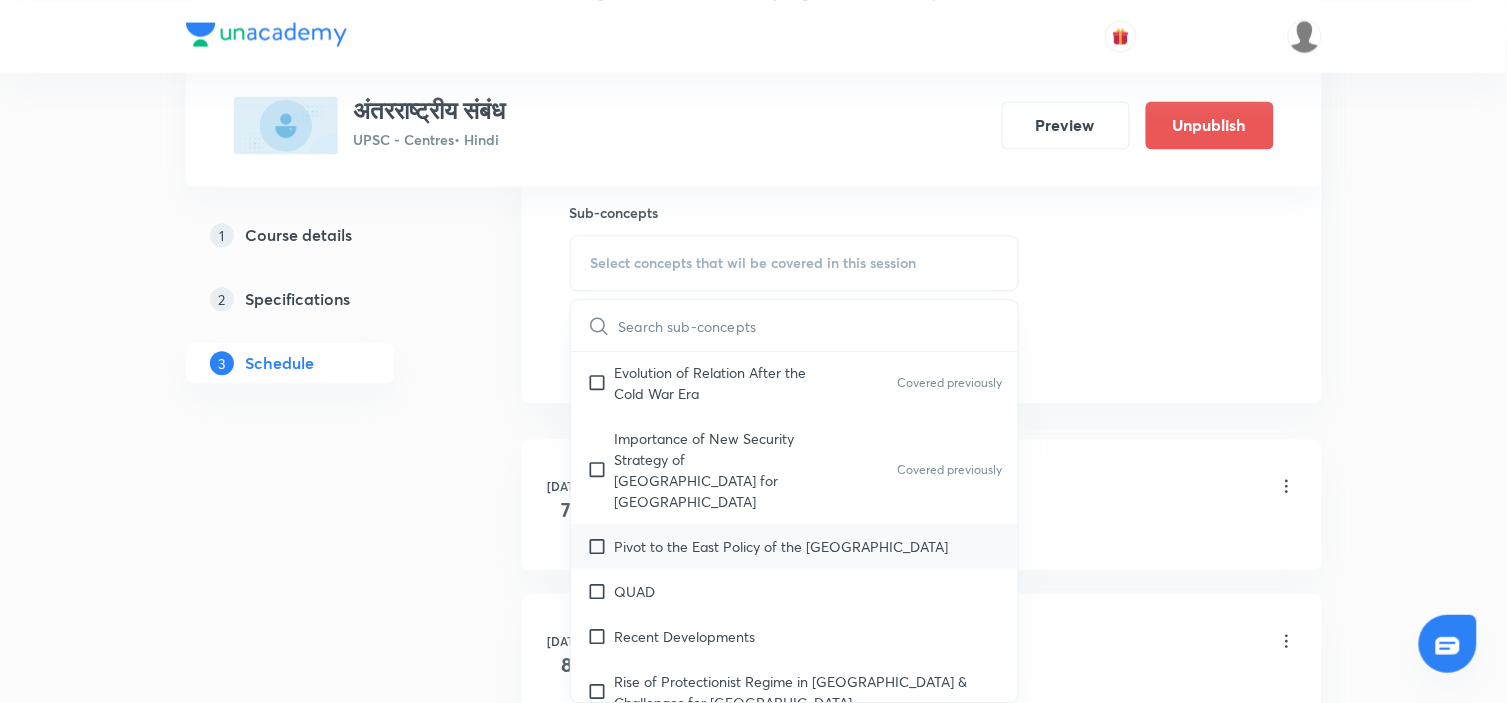 click on "Pivot to the East Policy of the [GEOGRAPHIC_DATA]" at bounding box center [795, 545] 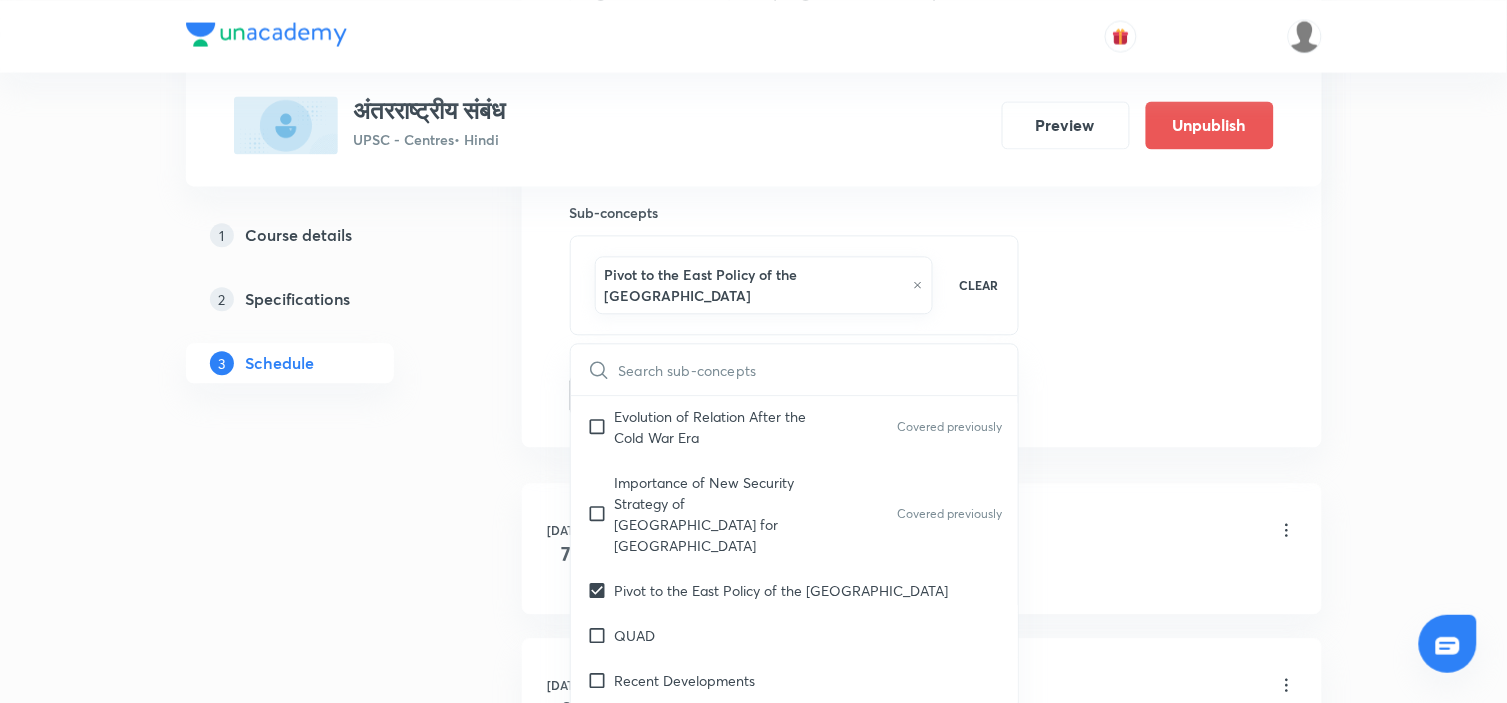 click on "Session  8 Live class Session title 23/99 अंतरराष्ट्रीय संबंध - 8 ​ Schedule for [DATE] 8:00 AM ​ Duration (in minutes) 150 ​   Session type Online Offline Room 1202 Sub-concepts Pivot to the East Policy of the [GEOGRAPHIC_DATA] CLEAR ​ Civil Services as Protector of Democracy Civil Services as Protector of Democracy Covered previously [GEOGRAPHIC_DATA] and [GEOGRAPHIC_DATA] Arithmetic of India-U.S. Relations & Russian Factor Covered previously Brief of India-US relations Covered previously Civil Nuclear Cooperation Agreement Covered previously Conflicts at WTO Cooperation b/w [GEOGRAPHIC_DATA]-[GEOGRAPHIC_DATA] in Balancing China Covered previously Defence Cooperation Evolution of Relation After the Cold War Era Covered previously Importance of New Security Strategy of [GEOGRAPHIC_DATA] for [GEOGRAPHIC_DATA] Covered previously Pivot to the East Policy of the [GEOGRAPHIC_DATA] QUAD Recent Developments Rise of Protectionist Regime in [GEOGRAPHIC_DATA] & Challenges for [GEOGRAPHIC_DATA] [GEOGRAPHIC_DATA]-[GEOGRAPHIC_DATA] relation & Sanctions on [GEOGRAPHIC_DATA] & [GEOGRAPHIC_DATA] Visa Free Trade [GEOGRAPHIC_DATA]-[GEOGRAPHIC_DATA] Indian Diaspora in [GEOGRAPHIC_DATA]." at bounding box center (922, -77) 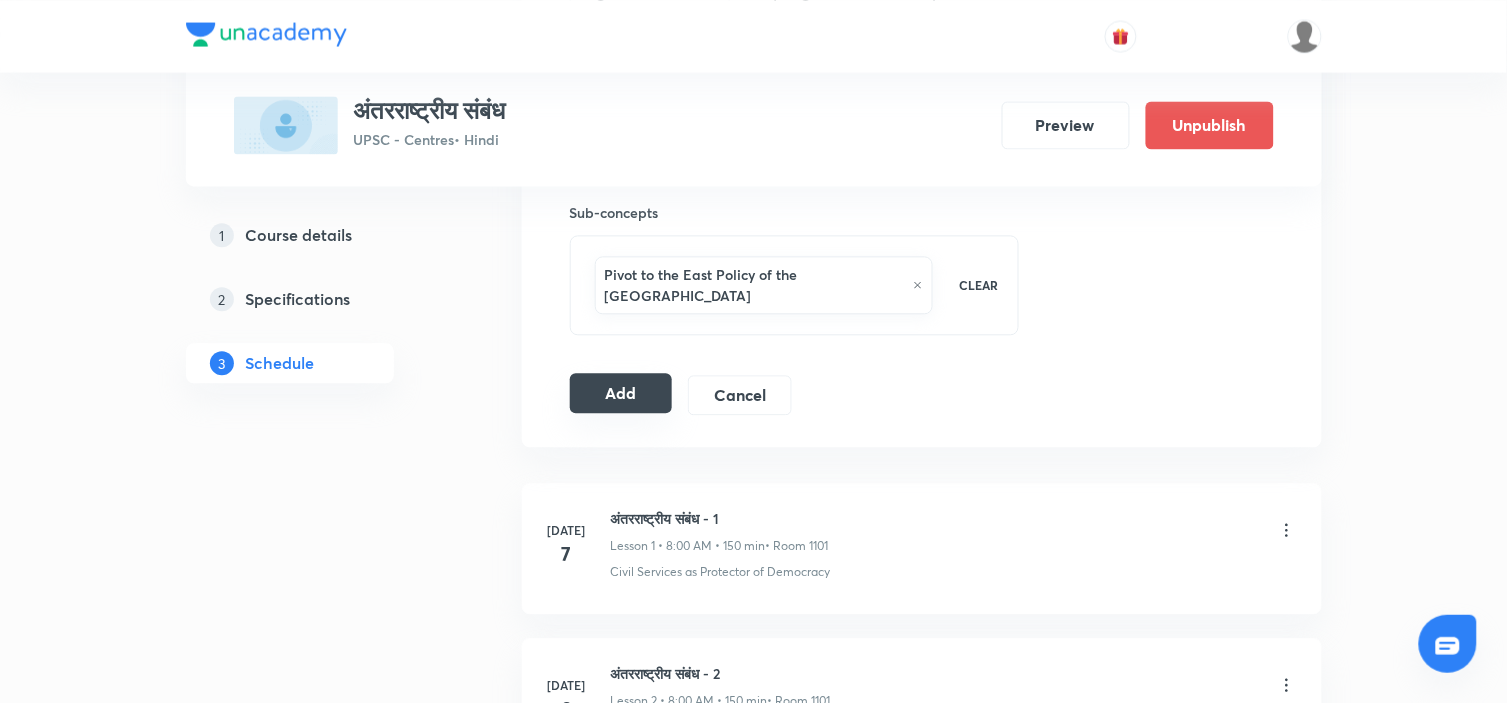 click on "Add" at bounding box center [621, 393] 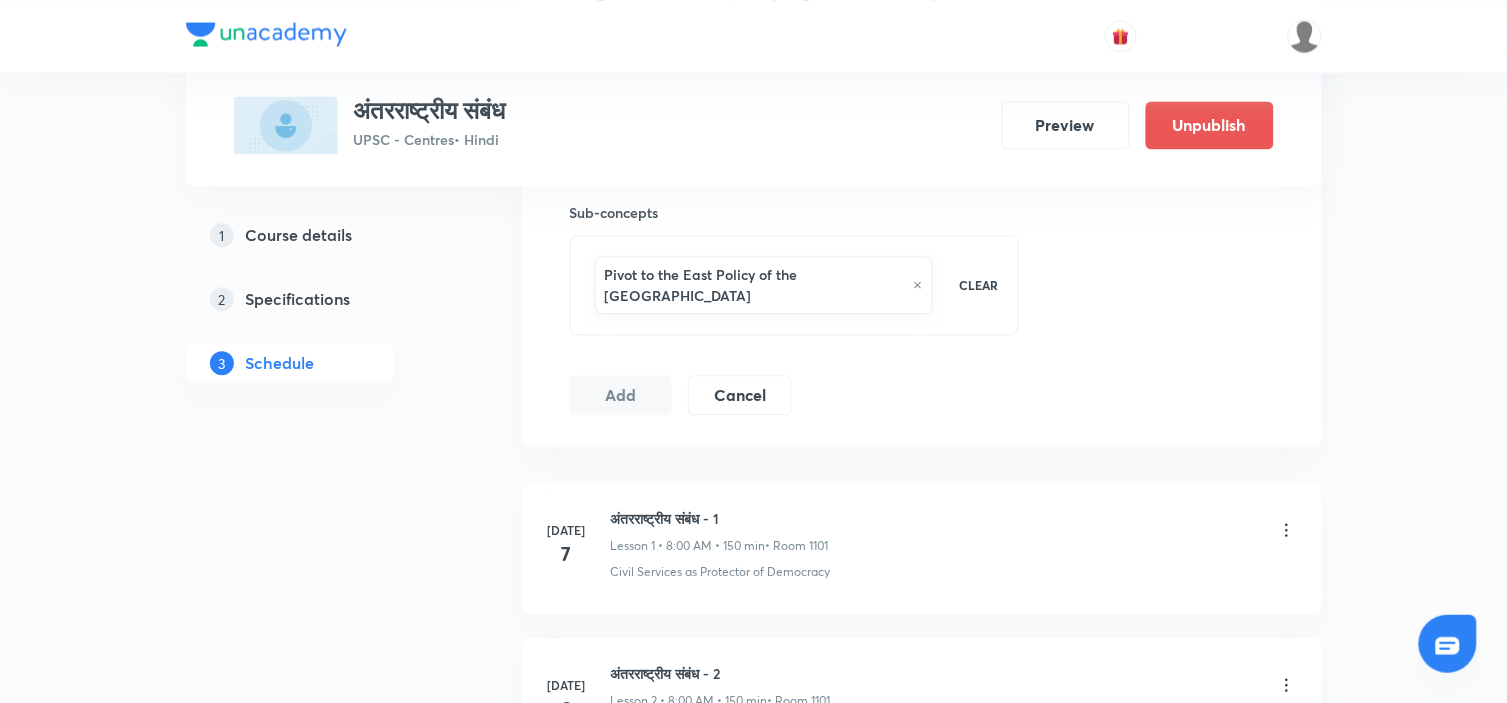type 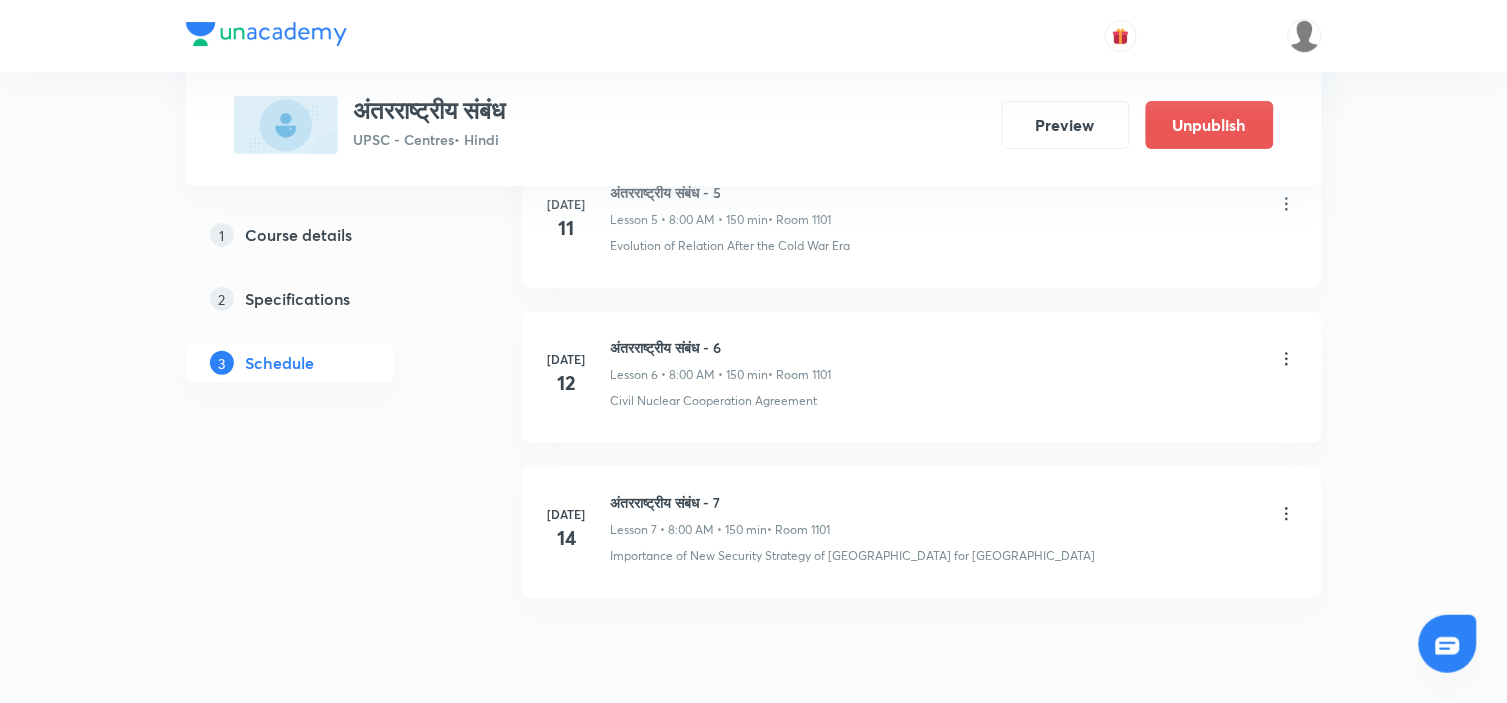 scroll, scrollTop: 2010, scrollLeft: 0, axis: vertical 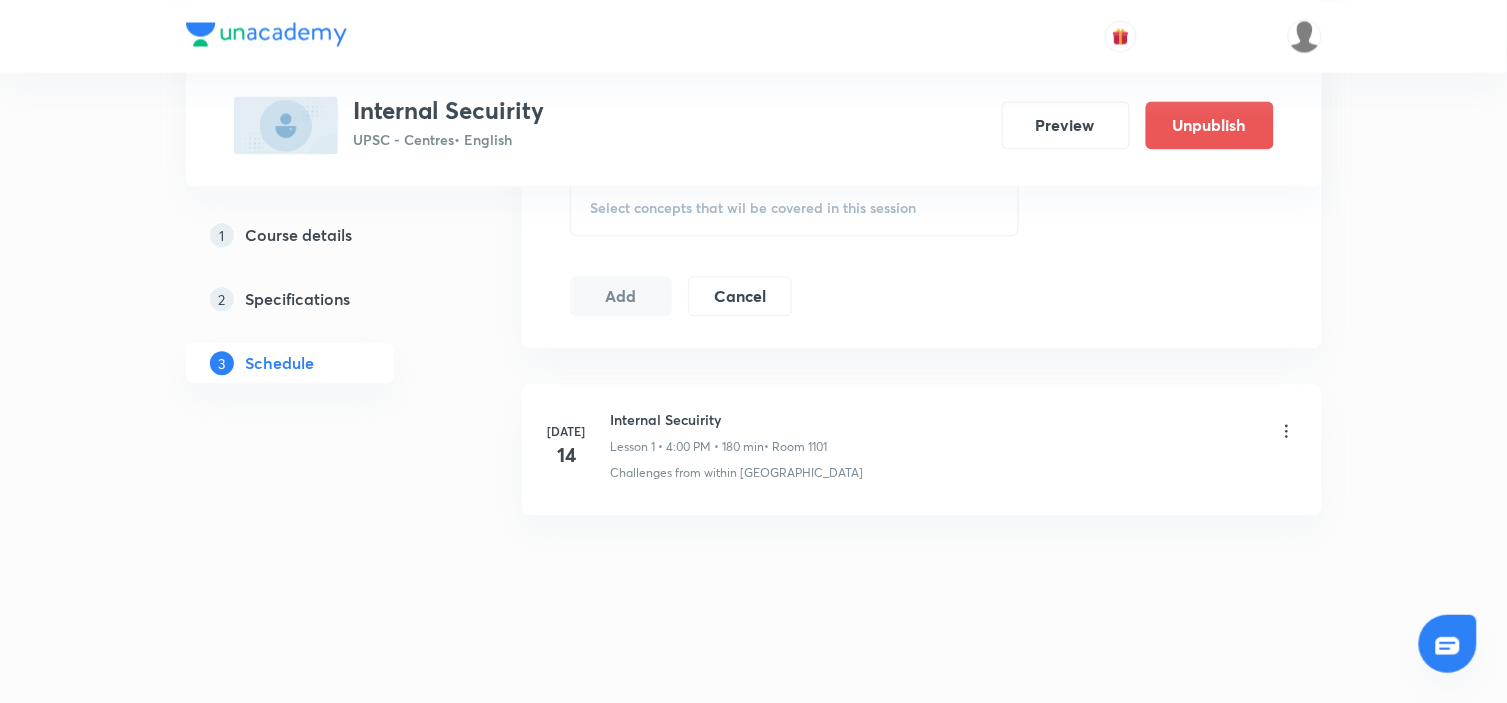 click on "Internal Secuirity" at bounding box center [719, 419] 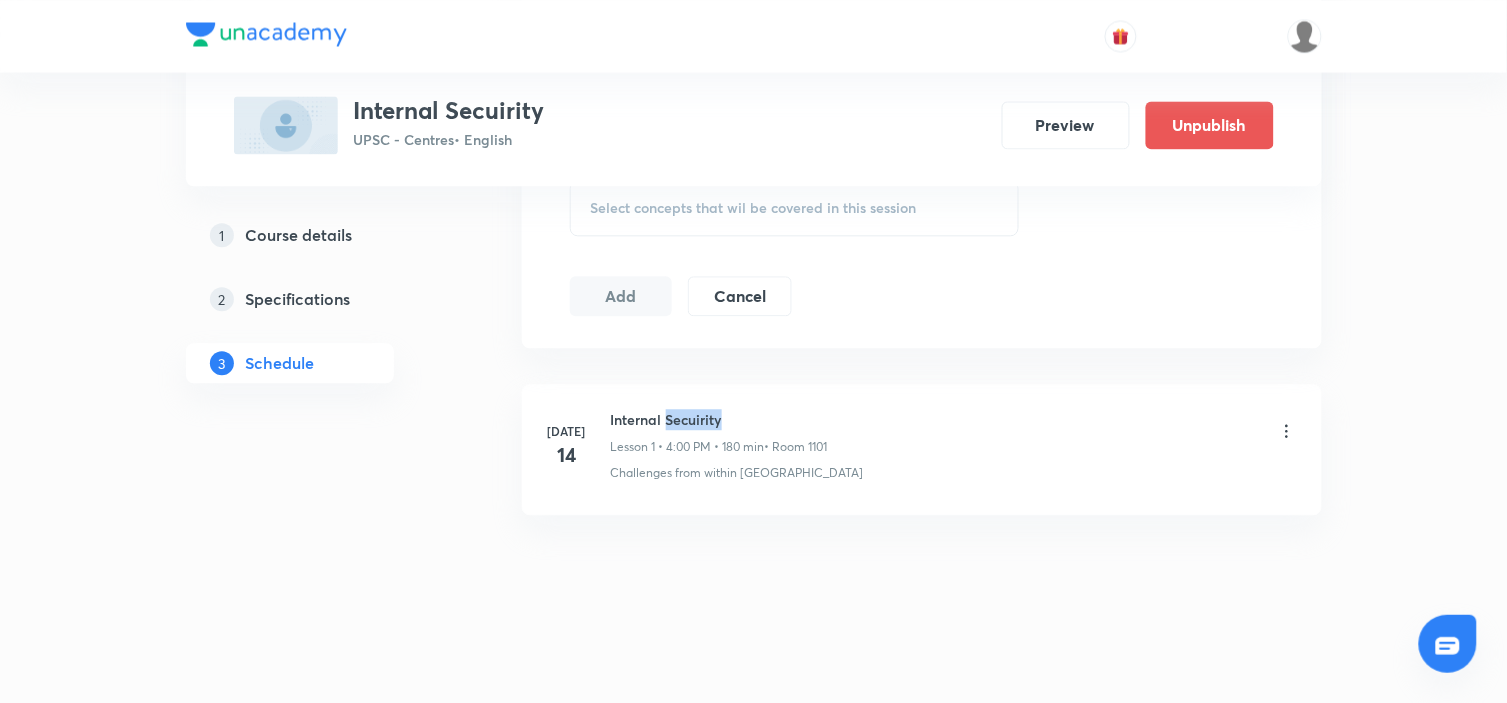 click on "Internal Secuirity" at bounding box center [719, 419] 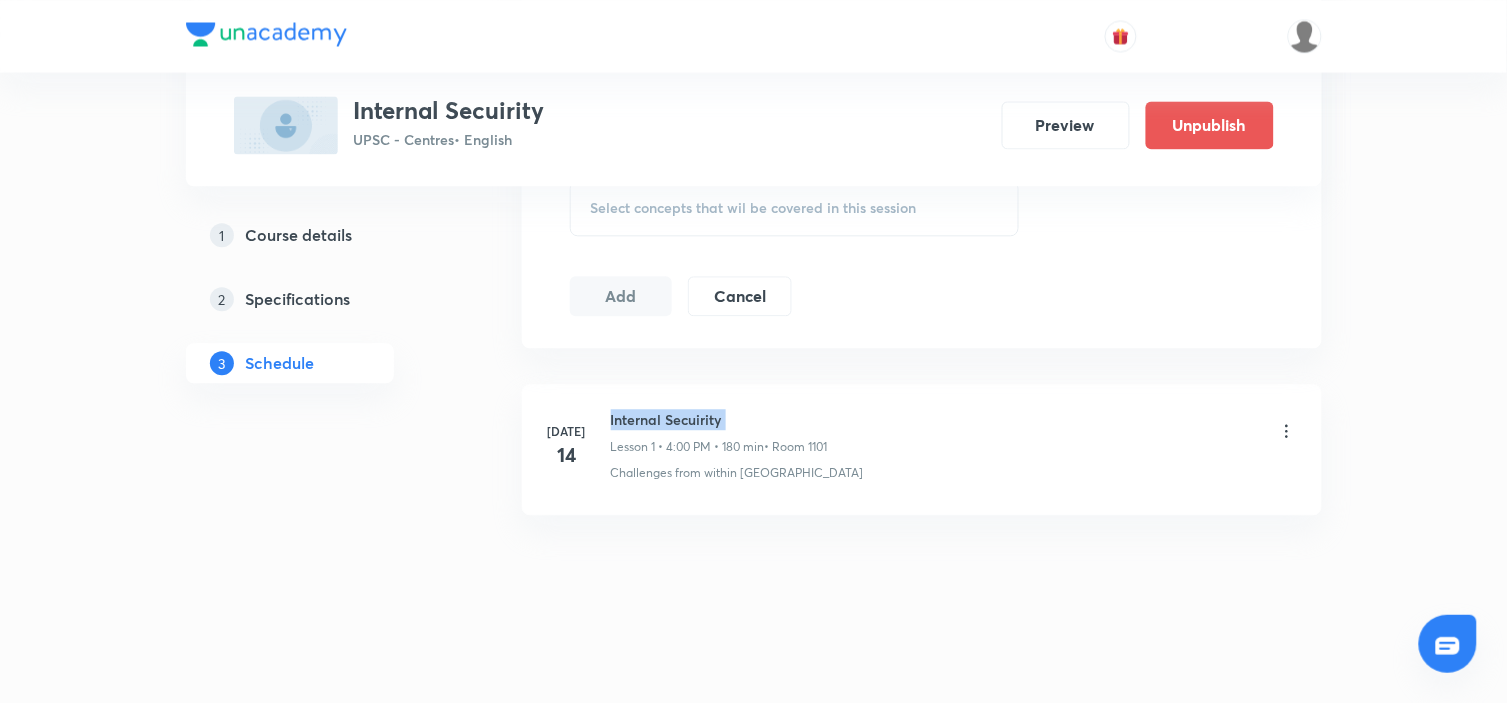 click on "Internal Secuirity" at bounding box center (719, 419) 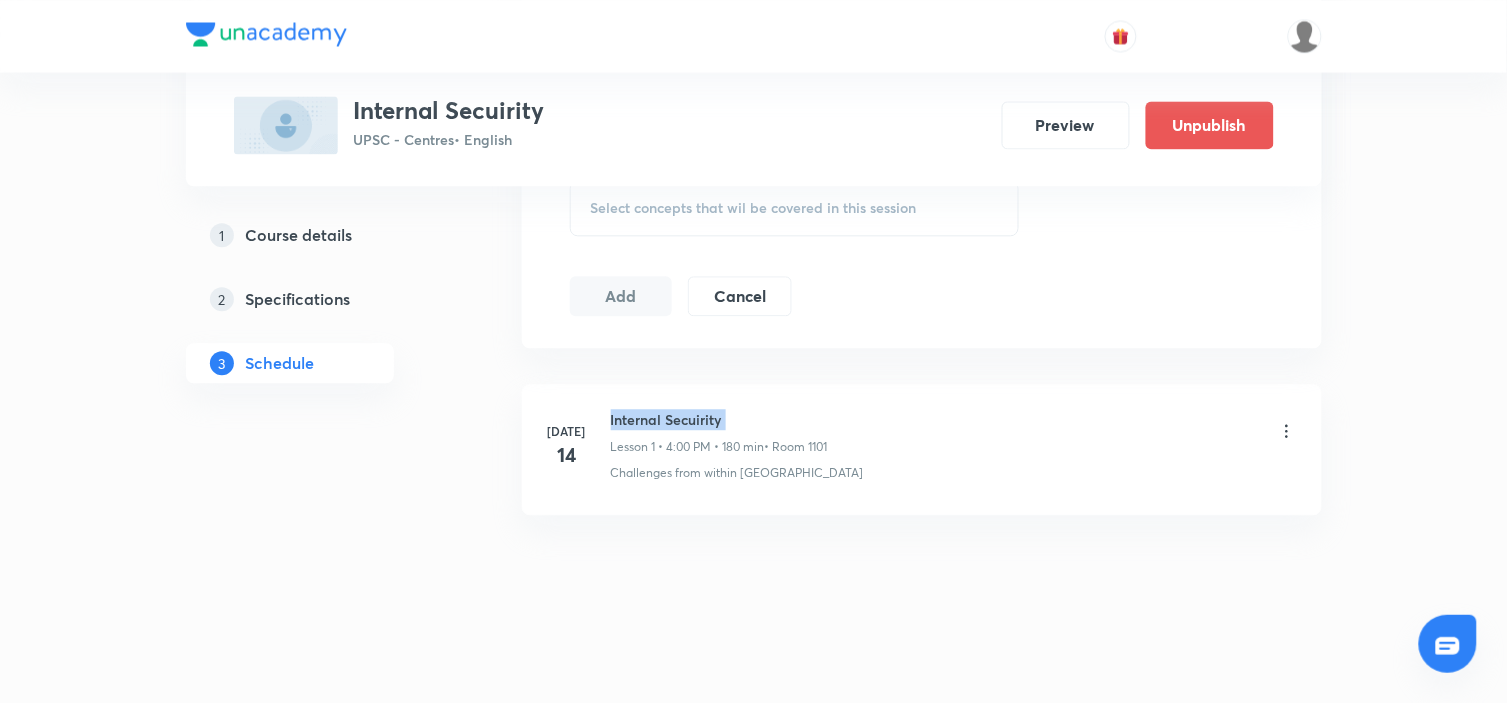 copy on "Internal Secuirity" 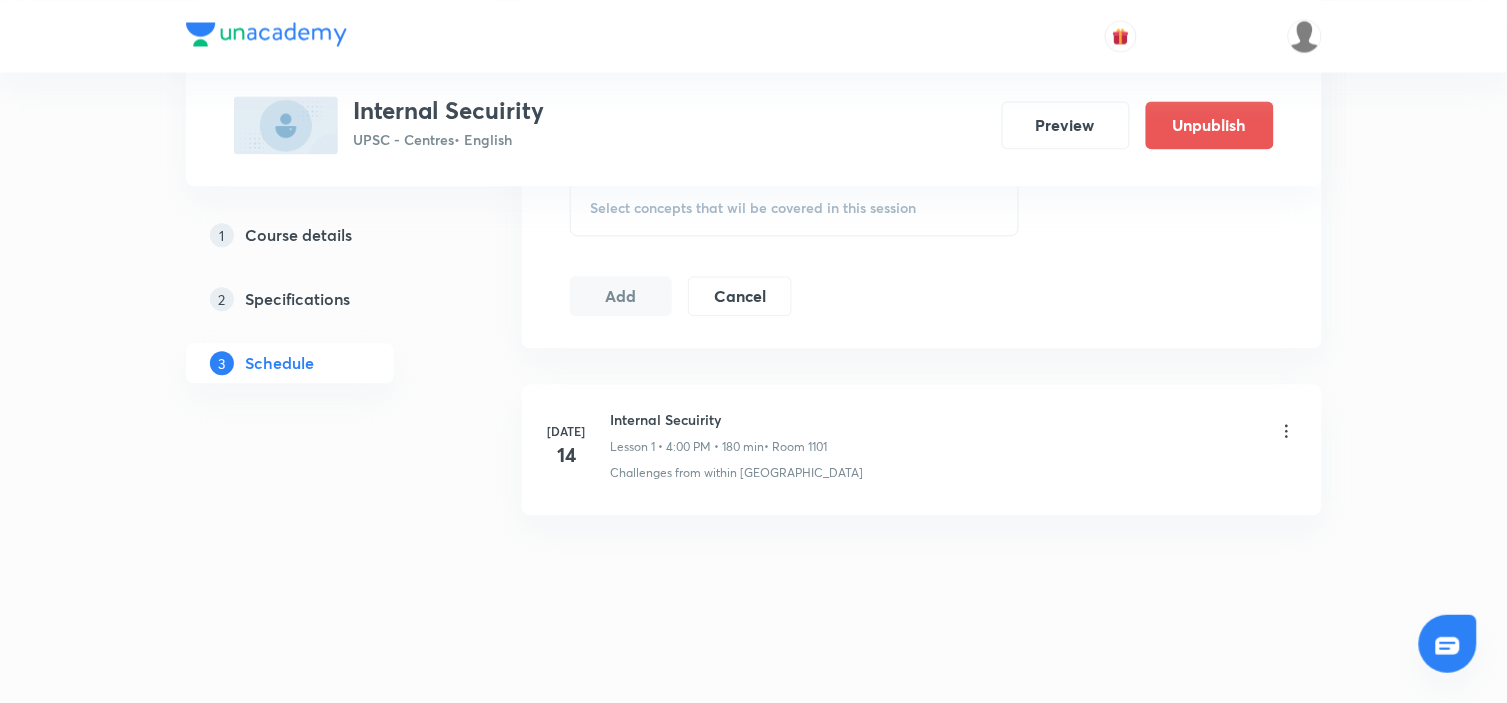 click on "Internal Secuirity" at bounding box center (719, 419) 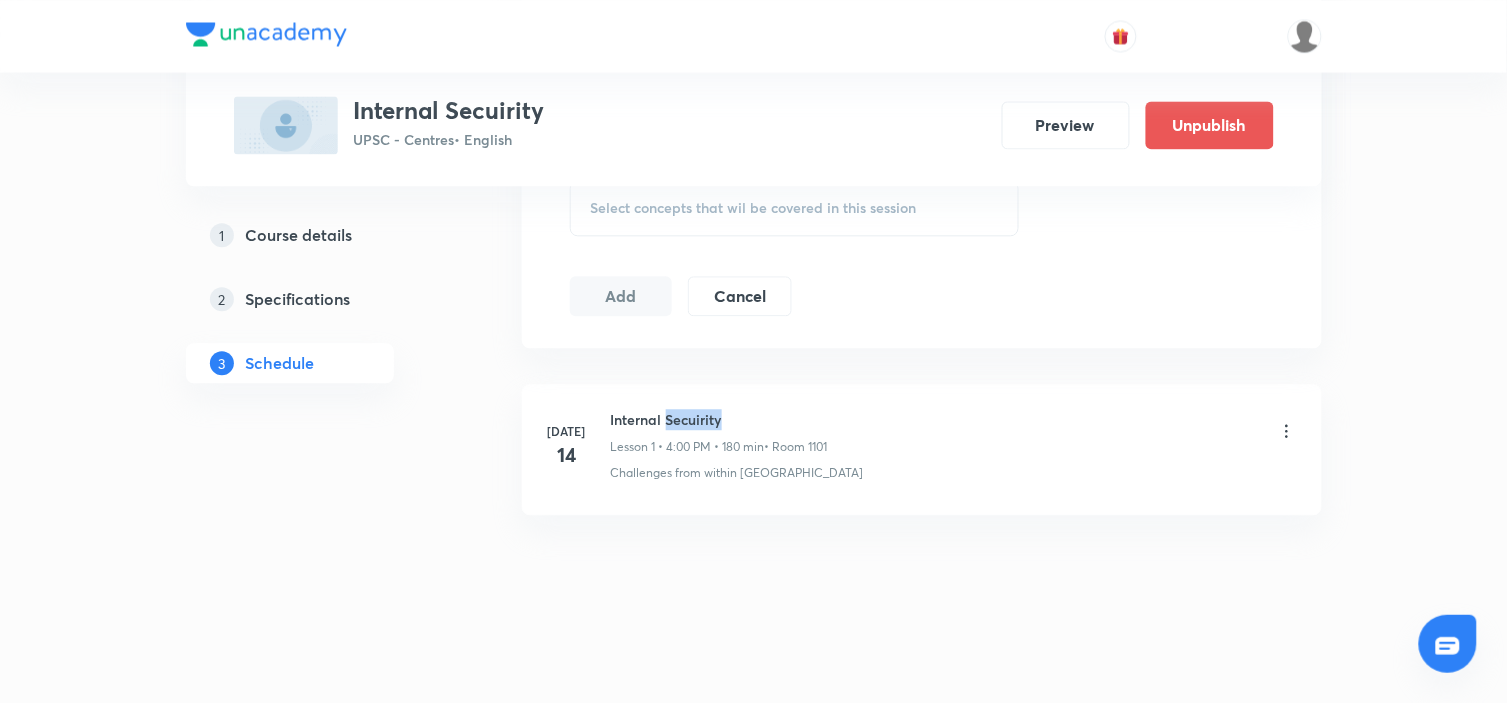 click on "Internal Secuirity" at bounding box center [719, 419] 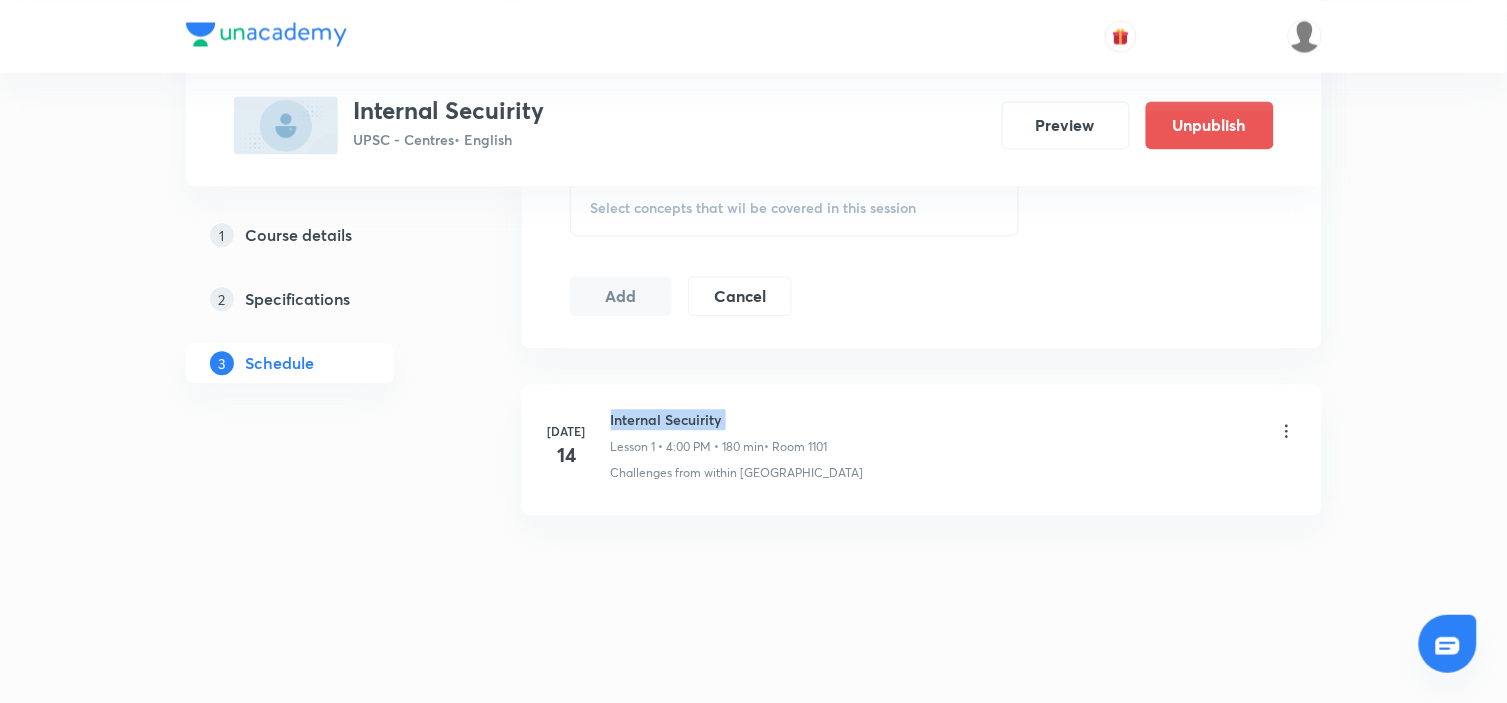 click on "Internal Secuirity" at bounding box center [719, 419] 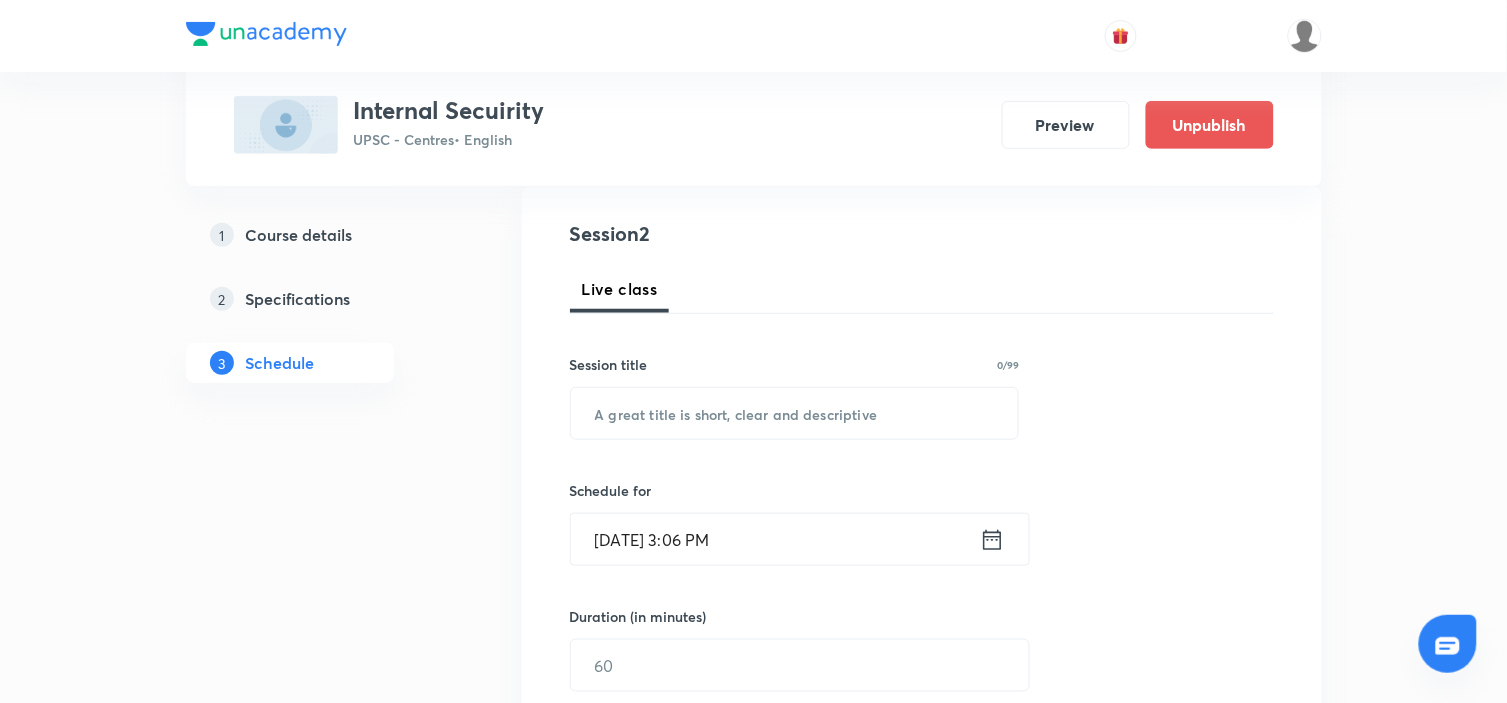 scroll, scrollTop: 222, scrollLeft: 0, axis: vertical 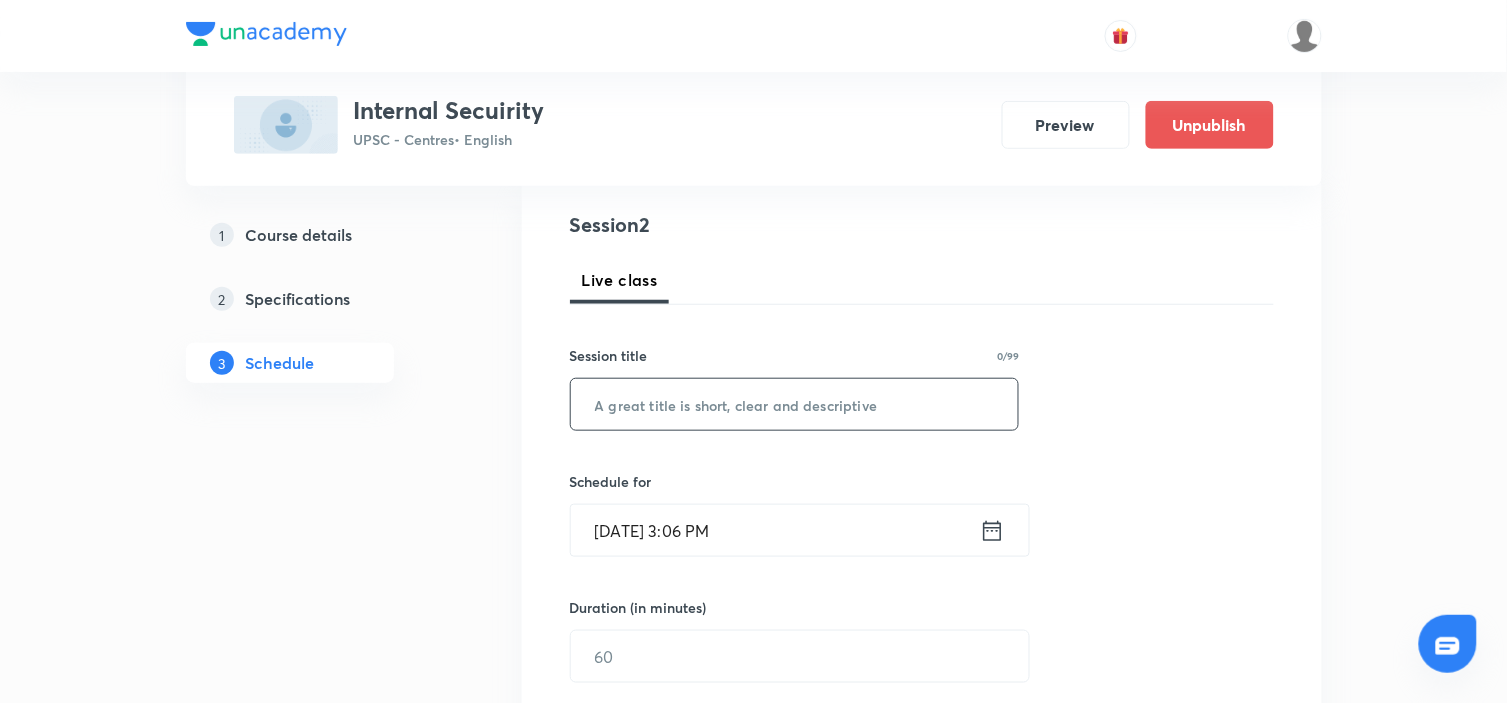 click at bounding box center (795, 404) 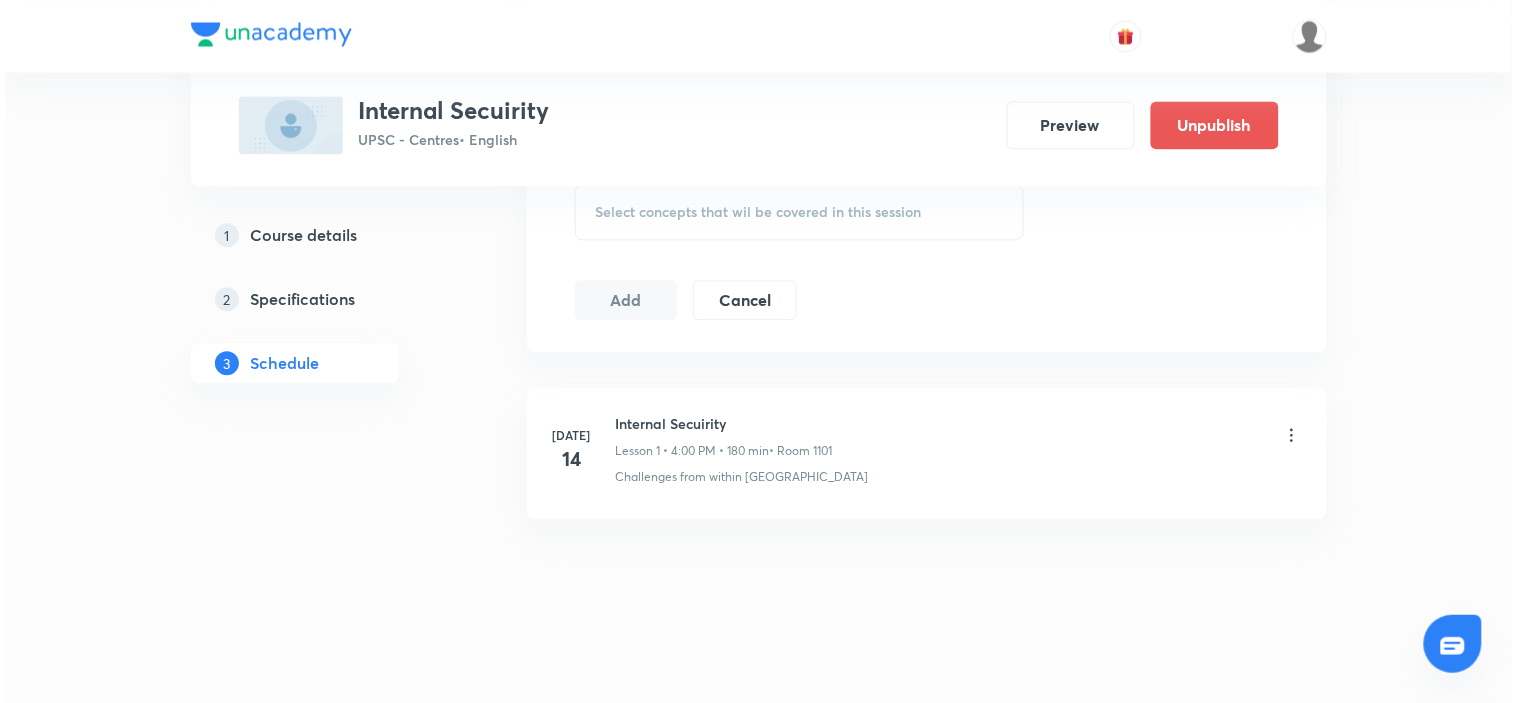 scroll, scrollTop: 1055, scrollLeft: 0, axis: vertical 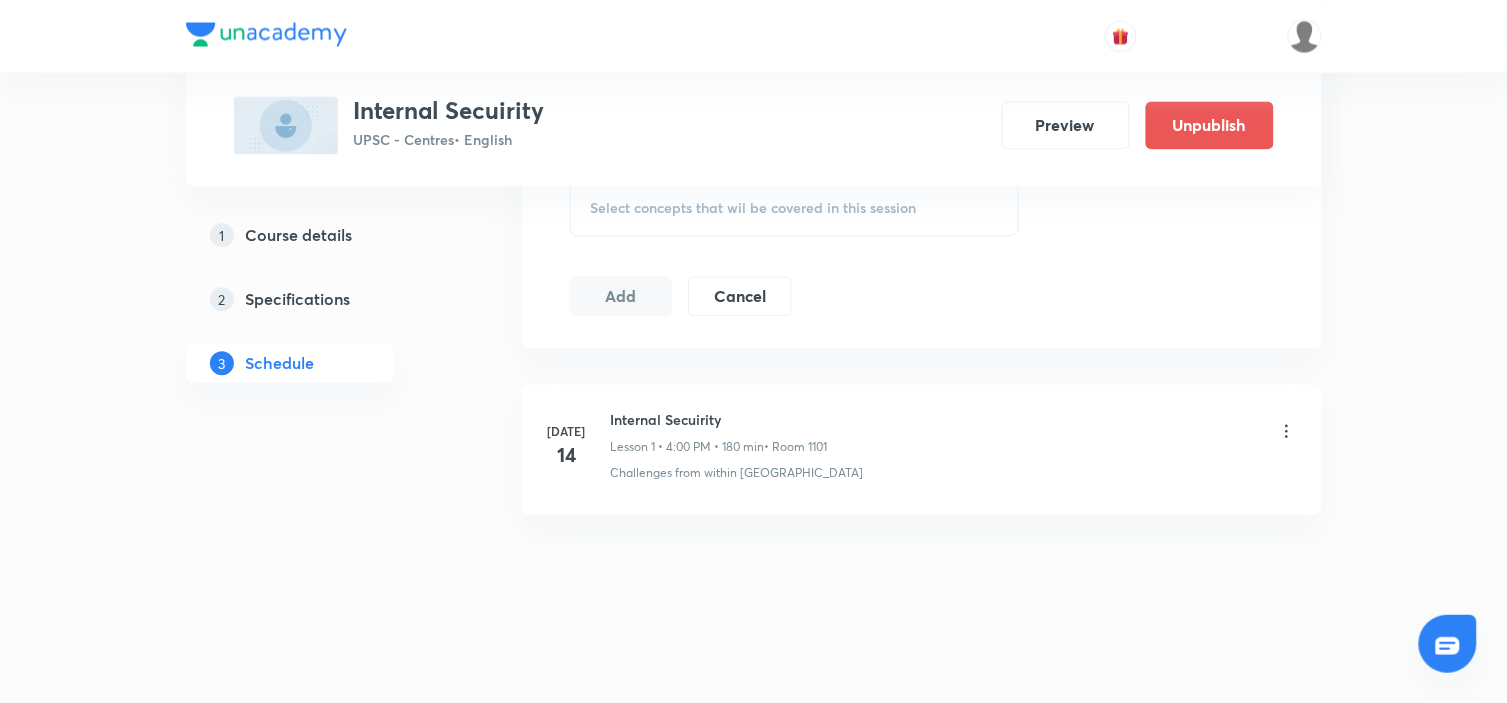 type on "Internal Secuirity" 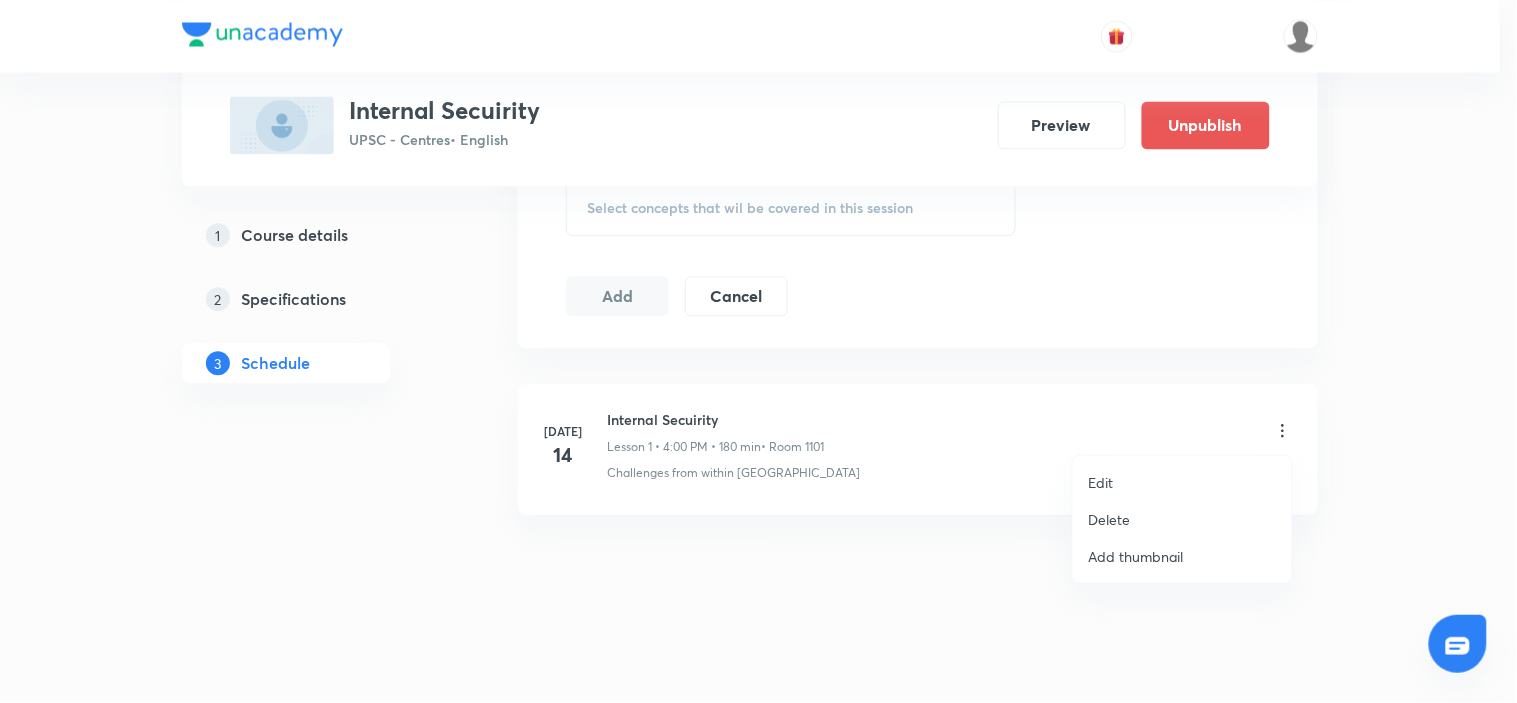 click on "Edit" at bounding box center [1182, 482] 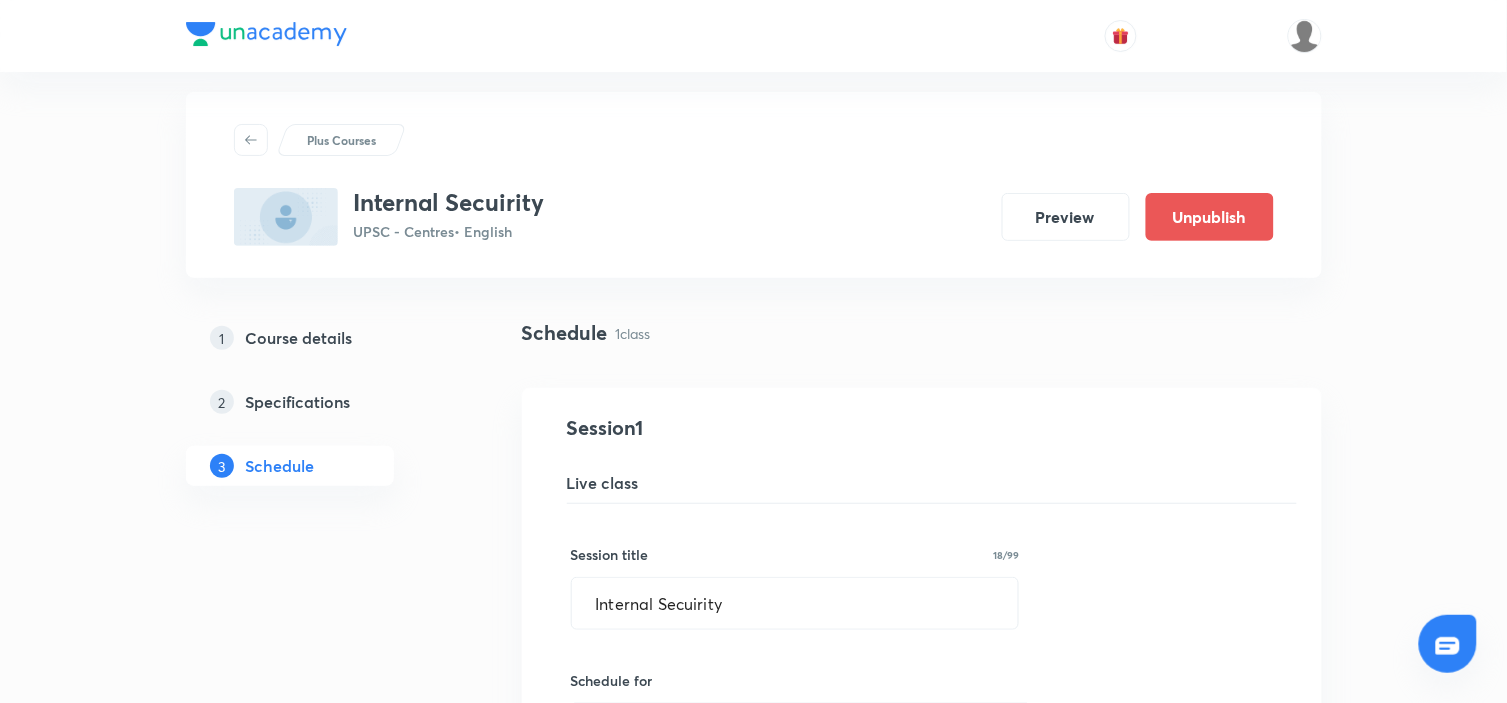 scroll, scrollTop: 16, scrollLeft: 0, axis: vertical 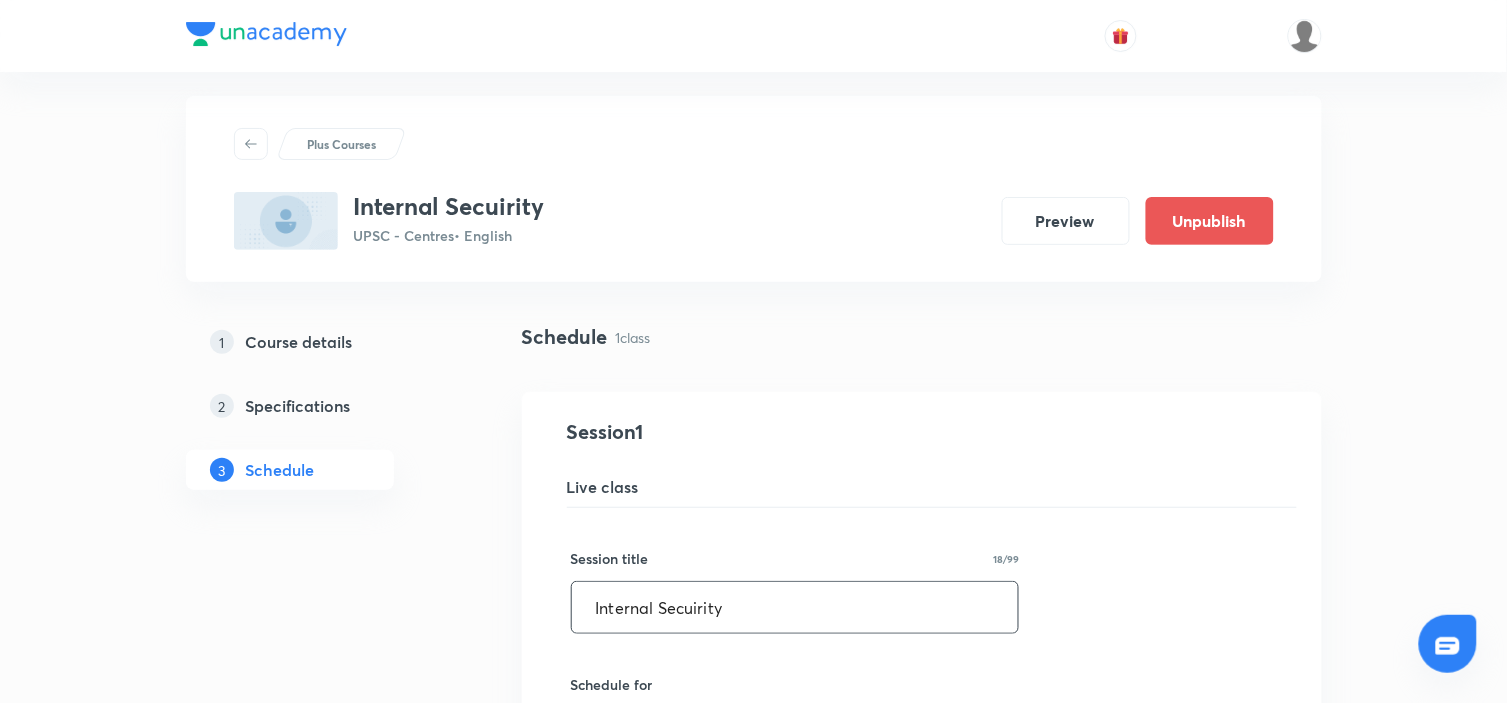 click on "Internal Secuirity" at bounding box center (795, 607) 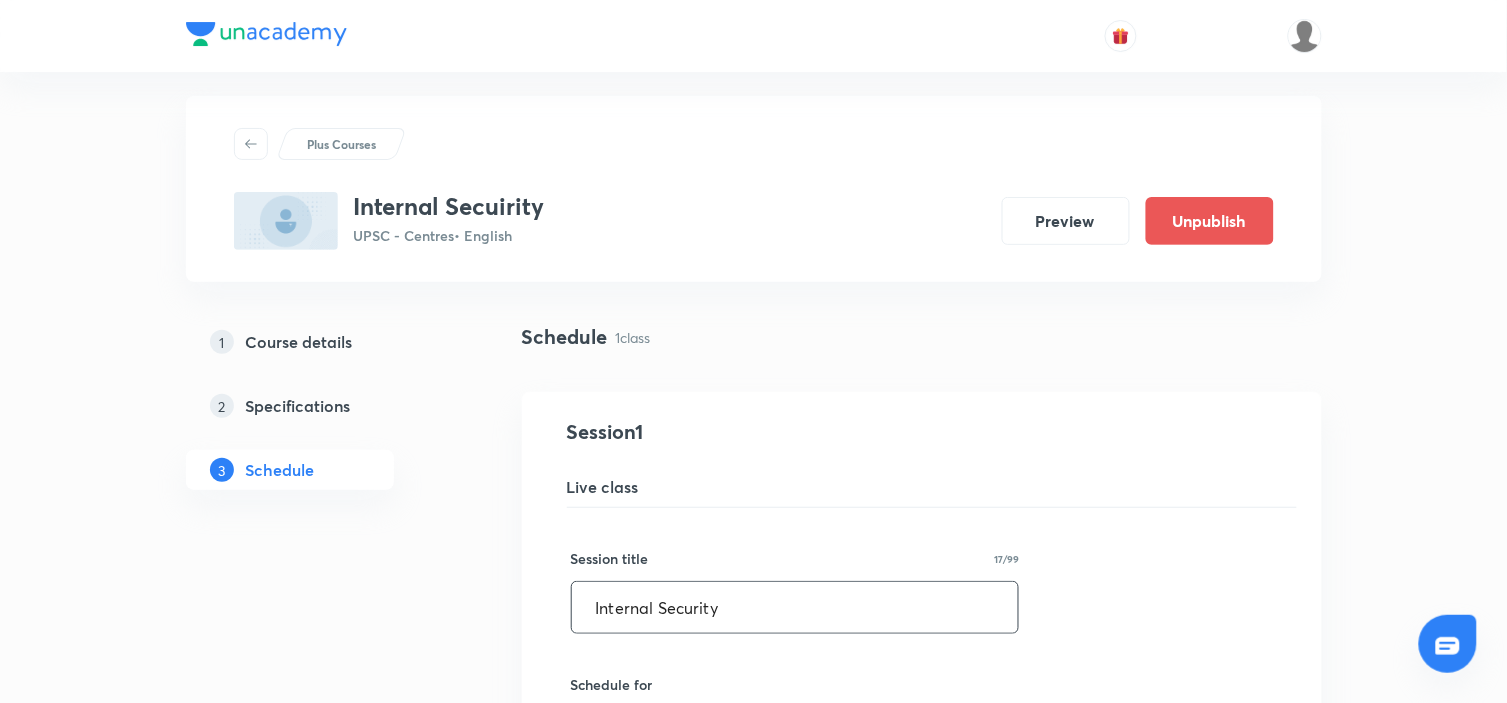 click on "Internal Security" at bounding box center [795, 607] 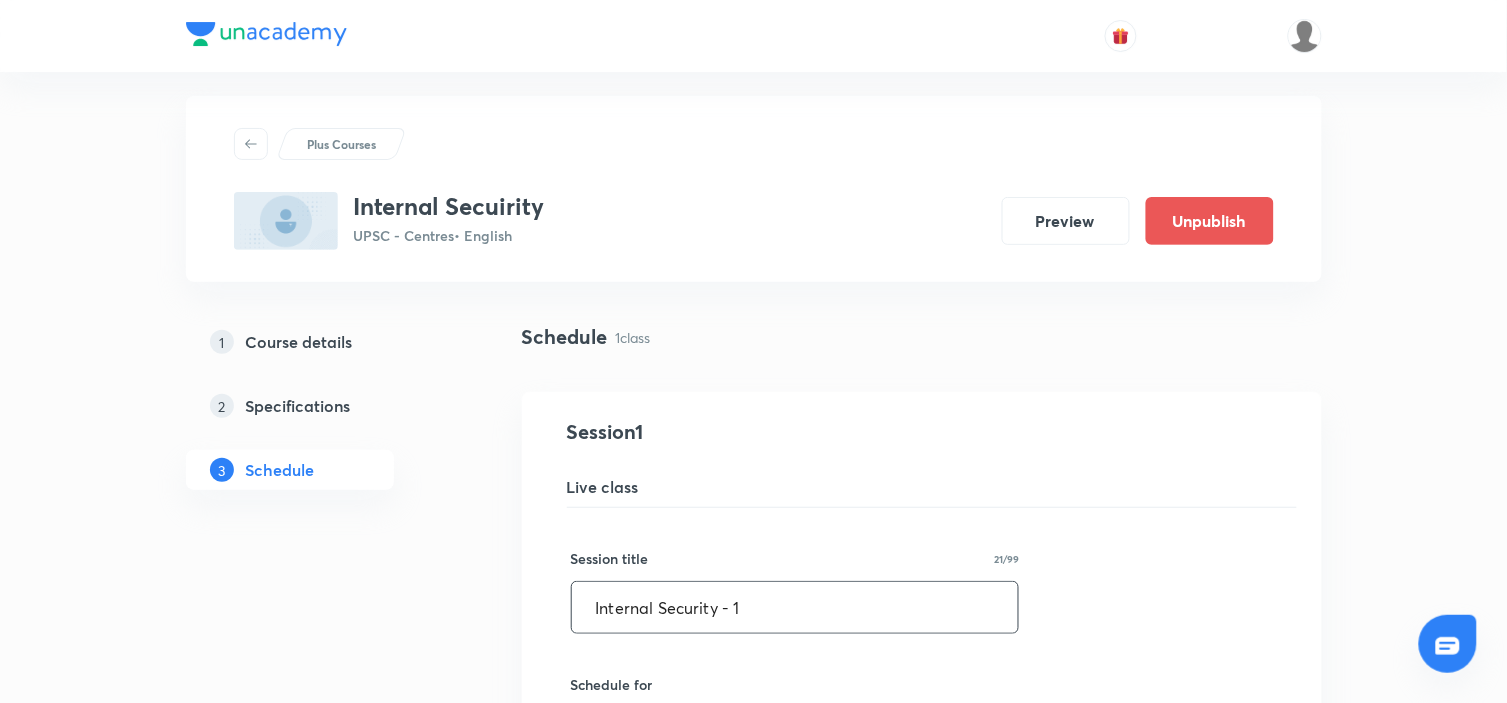type on "Internal Security - 1" 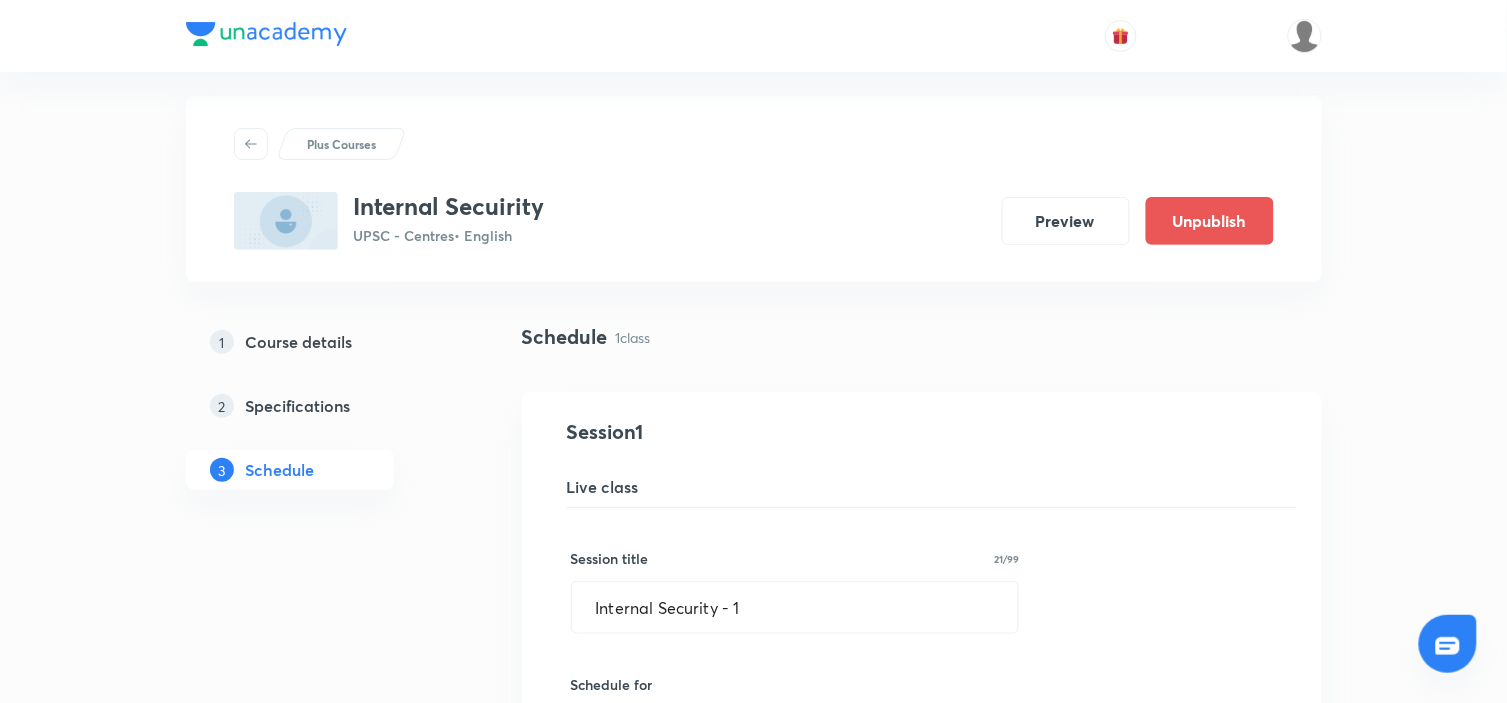 click on "Session  1 Live class" at bounding box center [932, 462] 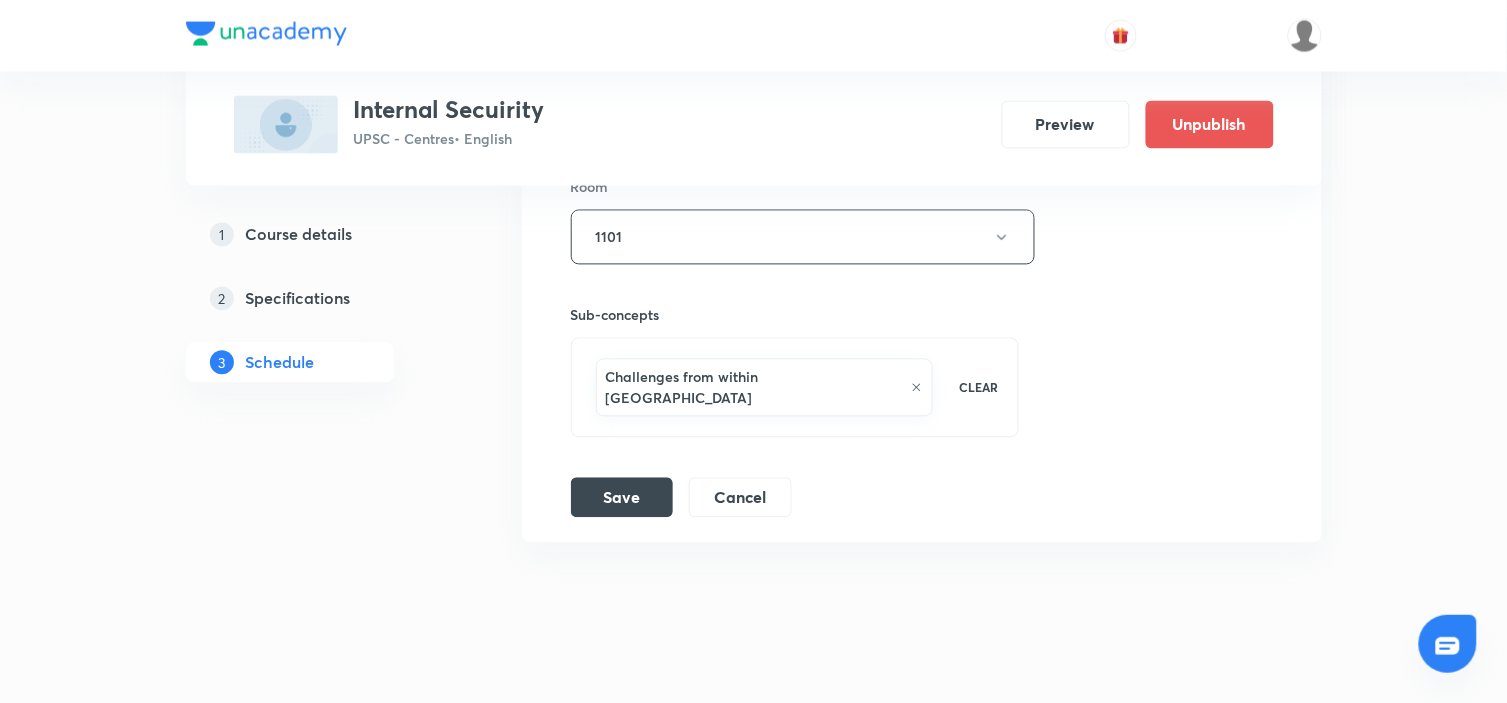 scroll, scrollTop: 905, scrollLeft: 0, axis: vertical 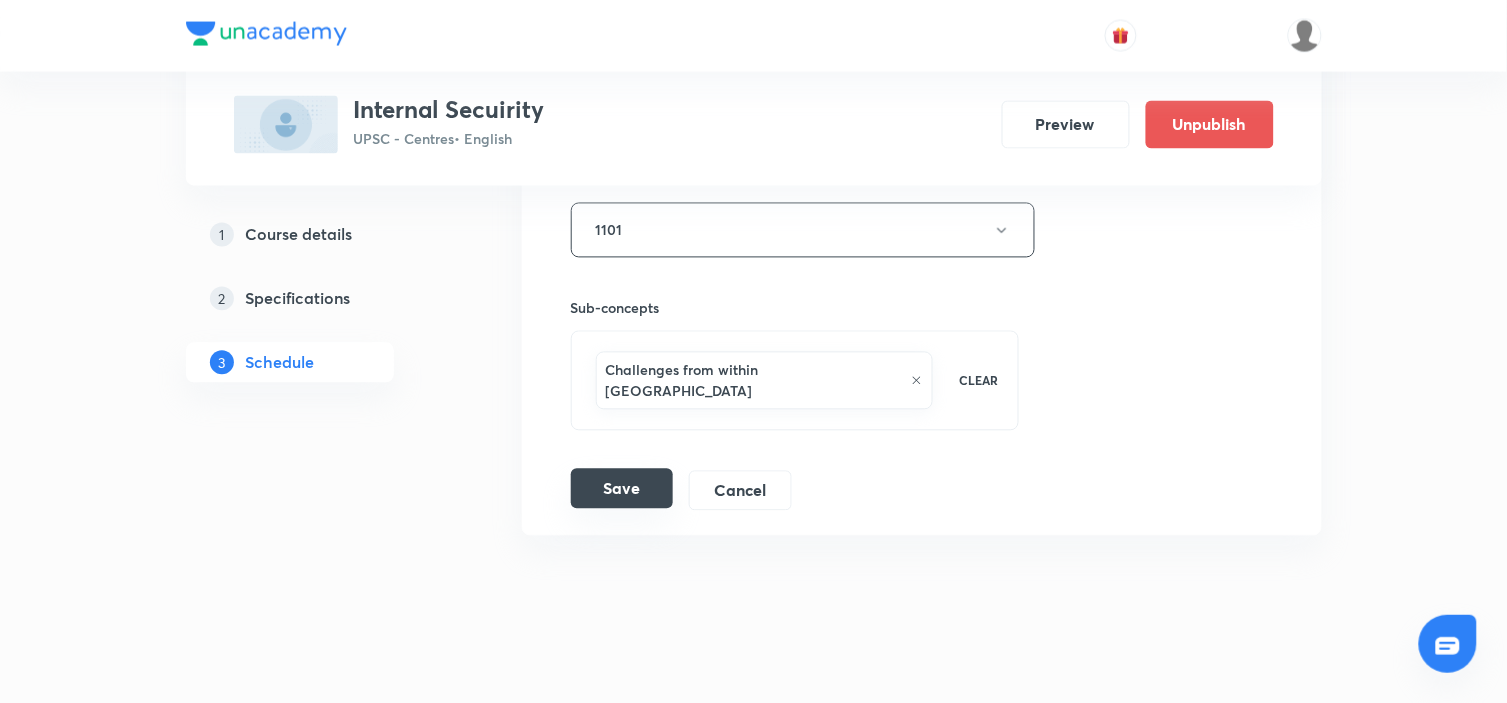 click on "Save" at bounding box center (622, 489) 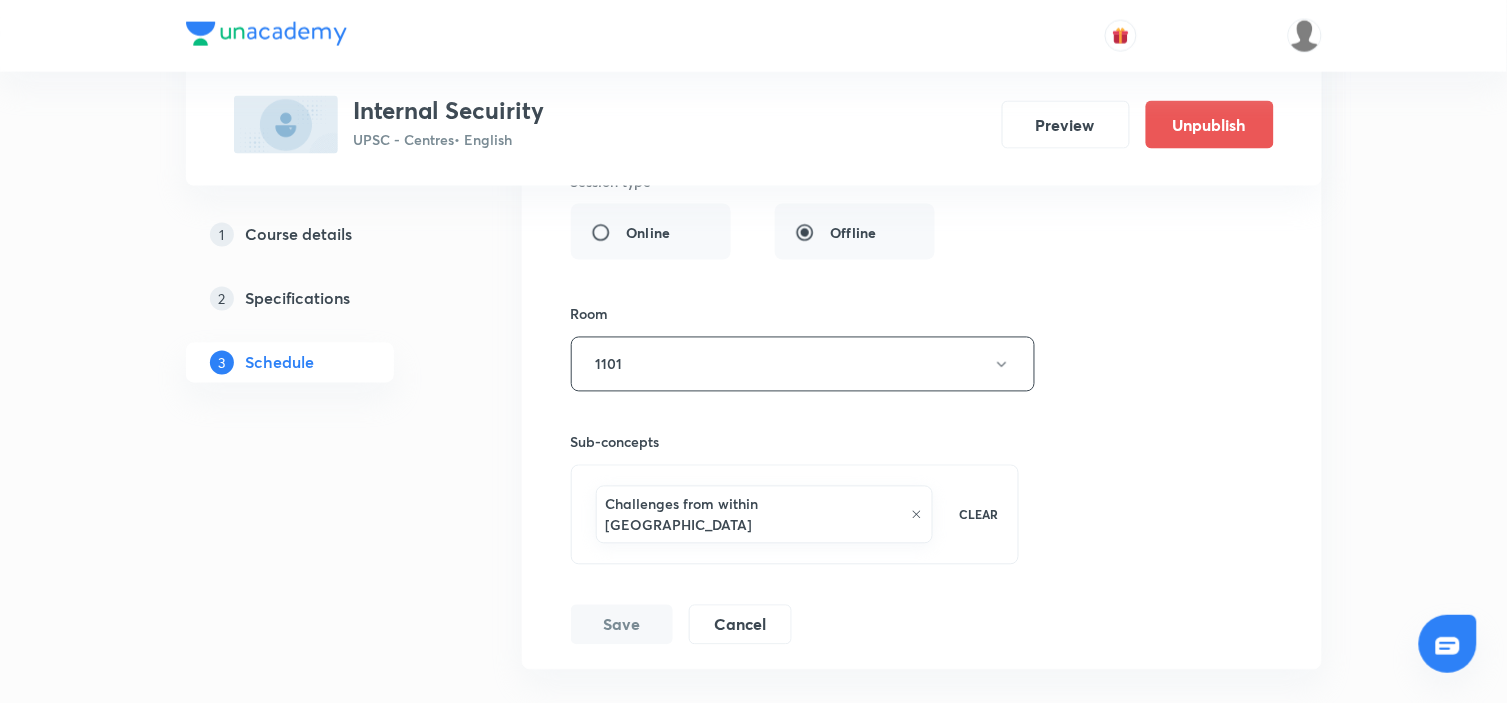 scroll, scrollTop: 794, scrollLeft: 0, axis: vertical 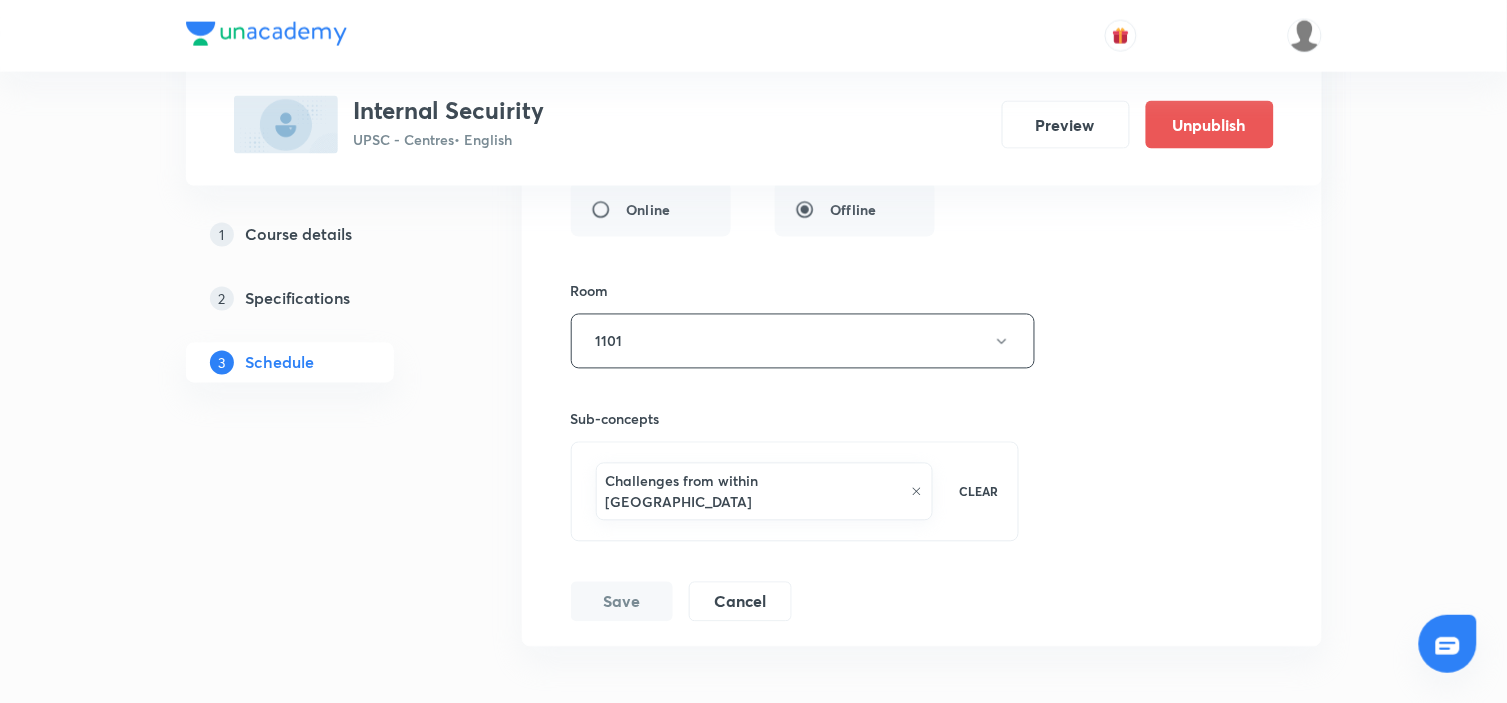 click on "Course details" at bounding box center [299, 235] 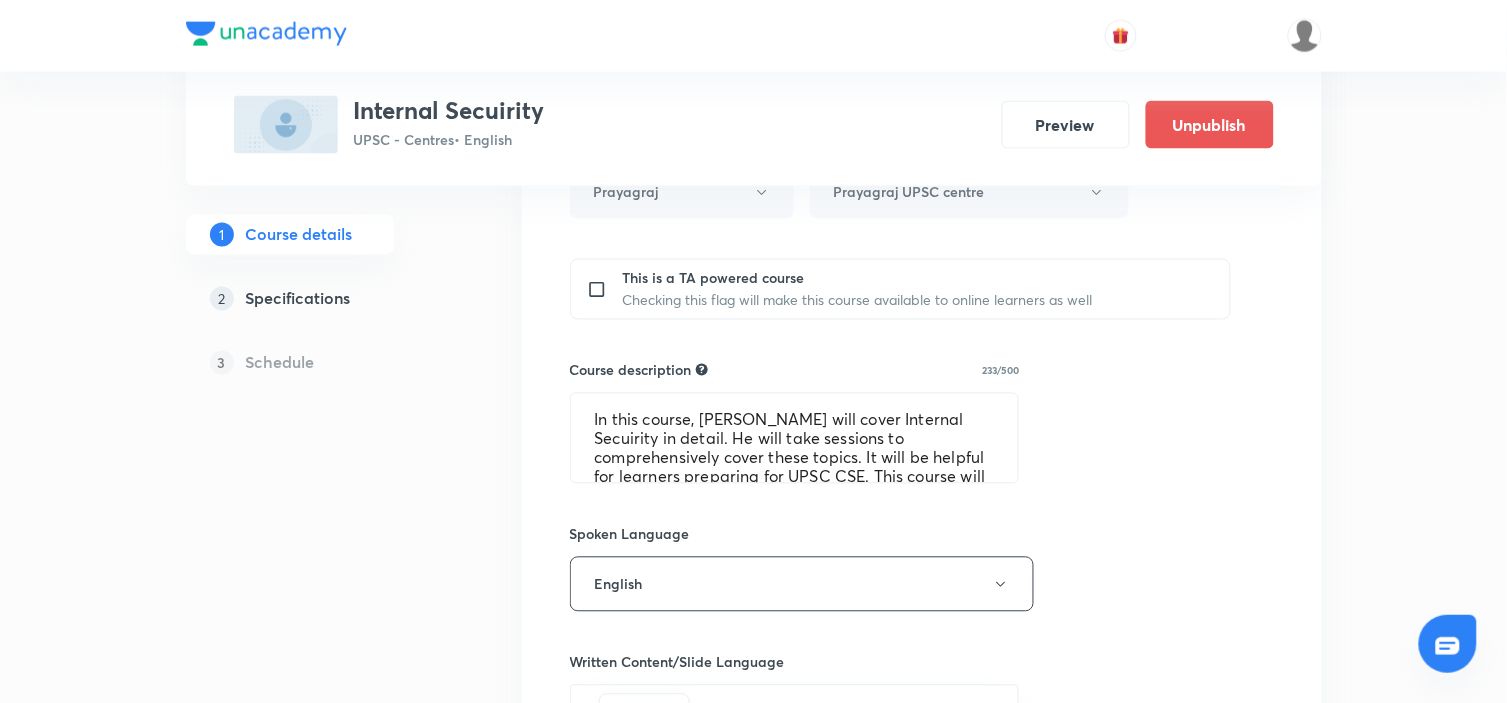 scroll, scrollTop: 0, scrollLeft: 0, axis: both 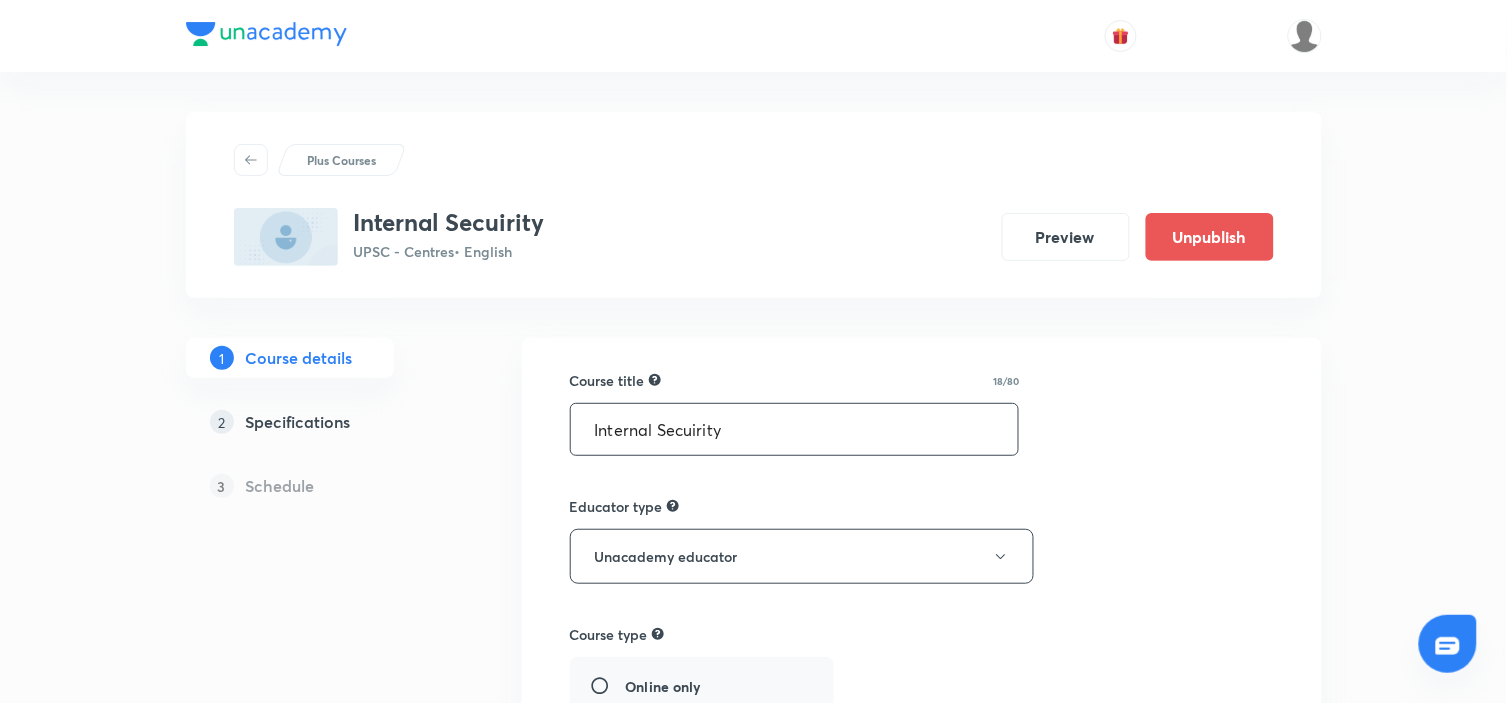 click on "Internal Secuirity" at bounding box center (795, 429) 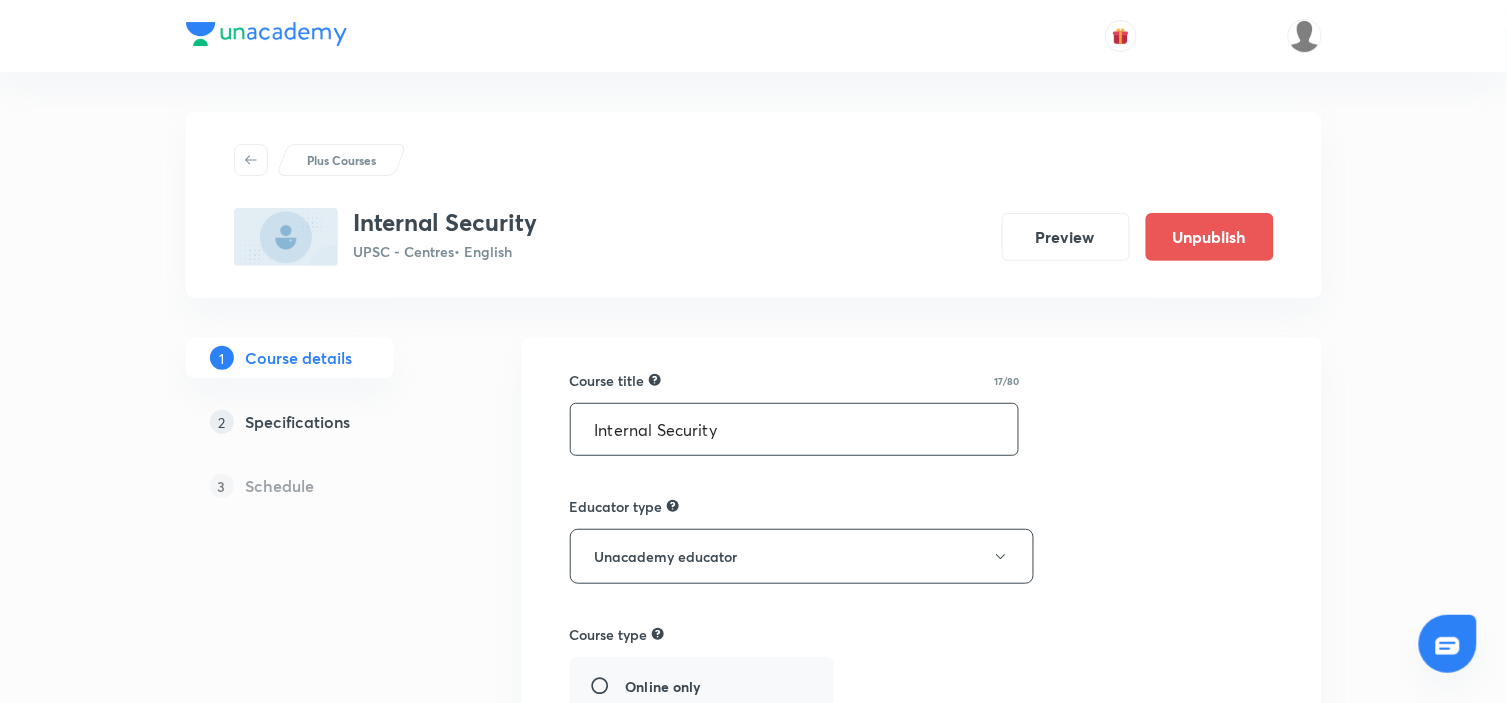 type on "Internal Security" 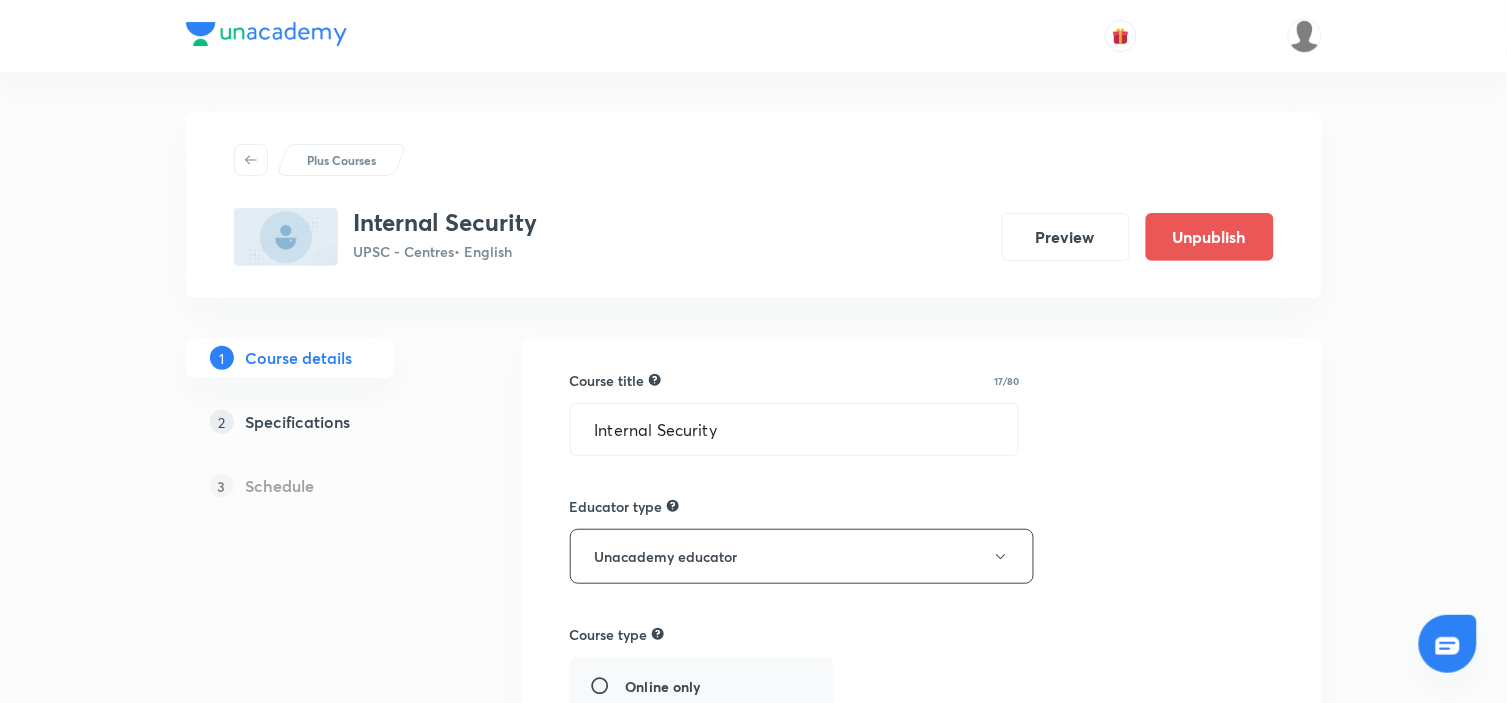 click on "Course title 17/80 Internal Security ​ Educator type Unacademy educator   Course type Online only Hybrid (Unacademy centre) Hybrid (non-offline) Only select if both recorded and live classes would be added to the course City Prayagraj Center Prayagraj UPSC centre This is a TA powered course Checking this flag will make this course available to online learners as well Course description 233/500 In this course, Harshmeet Singh Sir will cover Internal Secuirity in detail. He will take sessions to comprehensively cover these topics. It will be helpful for learners preparing for UPSC CSE. This course will be covered in English. ​ Spoken Language English Written Content/Slide Language English ​ Select a goal UPSC - Centres ​ Educators Harshmeet Singh ​ Save & continue" at bounding box center [922, 1127] 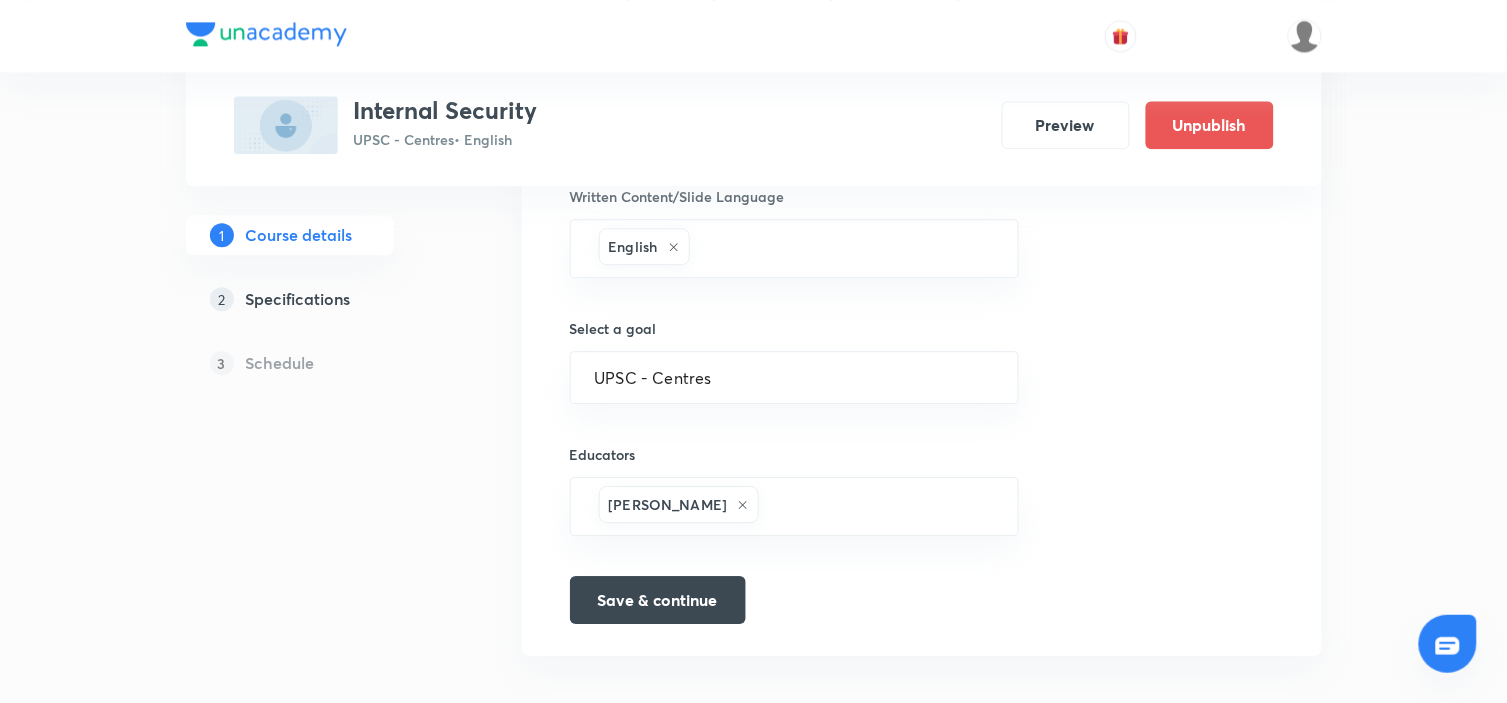 scroll, scrollTop: 1278, scrollLeft: 0, axis: vertical 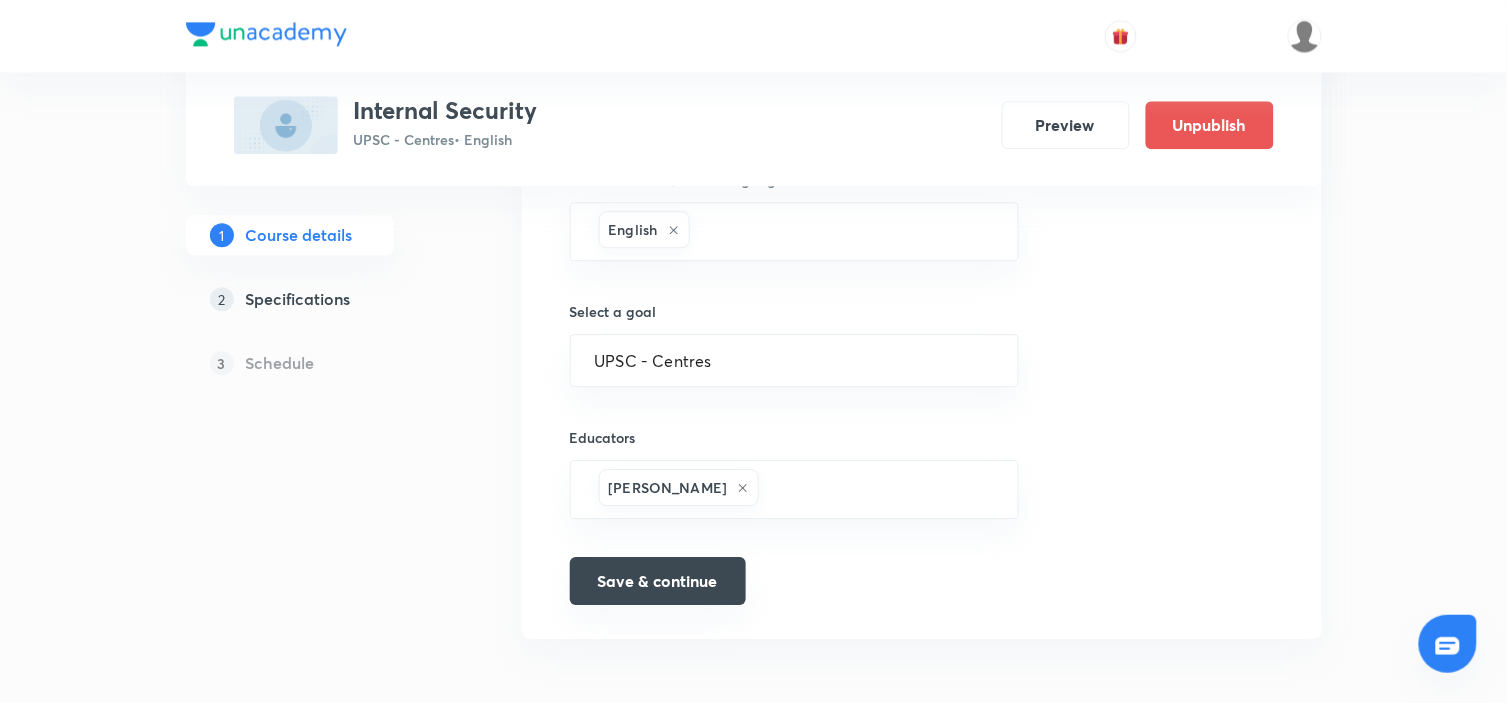 click on "Save & continue" at bounding box center [658, 581] 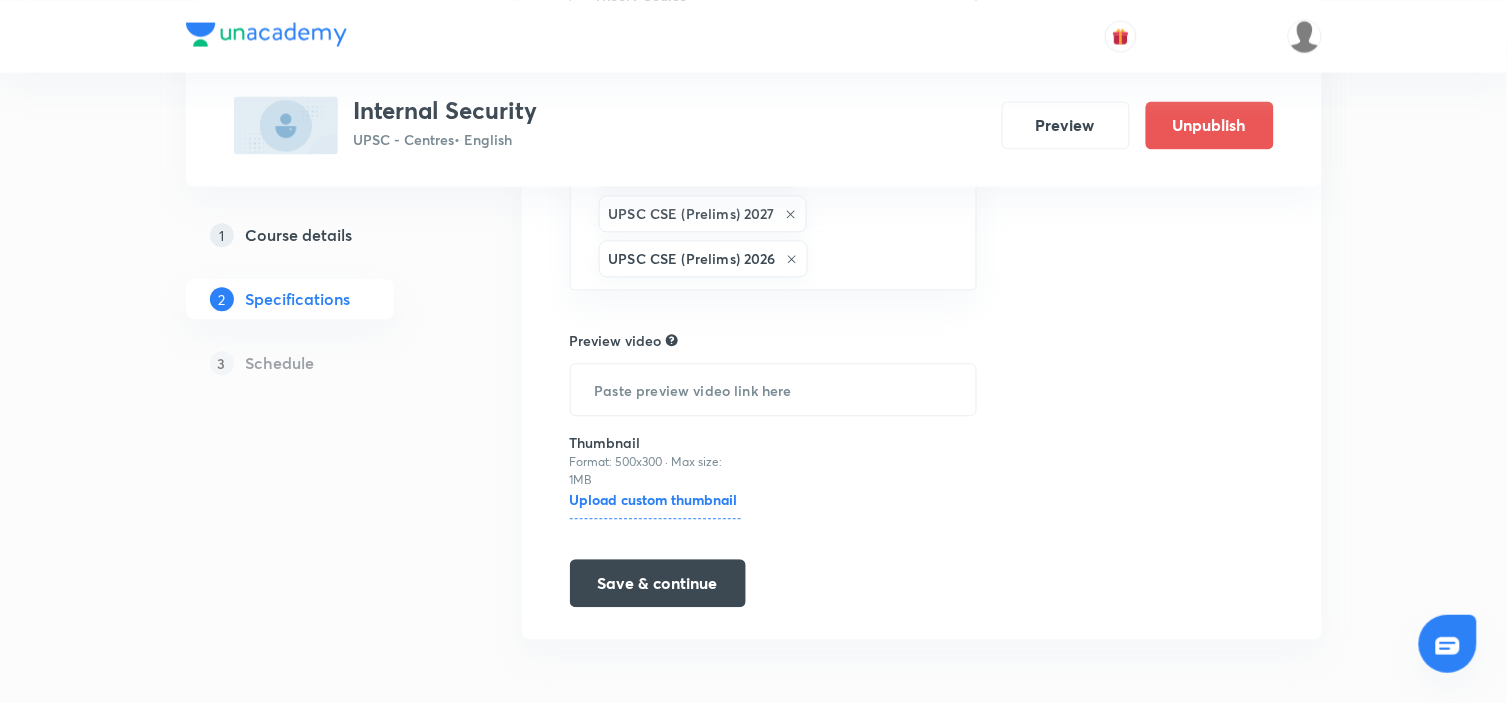 scroll, scrollTop: 0, scrollLeft: 0, axis: both 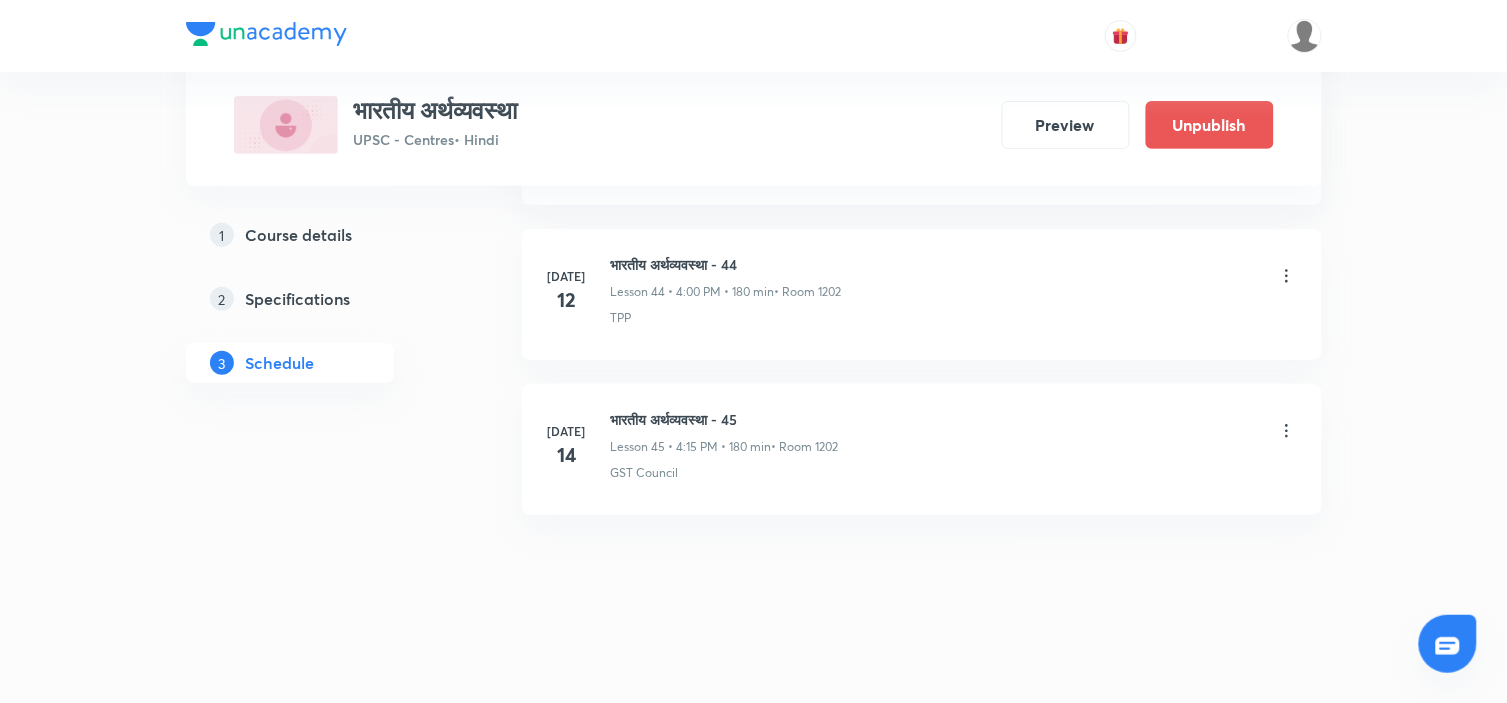 click on "भारतीय अर्थव्यवस्था - 45" at bounding box center (725, 419) 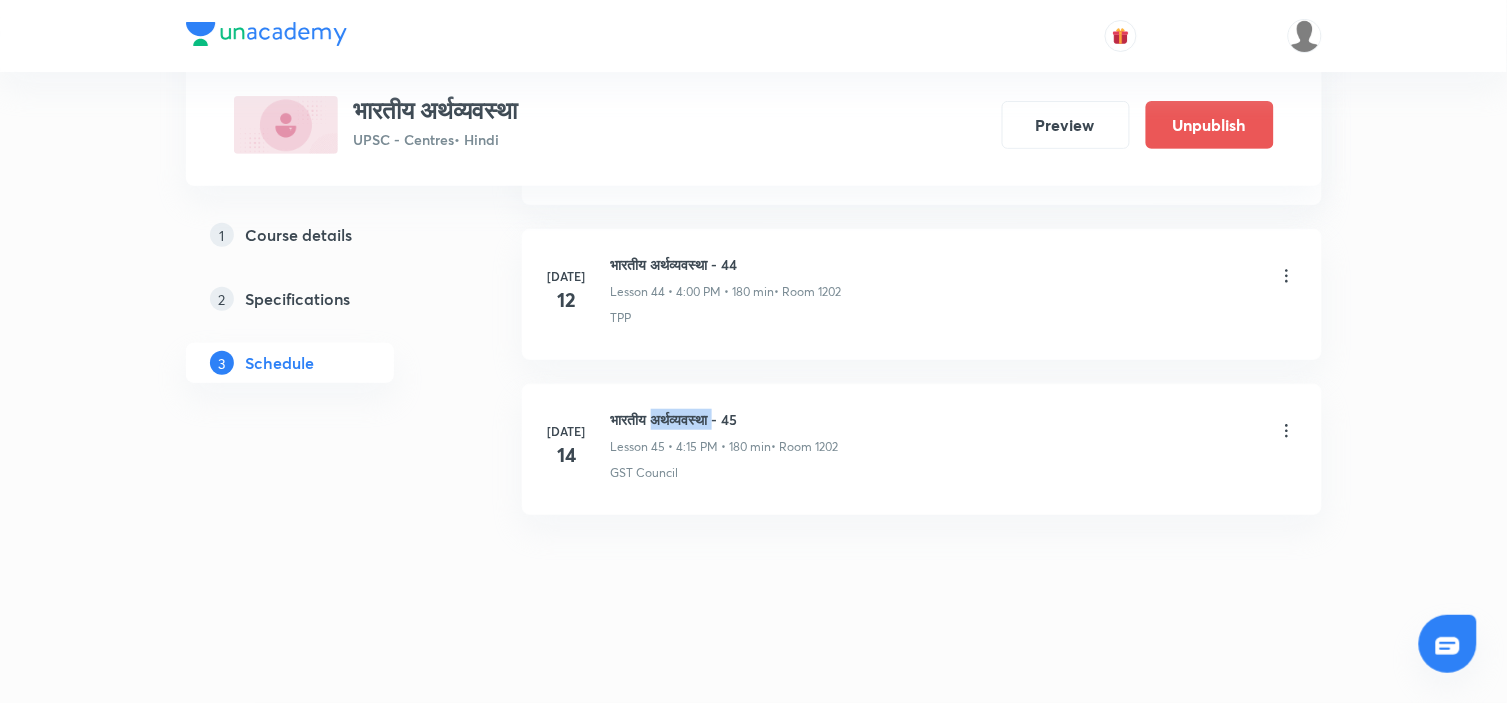 click on "भारतीय अर्थव्यवस्था - 45" at bounding box center (725, 419) 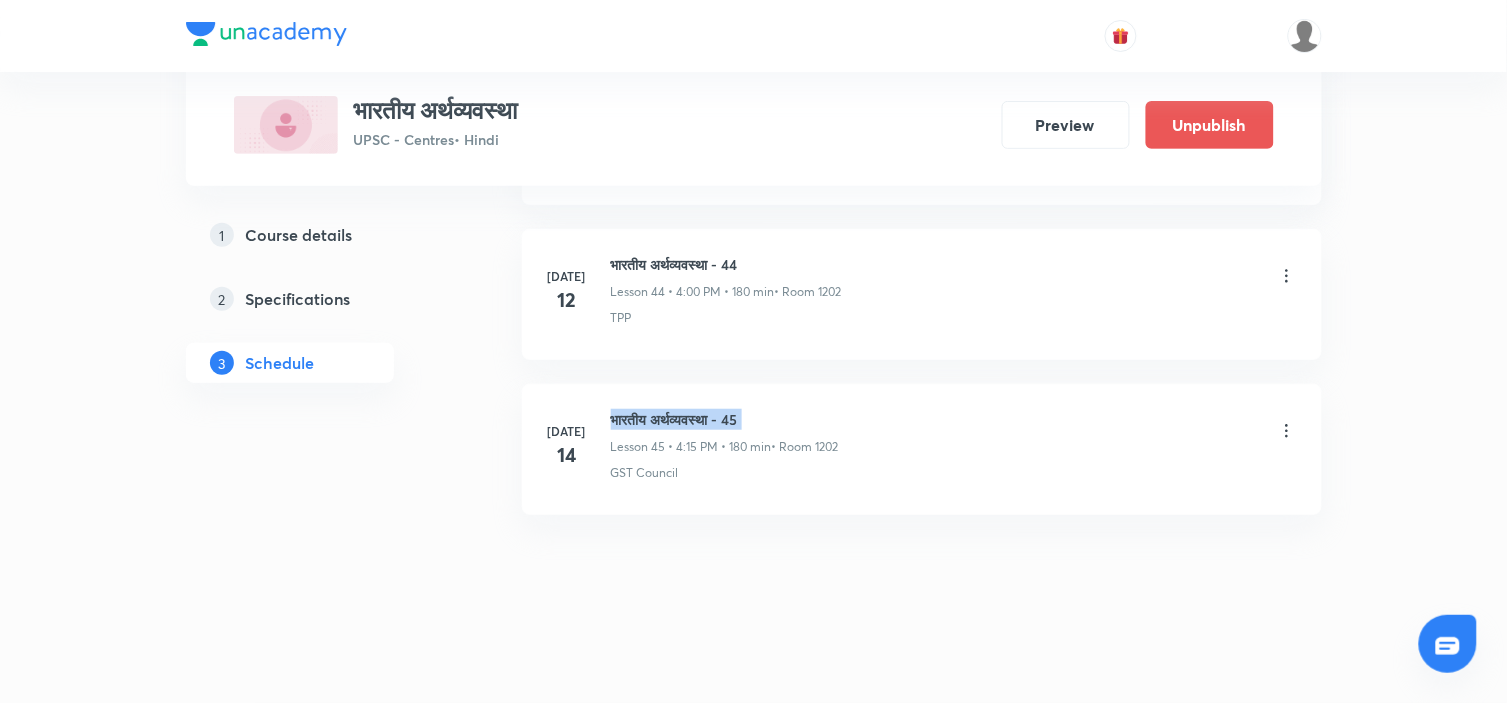 click on "भारतीय अर्थव्यवस्था - 45" at bounding box center (725, 419) 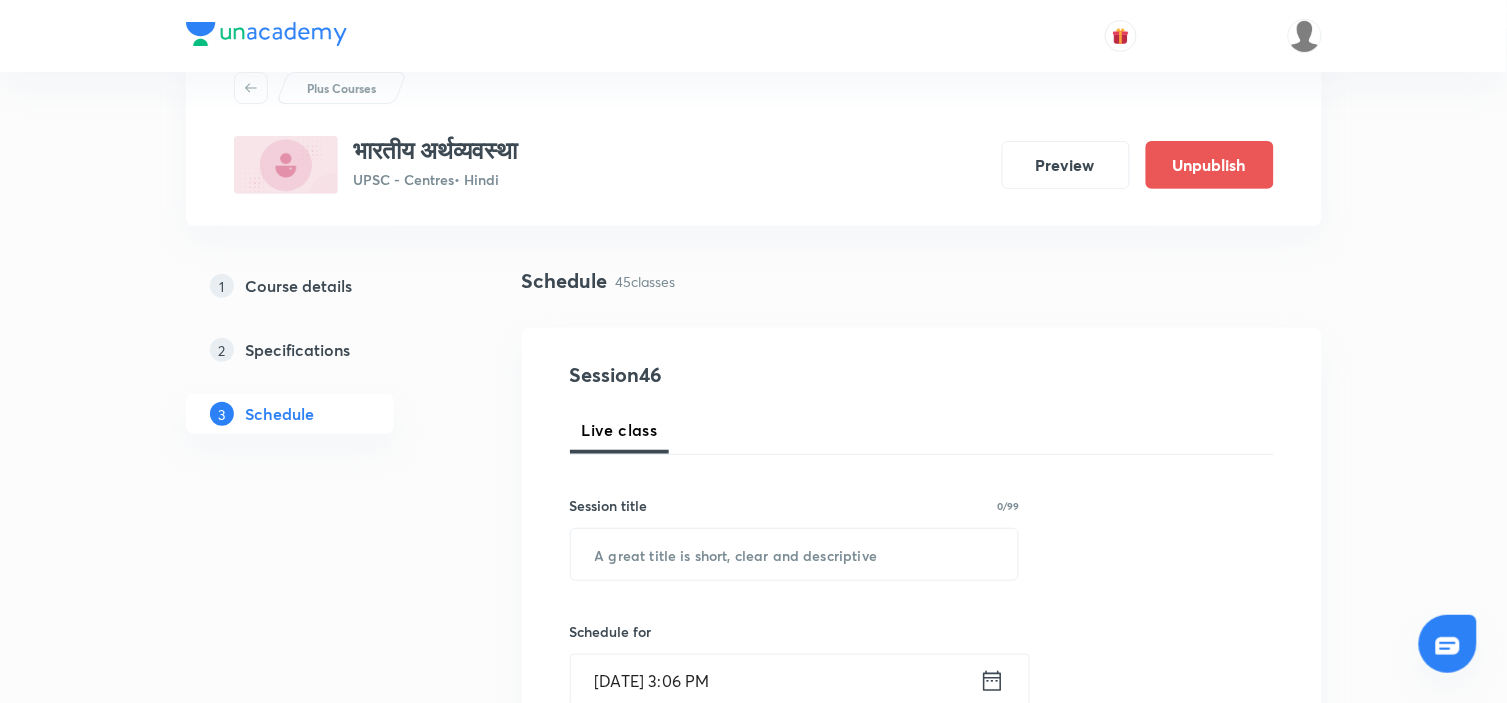 scroll, scrollTop: 111, scrollLeft: 0, axis: vertical 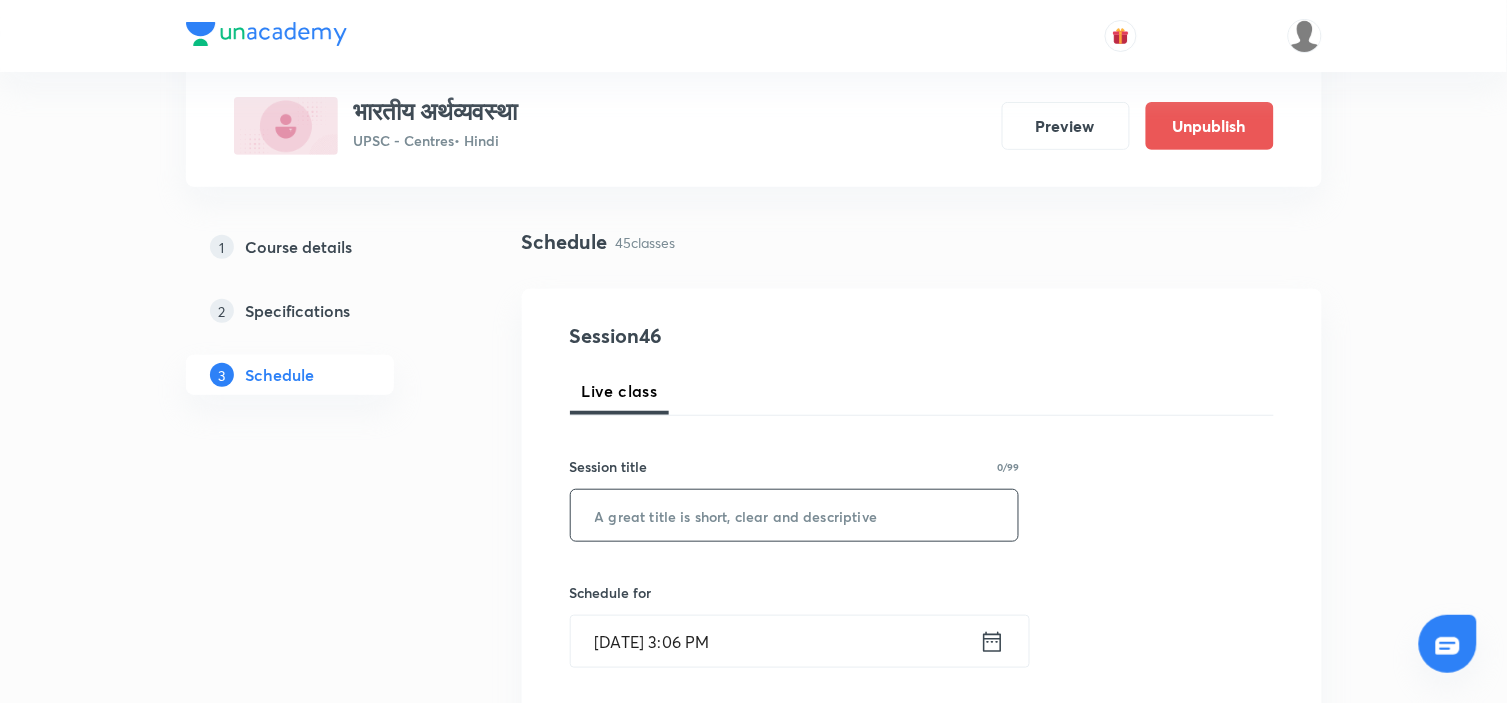click at bounding box center (795, 515) 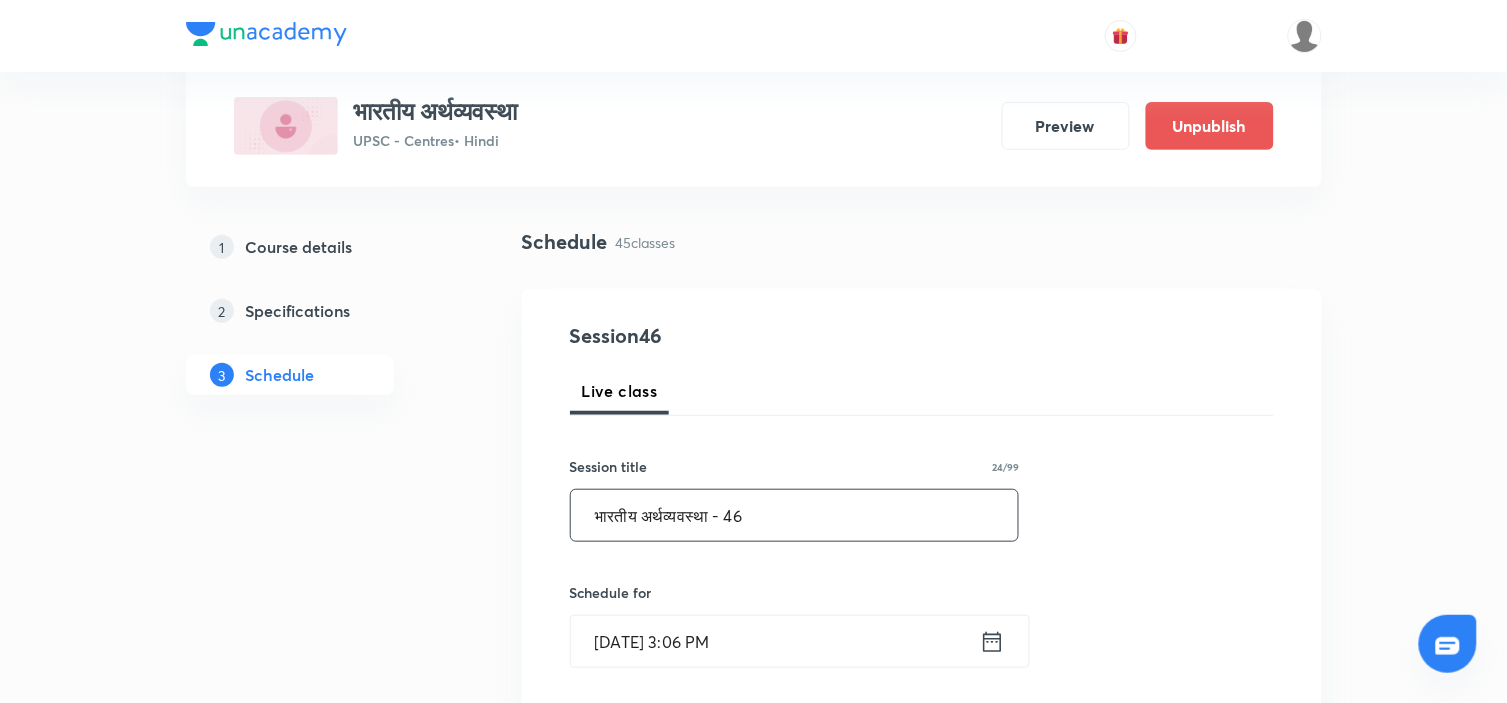 type on "भारतीय अर्थव्यवस्था - 46" 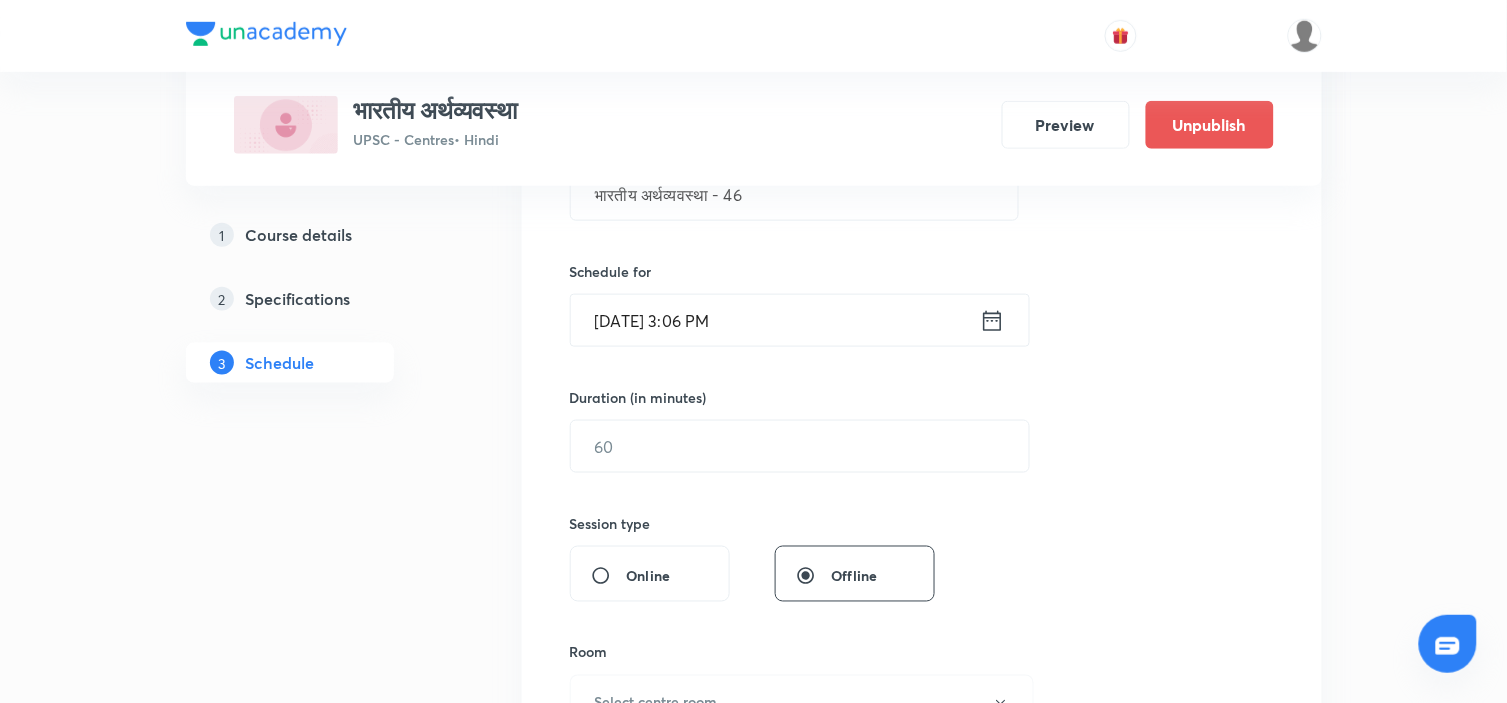 scroll, scrollTop: 444, scrollLeft: 0, axis: vertical 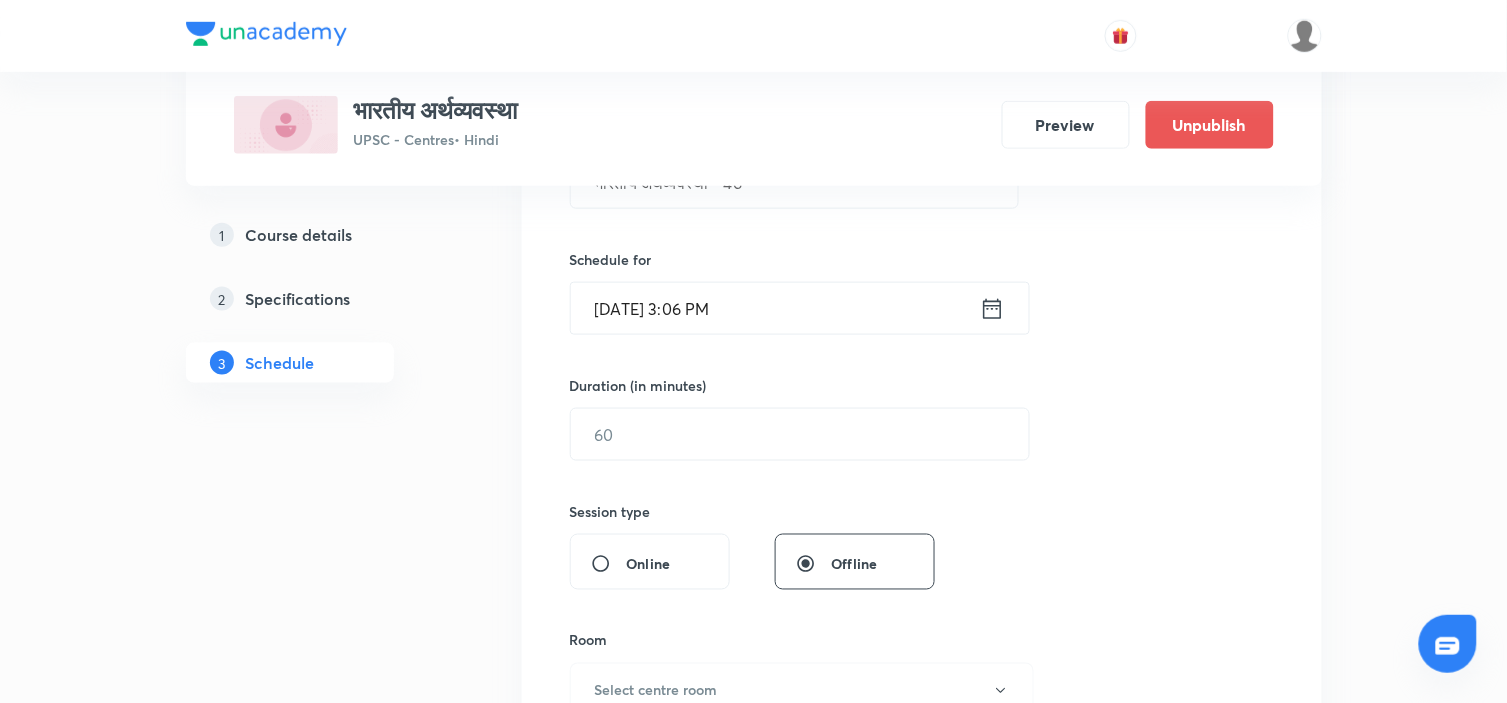 click 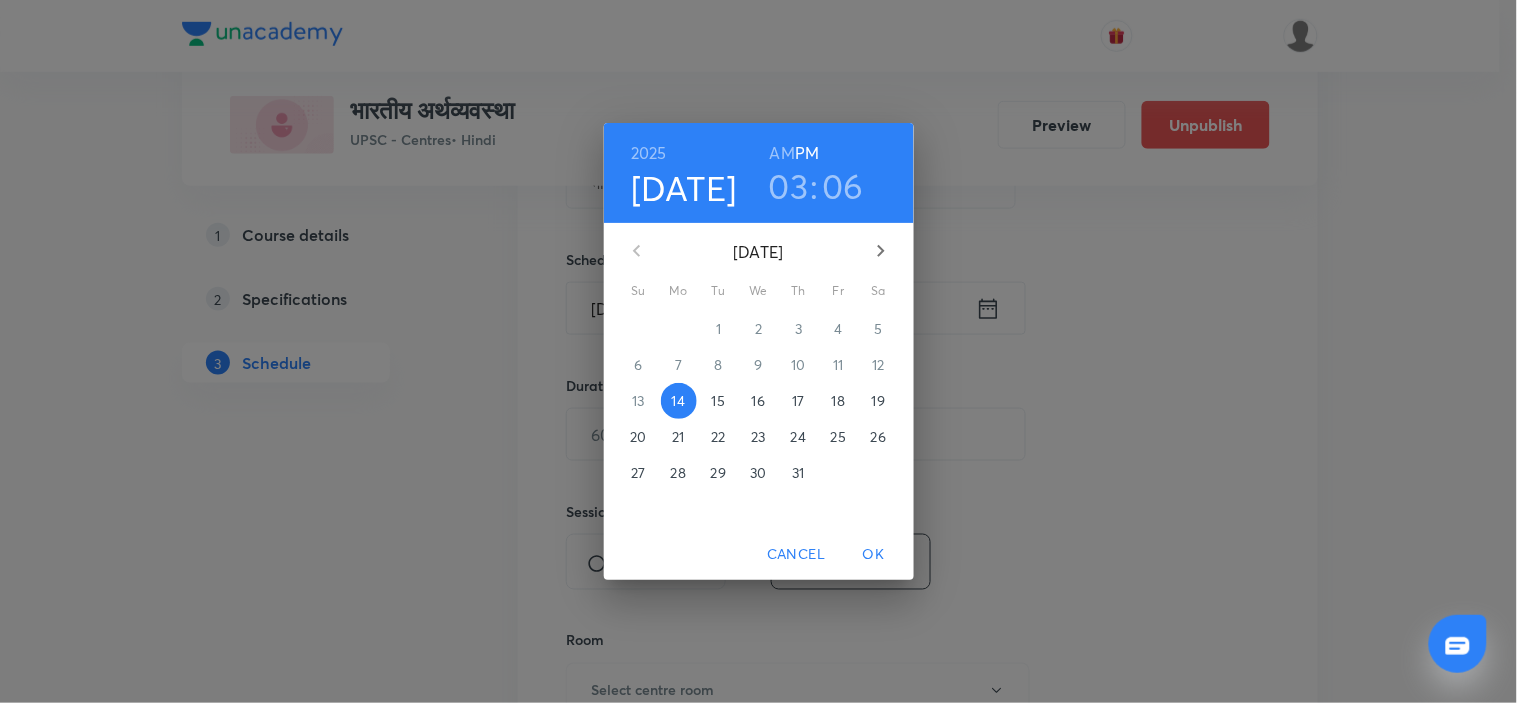 click on "15" at bounding box center [719, 401] 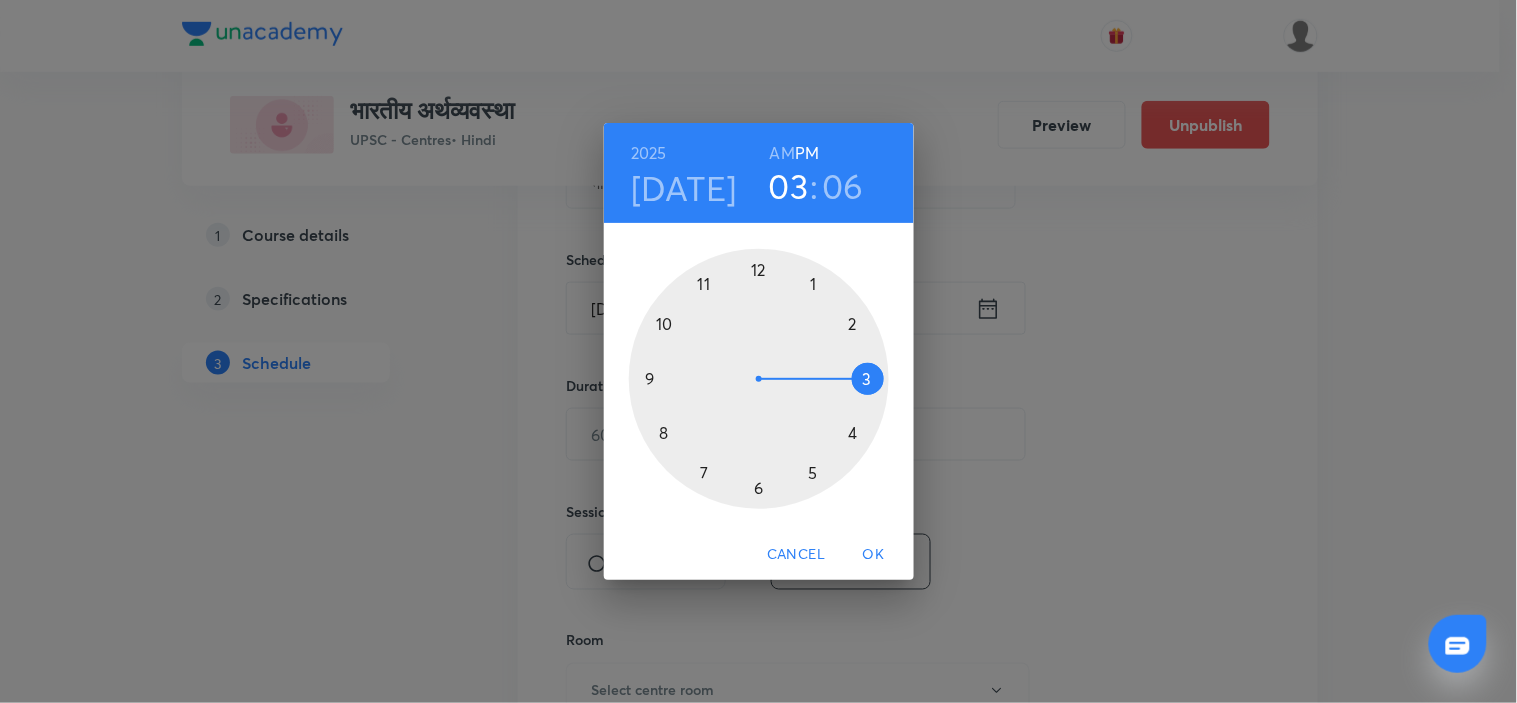 click at bounding box center (759, 379) 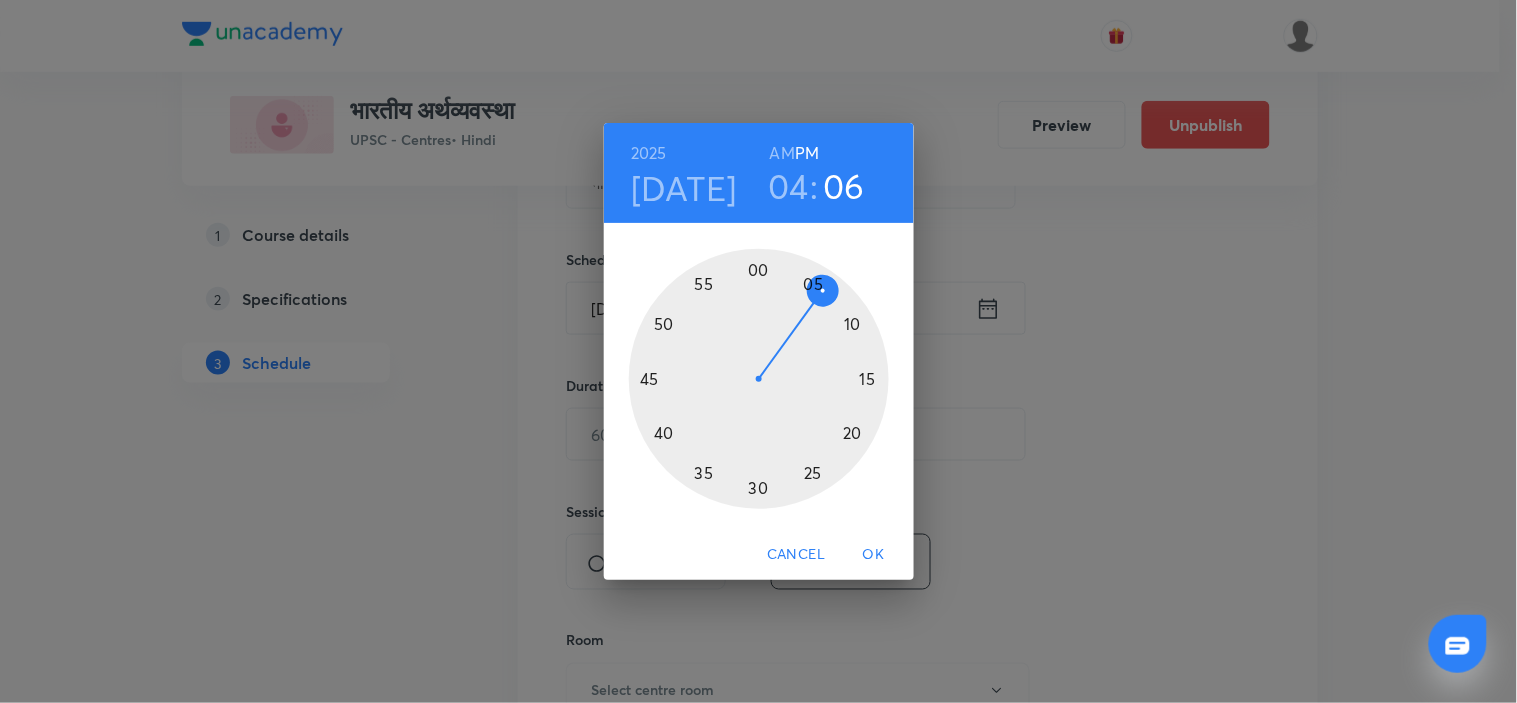 click at bounding box center (759, 379) 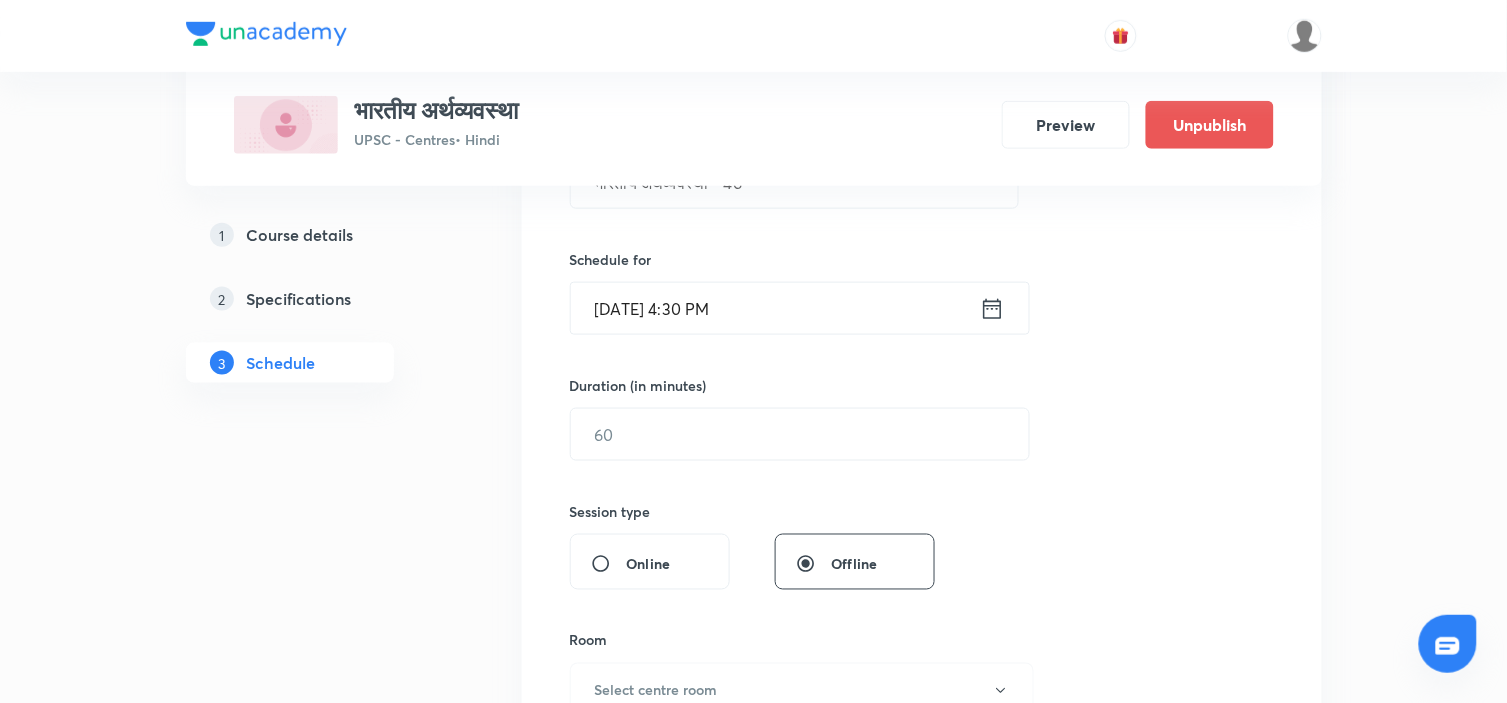 click on "Session  46 Live class Session title 24/99 भारतीय अर्थव्यवस्था - 46 ​ Schedule for Jul 15, 2025, 4:30 PM ​ Duration (in minutes) ​   Session type Online Offline Room Select centre room Sub-concepts Select concepts that wil be covered in this session Add Cancel" at bounding box center [922, 457] 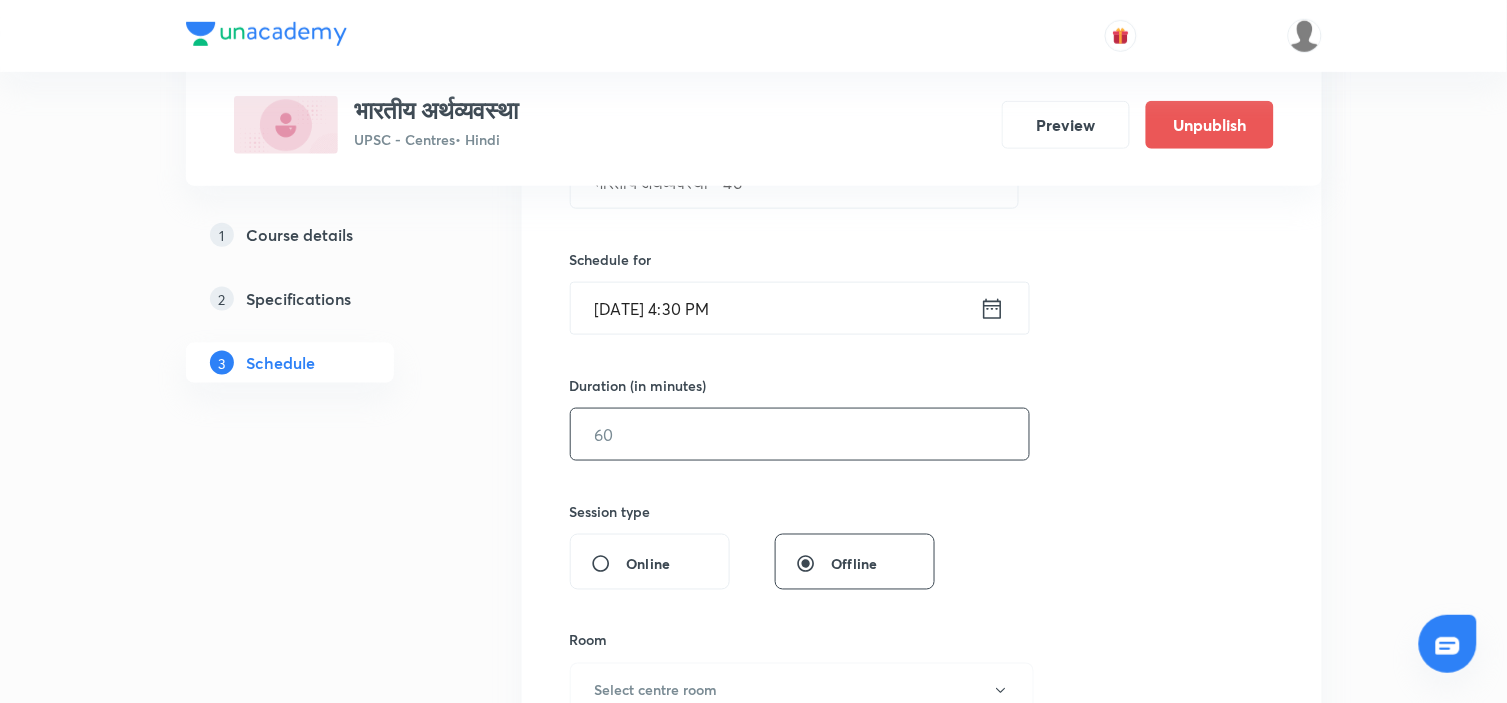 click at bounding box center [800, 434] 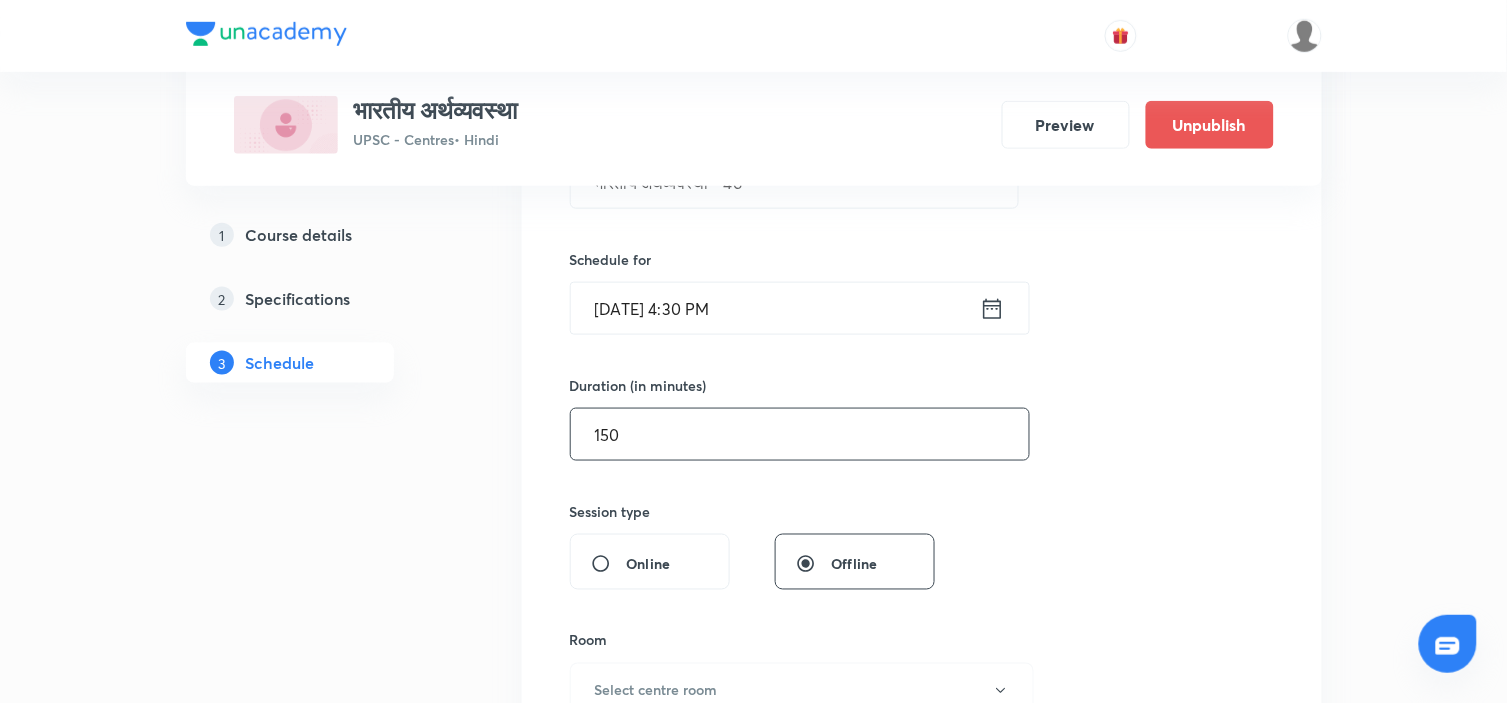 type on "150" 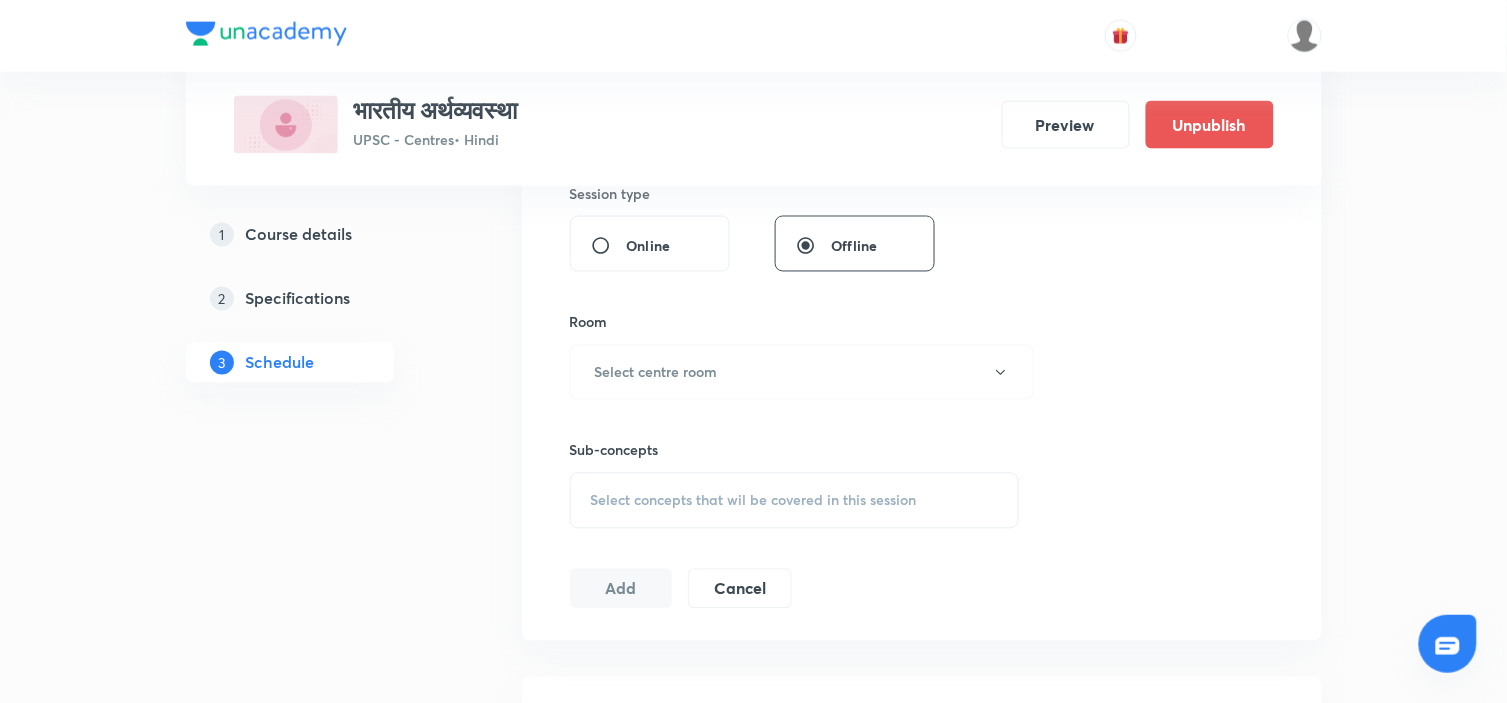 scroll, scrollTop: 777, scrollLeft: 0, axis: vertical 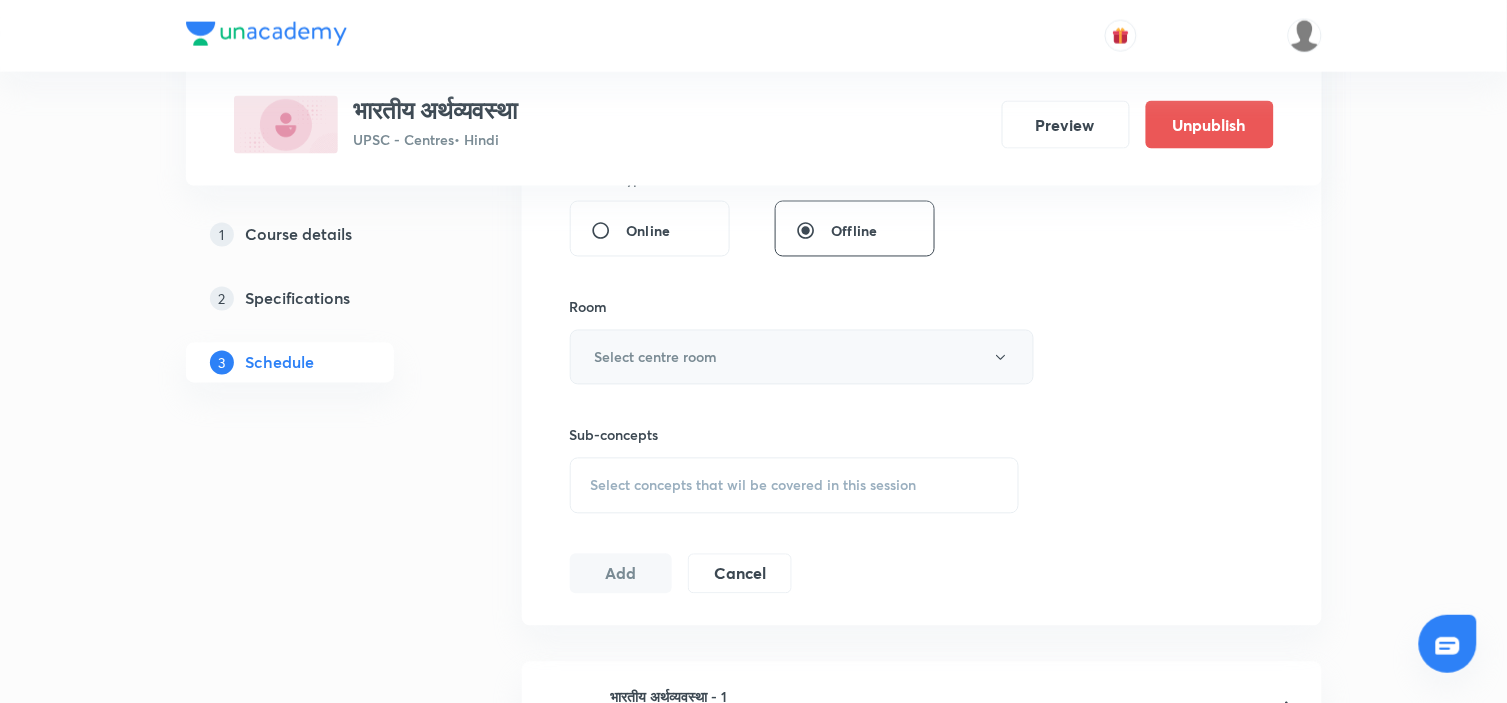 click on "Select centre room" at bounding box center [802, 357] 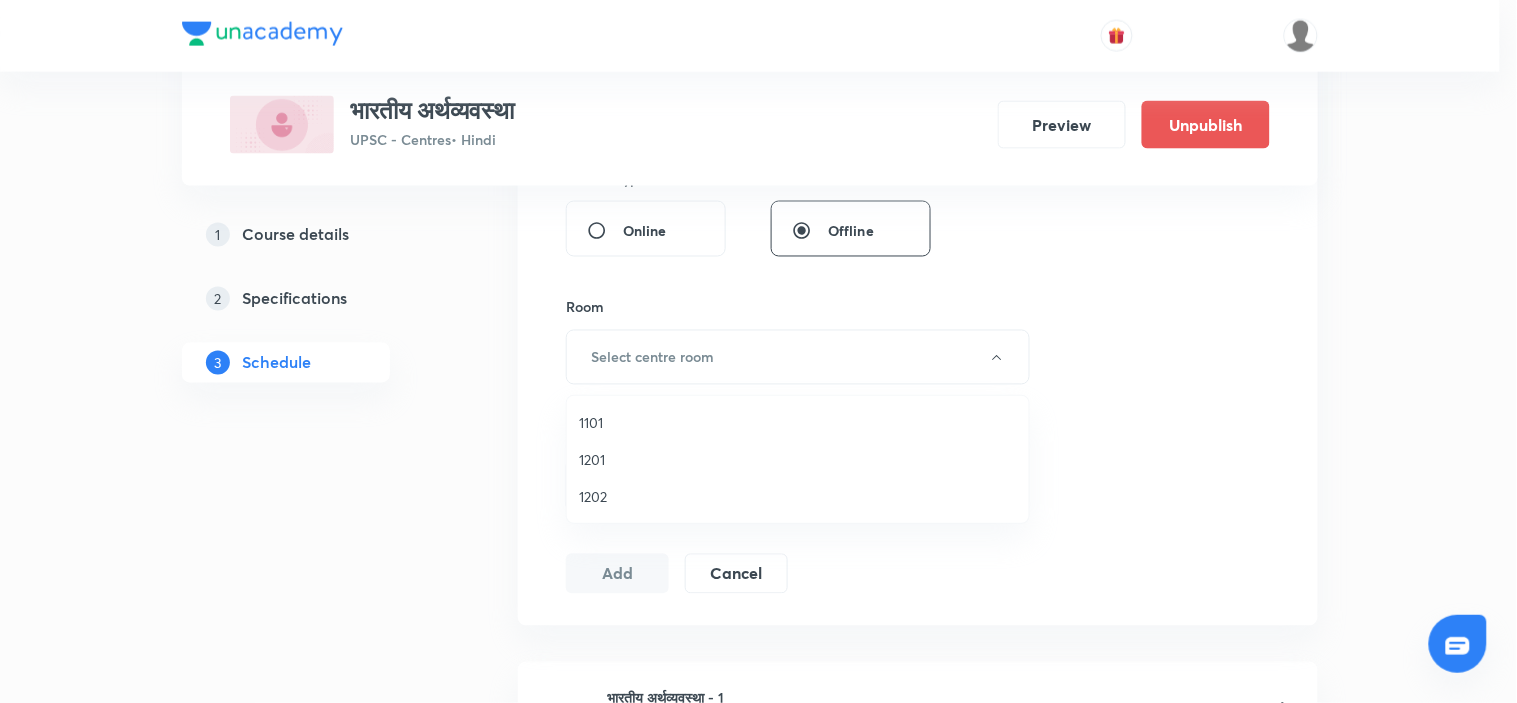 click on "1202" at bounding box center (798, 496) 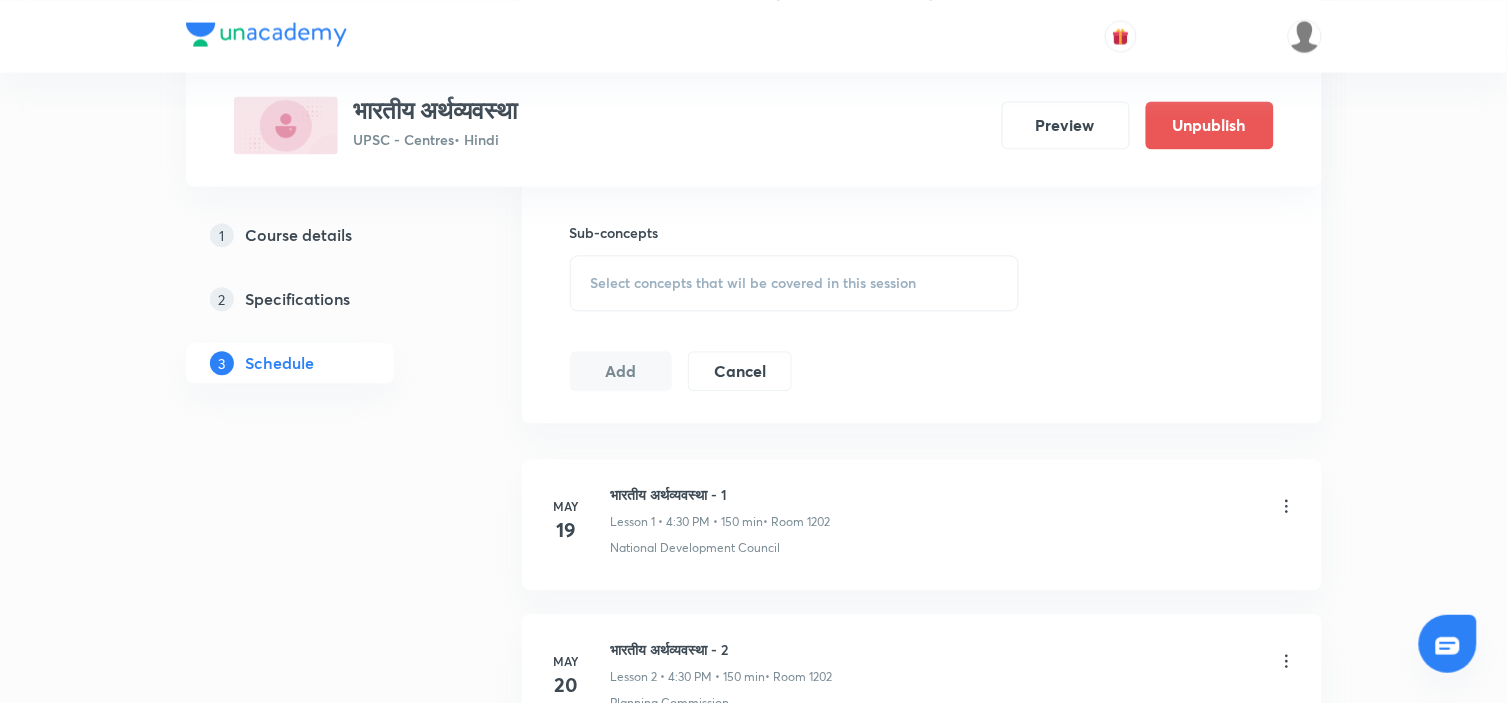 scroll, scrollTop: 1000, scrollLeft: 0, axis: vertical 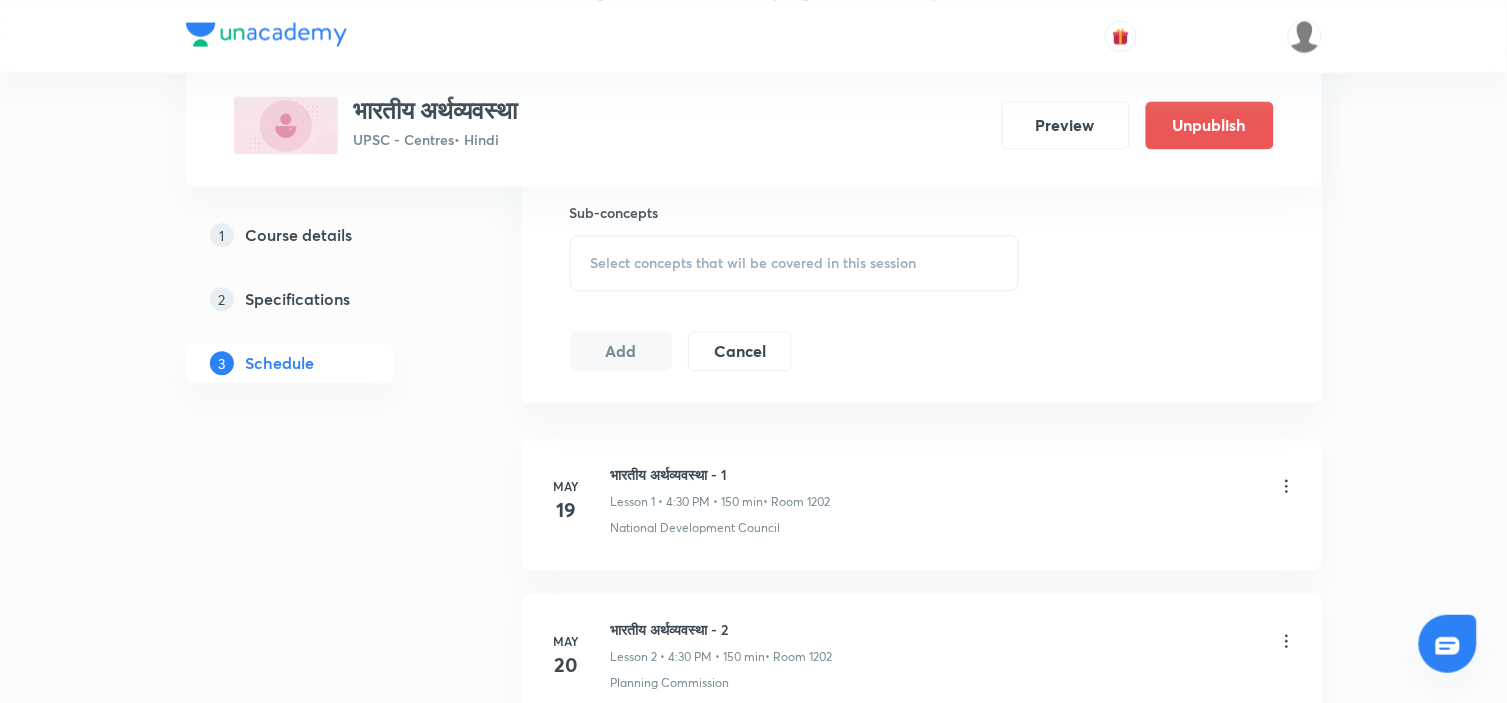 click on "Select concepts that wil be covered in this session" at bounding box center (795, 263) 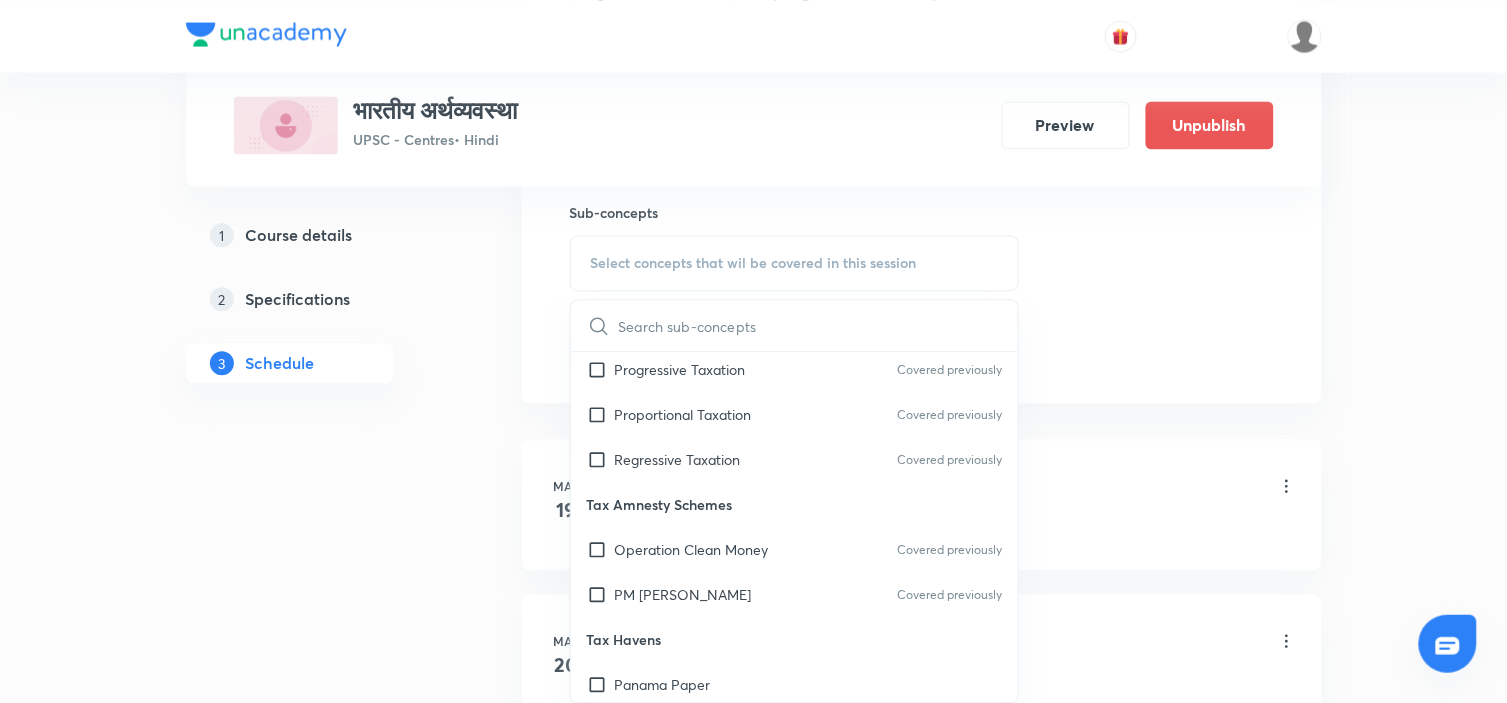 scroll, scrollTop: 2333, scrollLeft: 0, axis: vertical 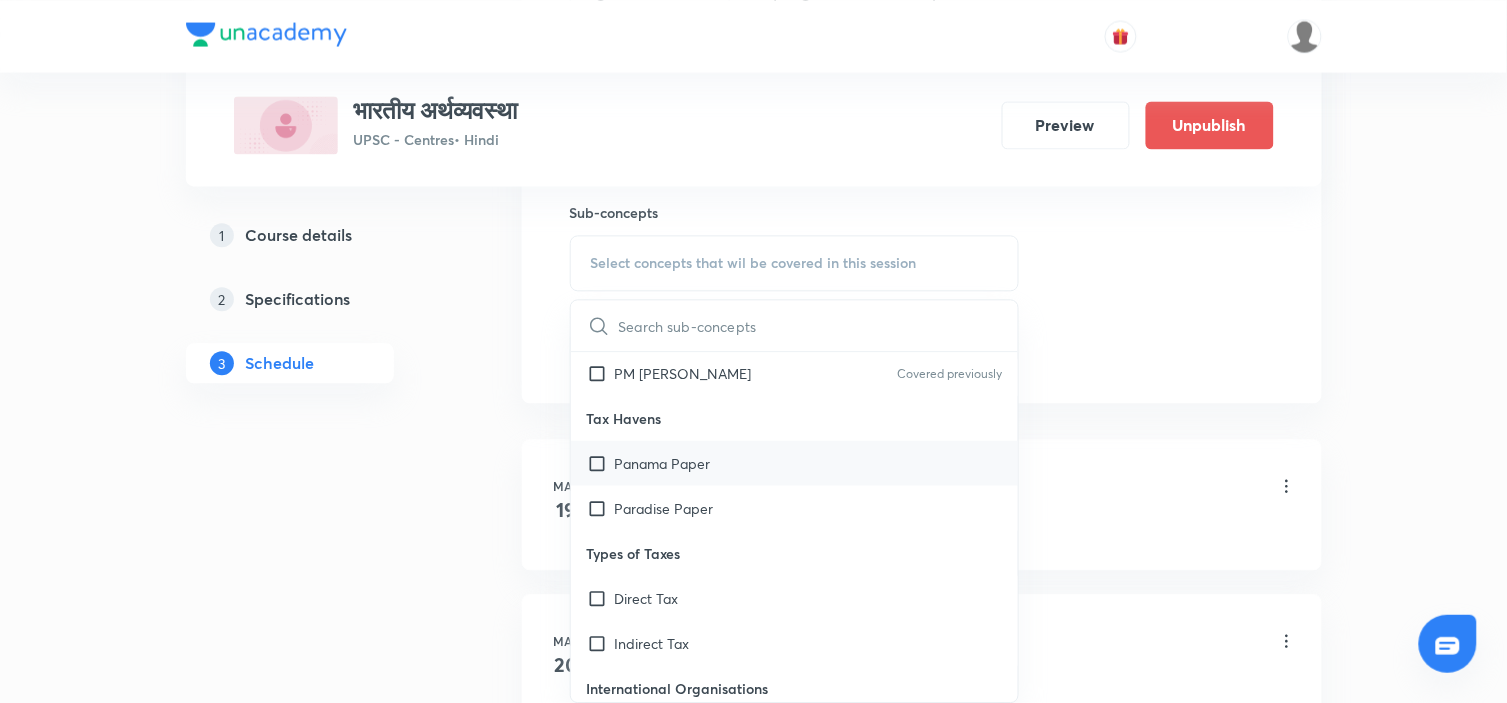 click on "Panama Paper" at bounding box center (795, 462) 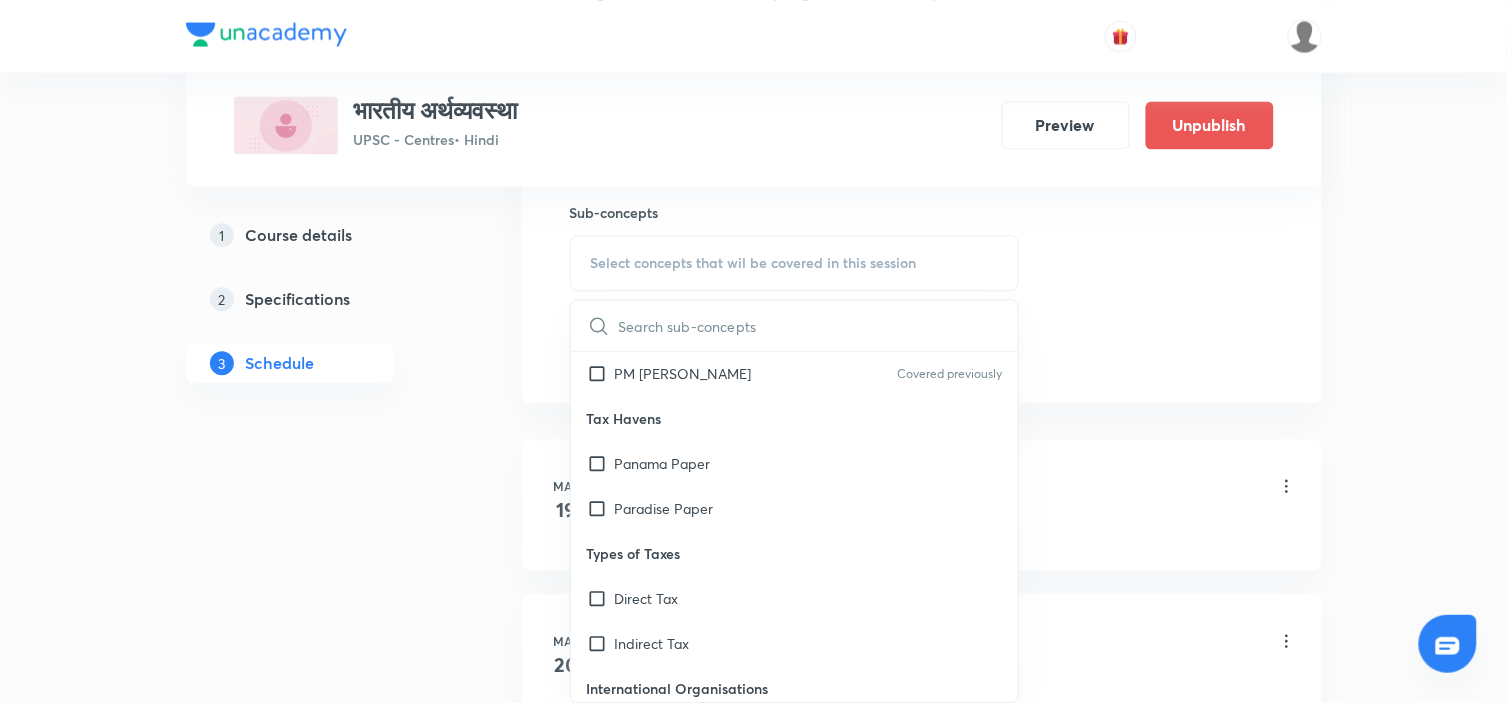 checkbox on "true" 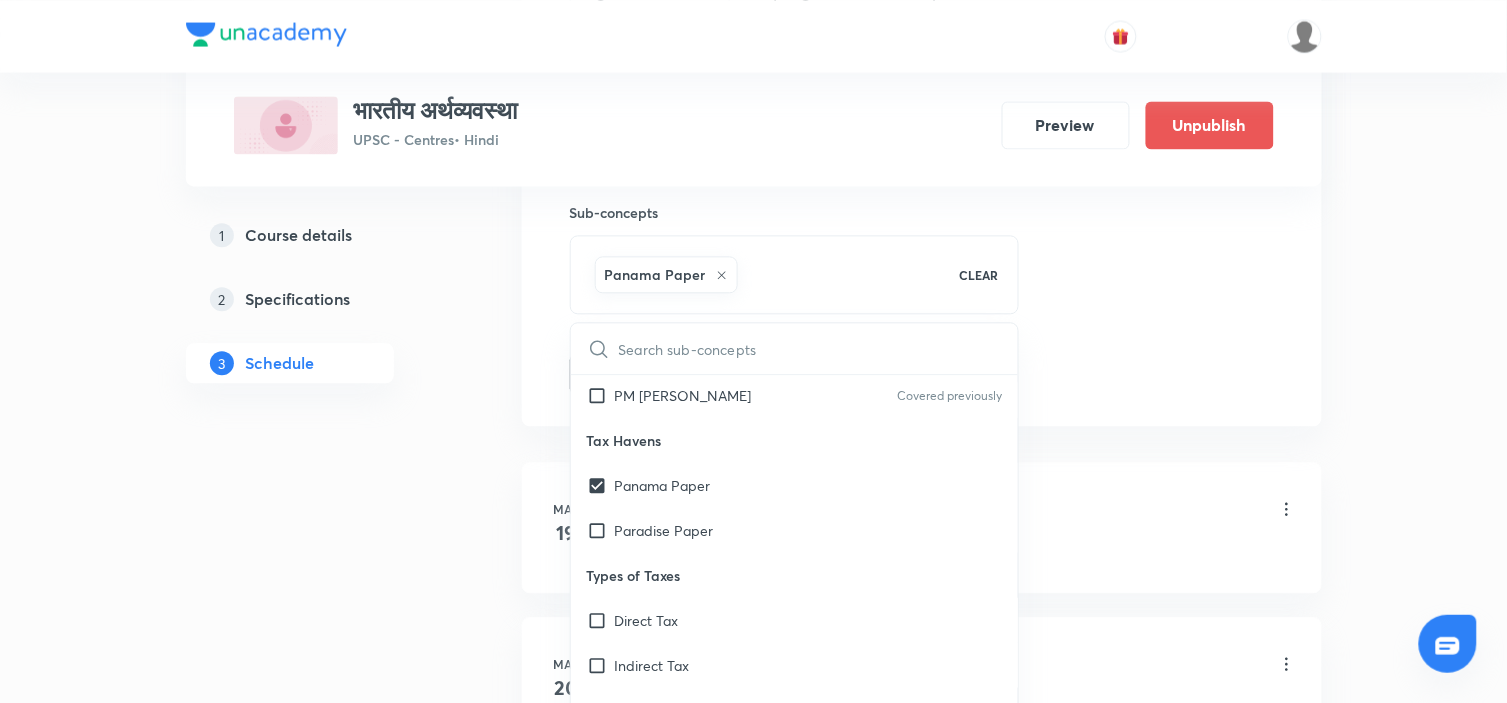 click on "Session  46 Live class Session title 24/99 भारतीय अर्थव्यवस्था - 46 ​ Schedule for Jul 15, 2025, 4:30 PM ​ Duration (in minutes) 150 ​   Session type Online Offline Room 1202 Sub-concepts Panama Paper CLEAR ​ Planning Institutions National Development Council Covered previously NITI Aayog Covered previously Planning Commission Covered previously Strategies of Planning Gandhian Strategy Covered previously Harrod Domar Strategy Covered previously Nehru Mahalanobis strategy Covered previously International Monetary Fund IMF Reforms Covered previously IMF: Establishment, Objectives & Quota Covered previously Regional Trade Agreements PTA & FTA Covered previously RCEP Covered previously SAFTA Covered previously TPP Covered previously World Bank Group IBRD, IDA, IFC, ICSID and MIGA Covered previously World Trade Organisation Agreement on Agriculture & Peace Clause Covered previously Doha & Nairobi Ministerial Conferences Covered previously GATT to WTO Covered previously" at bounding box center [922, -87] 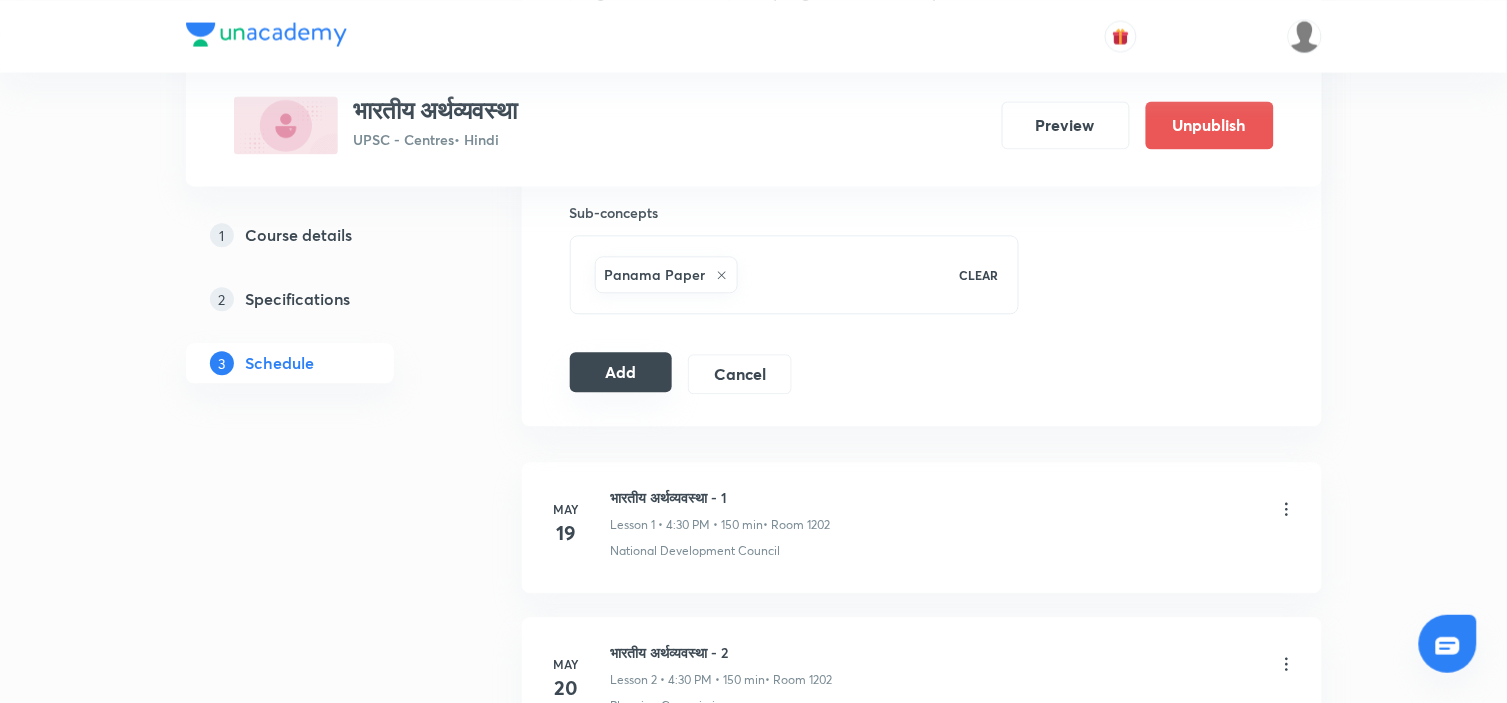 click on "Add" at bounding box center (621, 372) 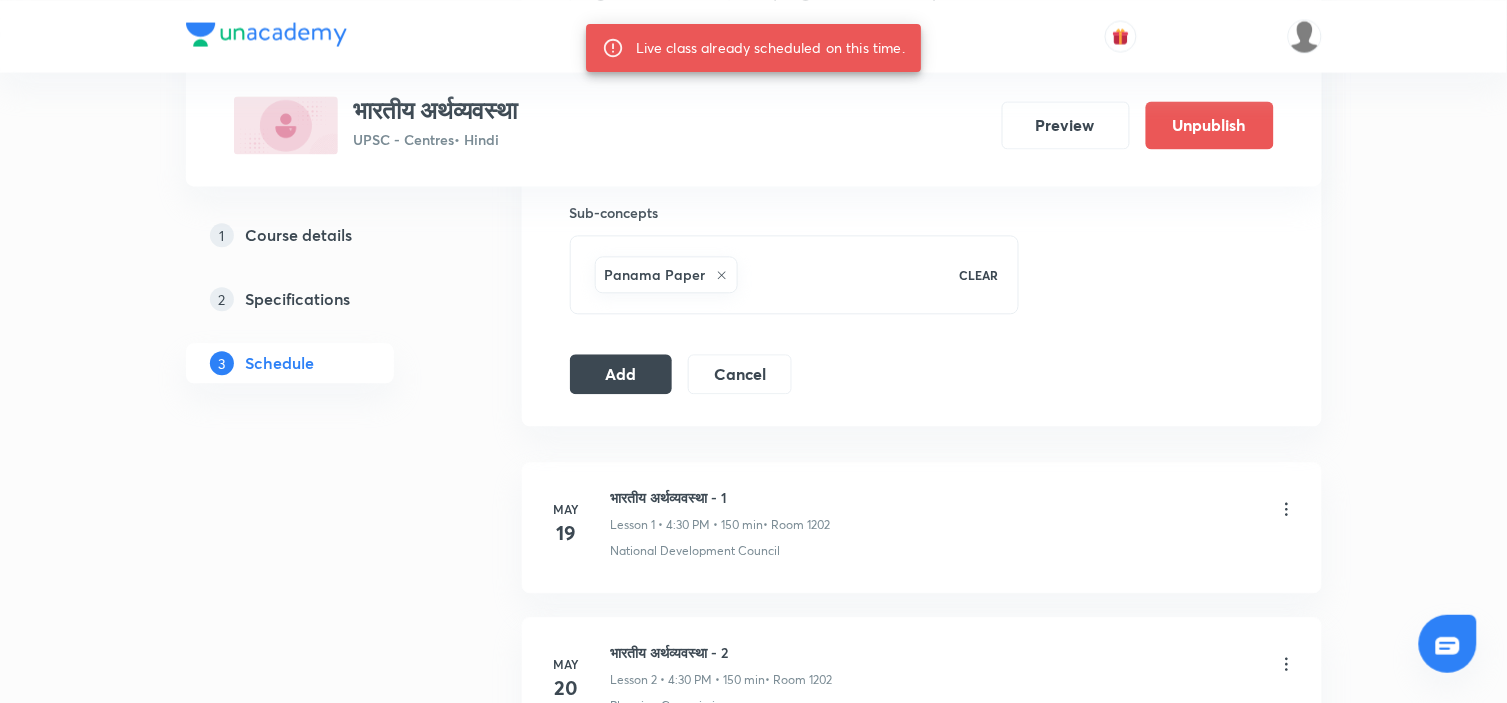 type 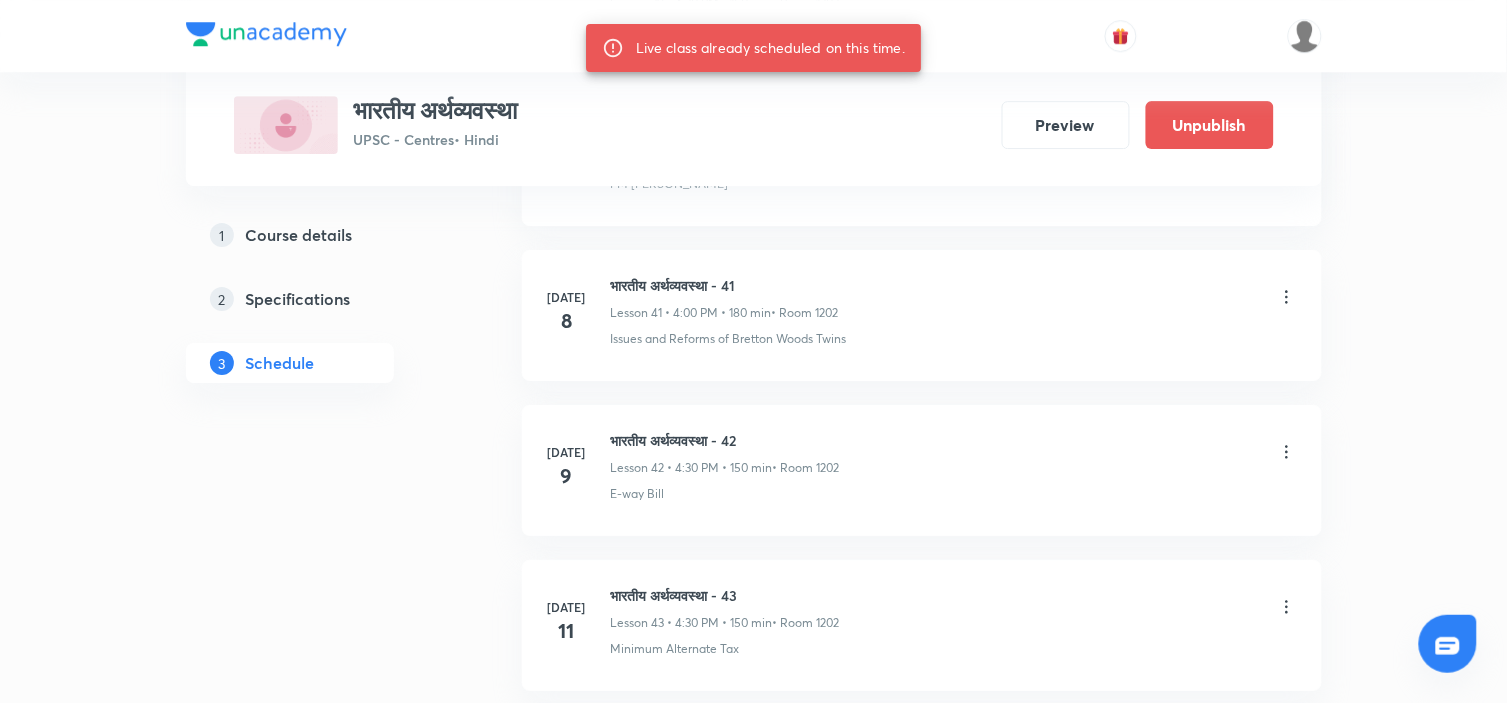 scroll, scrollTop: 7906, scrollLeft: 0, axis: vertical 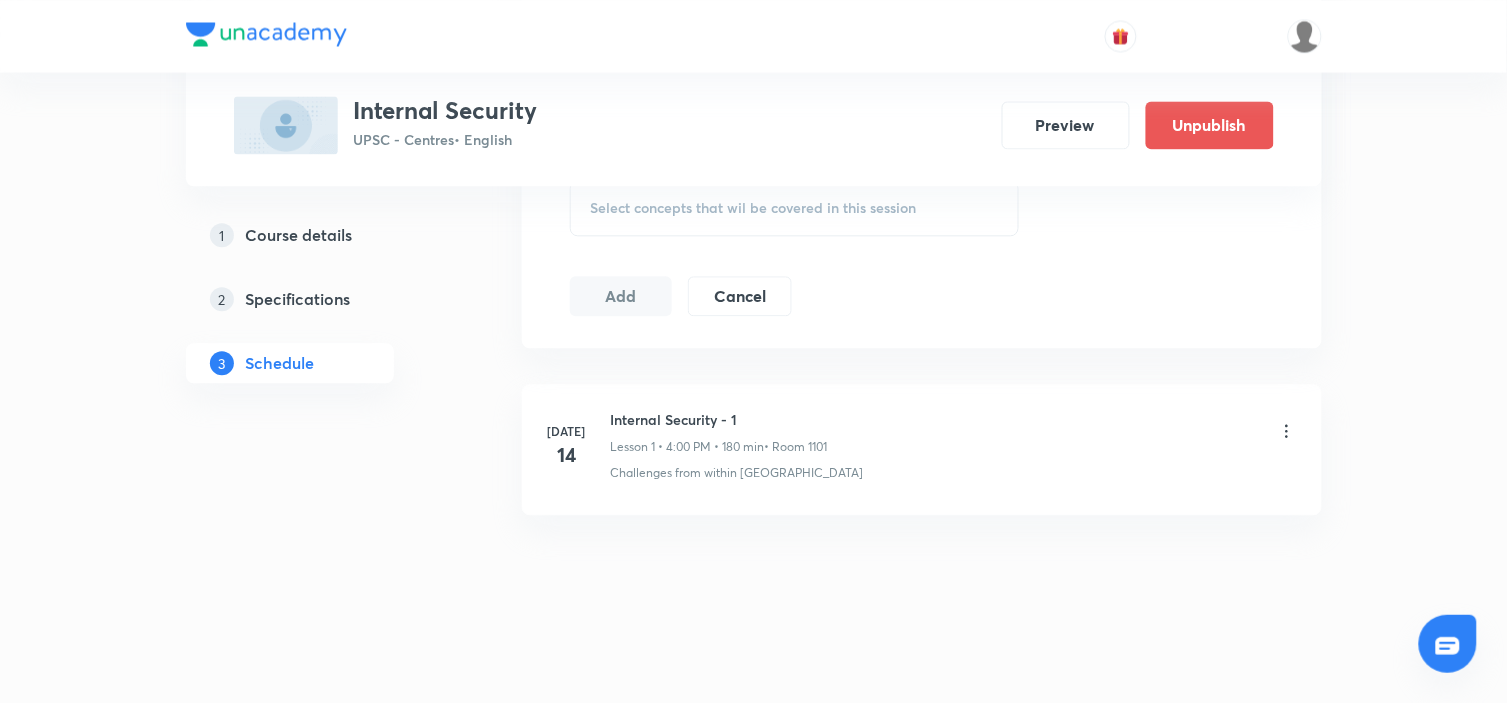 click on "[DATE] Internal Security - 1 Lesson 1 • 4:00 PM • 180 min  • Room 1101 Challenges from within [GEOGRAPHIC_DATA]" at bounding box center [922, 449] 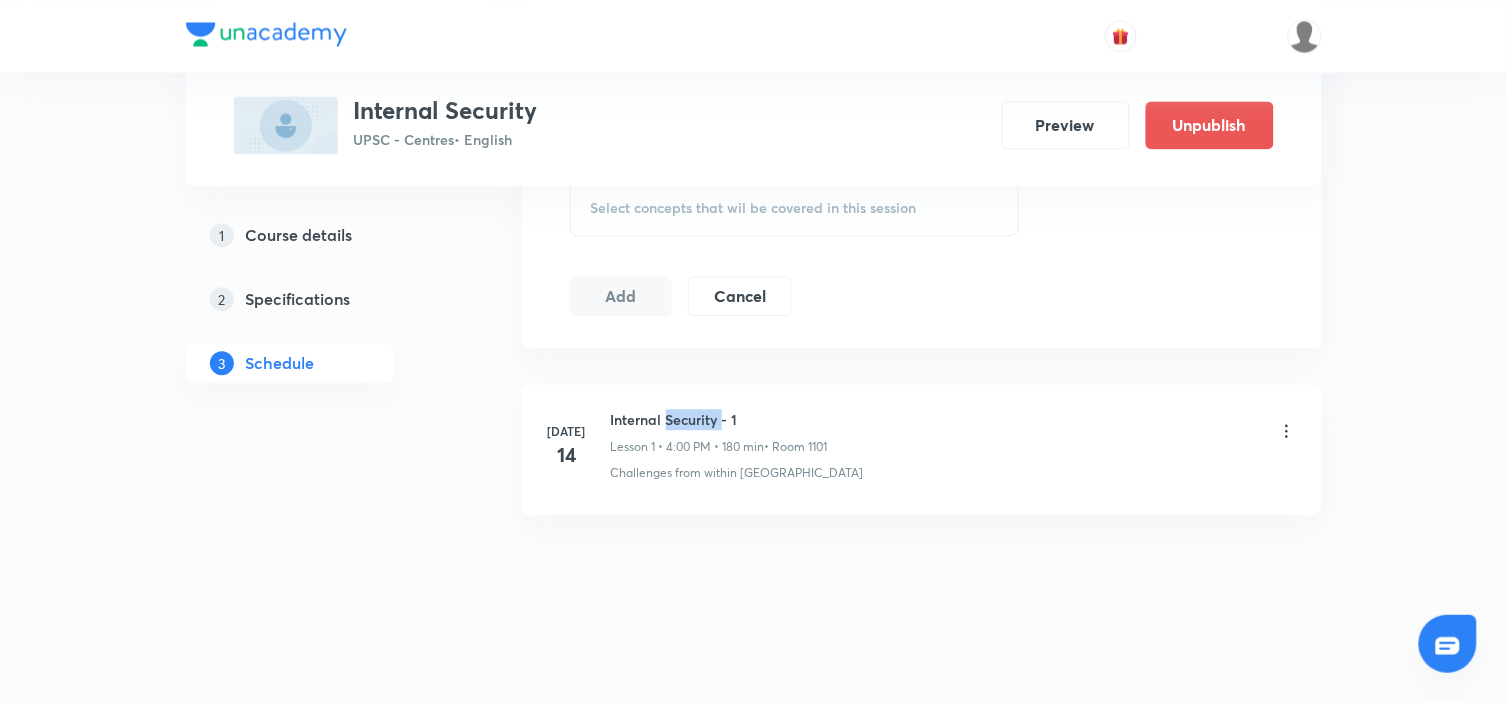 click on "[DATE] Internal Security - 1 Lesson 1 • 4:00 PM • 180 min  • Room 1101 Challenges from within [GEOGRAPHIC_DATA]" at bounding box center [922, 449] 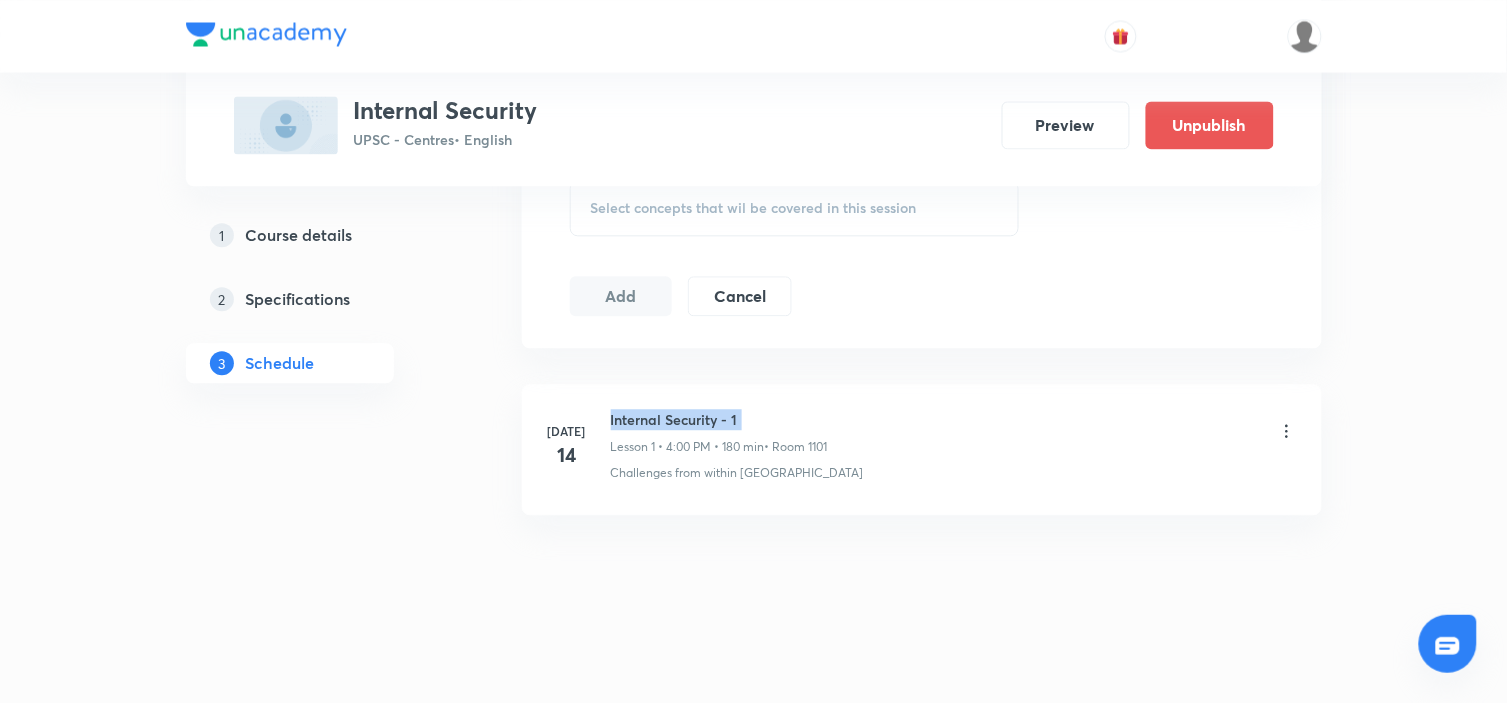 click on "[DATE] Internal Security - 1 Lesson 1 • 4:00 PM • 180 min  • Room 1101 Challenges from within [GEOGRAPHIC_DATA]" at bounding box center (922, 449) 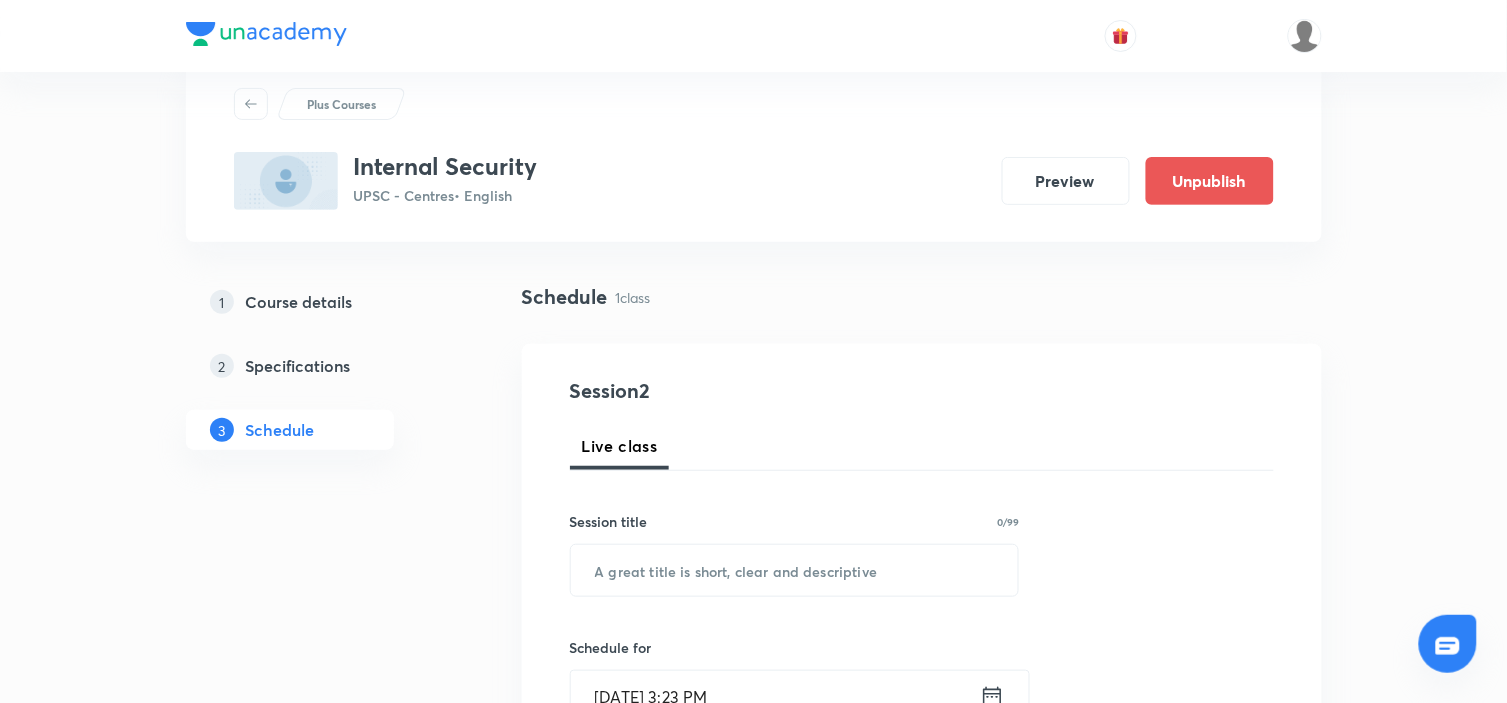 scroll, scrollTop: 111, scrollLeft: 0, axis: vertical 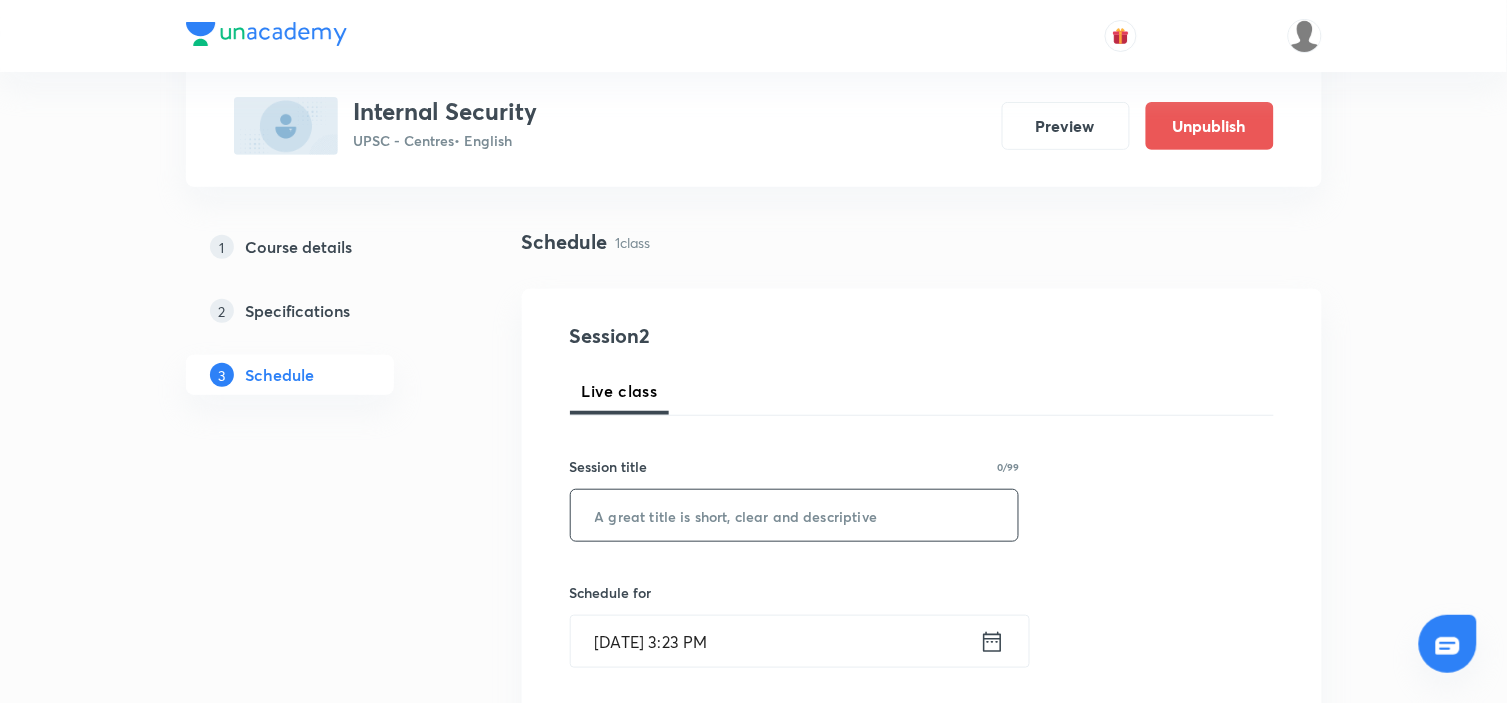 click at bounding box center [795, 515] 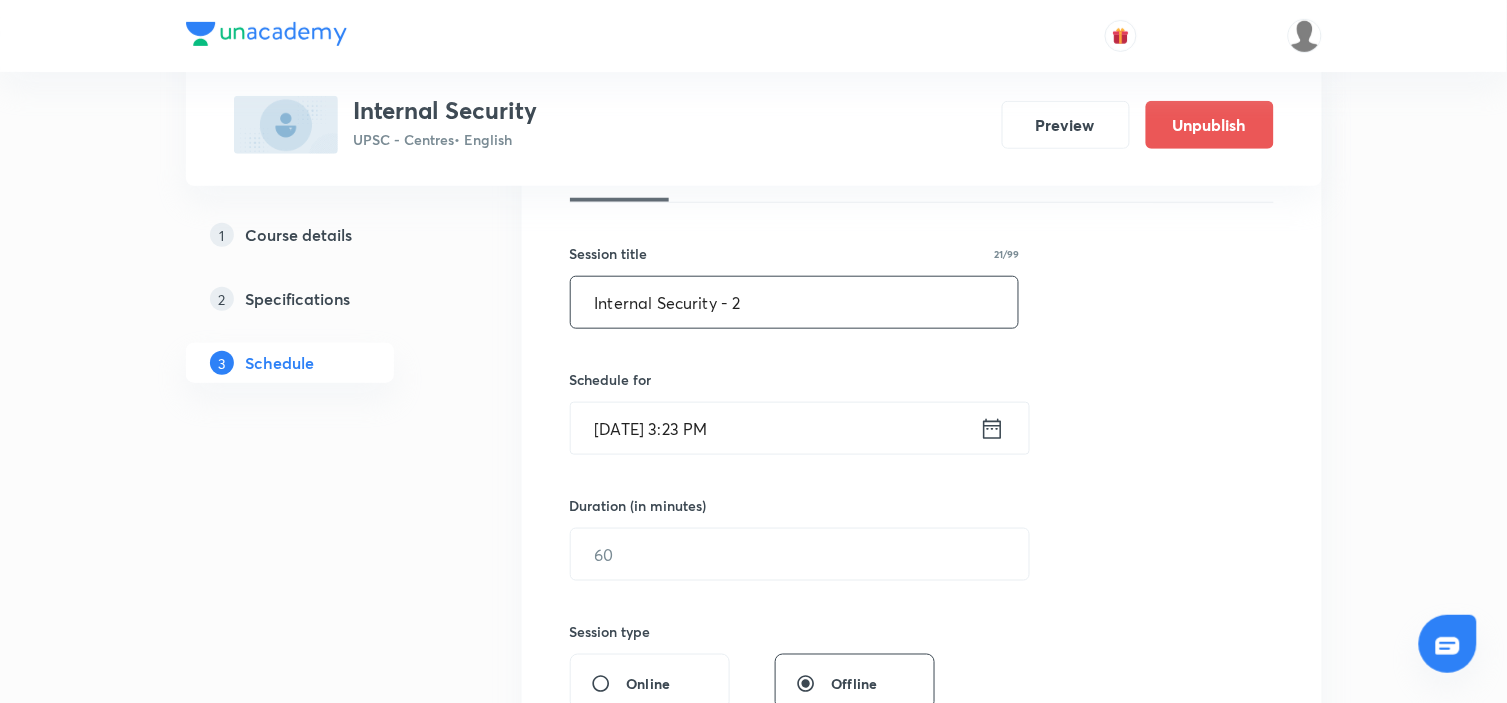 scroll, scrollTop: 333, scrollLeft: 0, axis: vertical 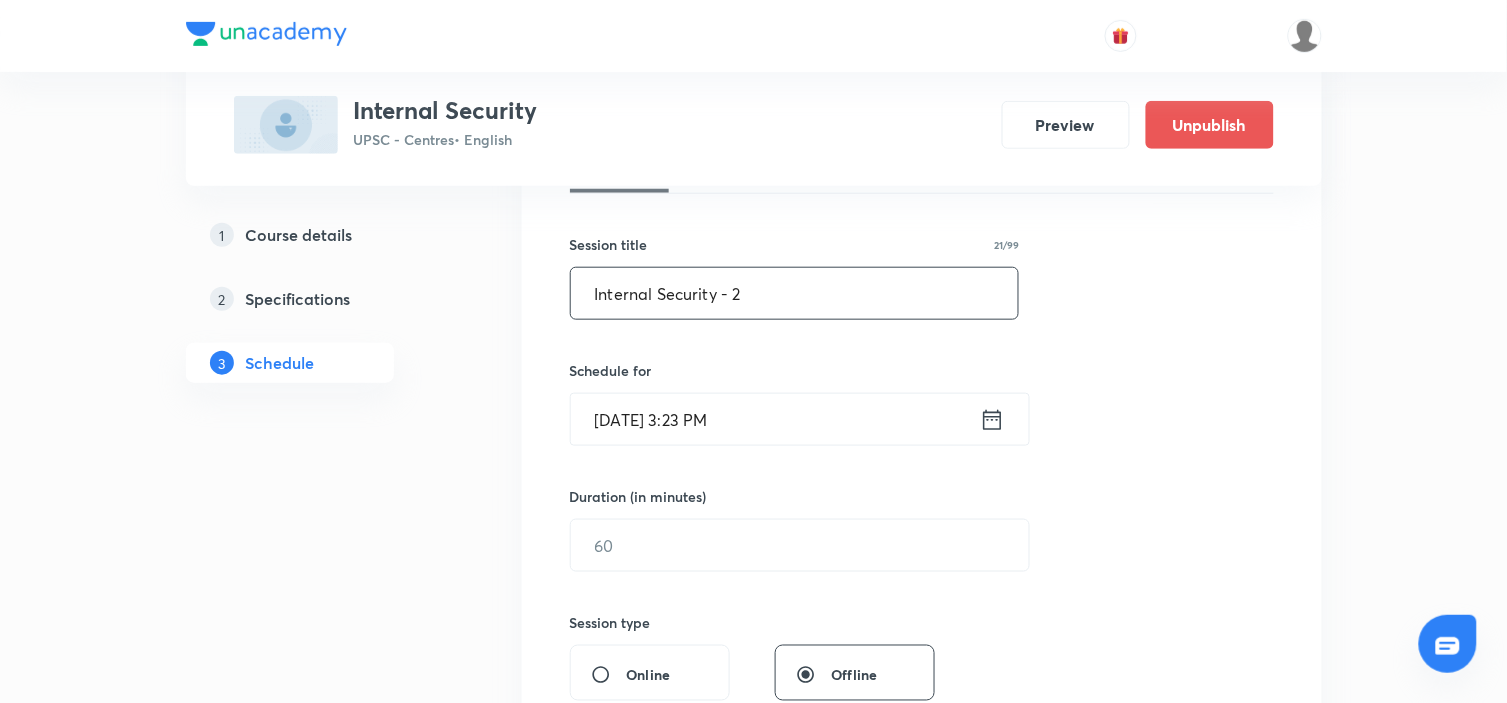type on "Internal Security - 2" 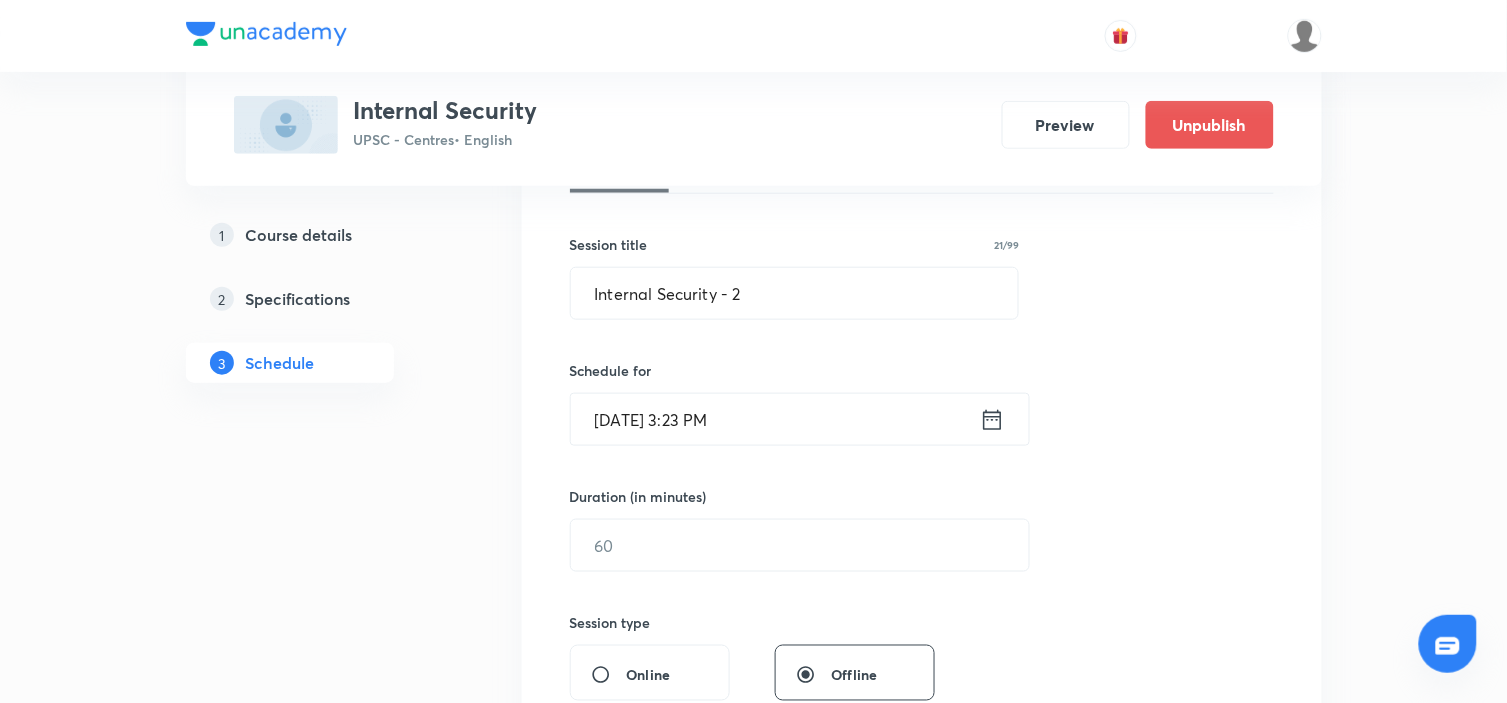 click on "Session  2 Live class Session title 21/99 Internal Security - 2 ​ Schedule for Jul 14, 2025, 3:23 PM ​ Duration (in minutes) ​   Session type Online Offline Room Select centre room Sub-concepts Select concepts that wil be covered in this session Add Cancel" at bounding box center (922, 568) 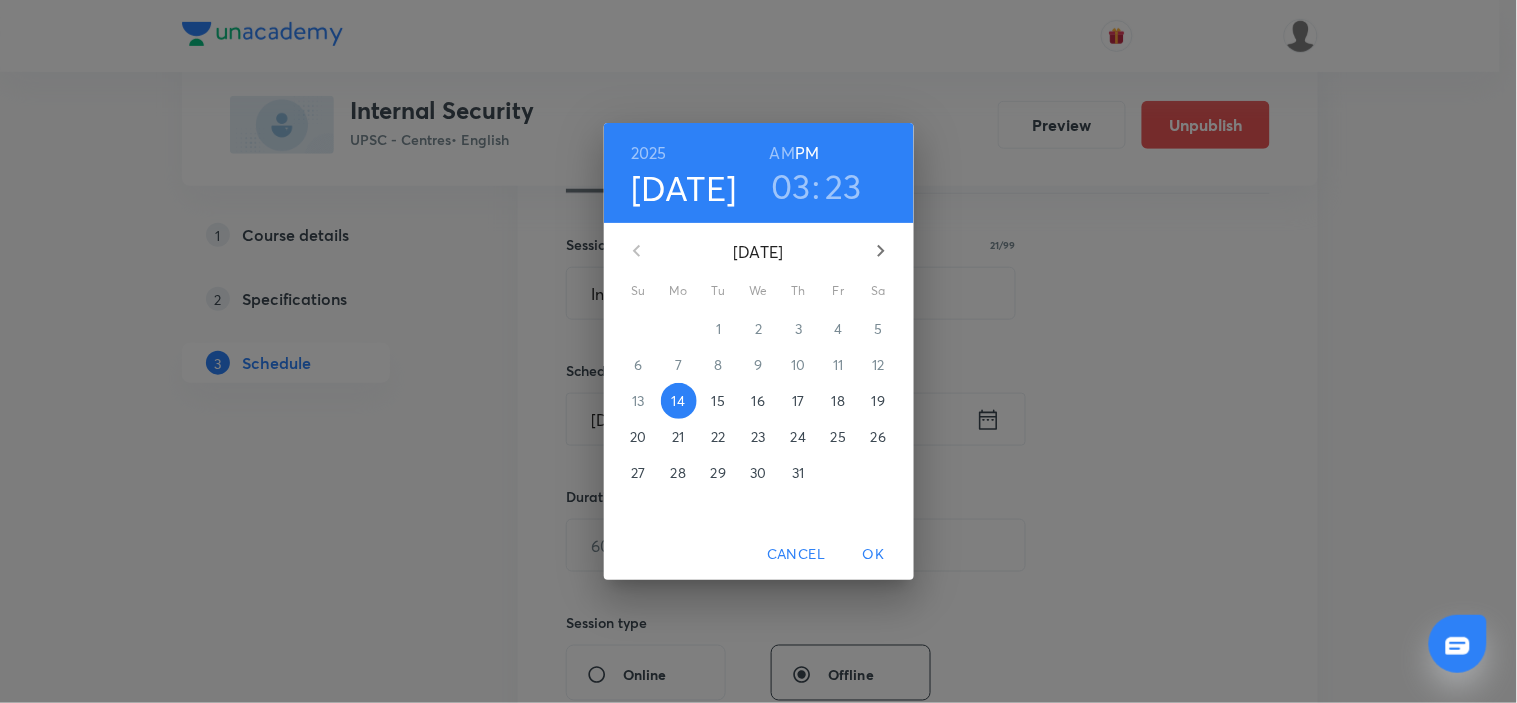 click on "15" at bounding box center (719, 401) 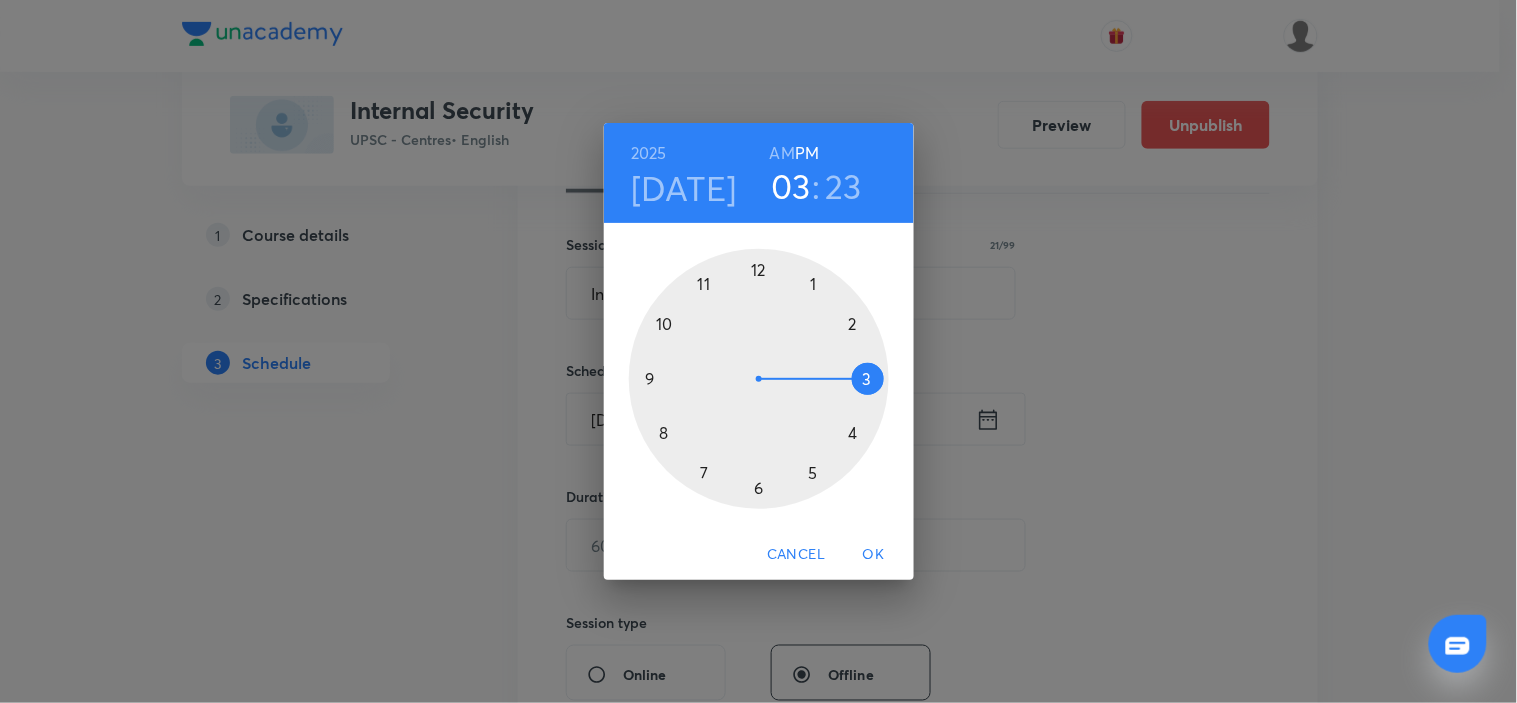 click at bounding box center [759, 379] 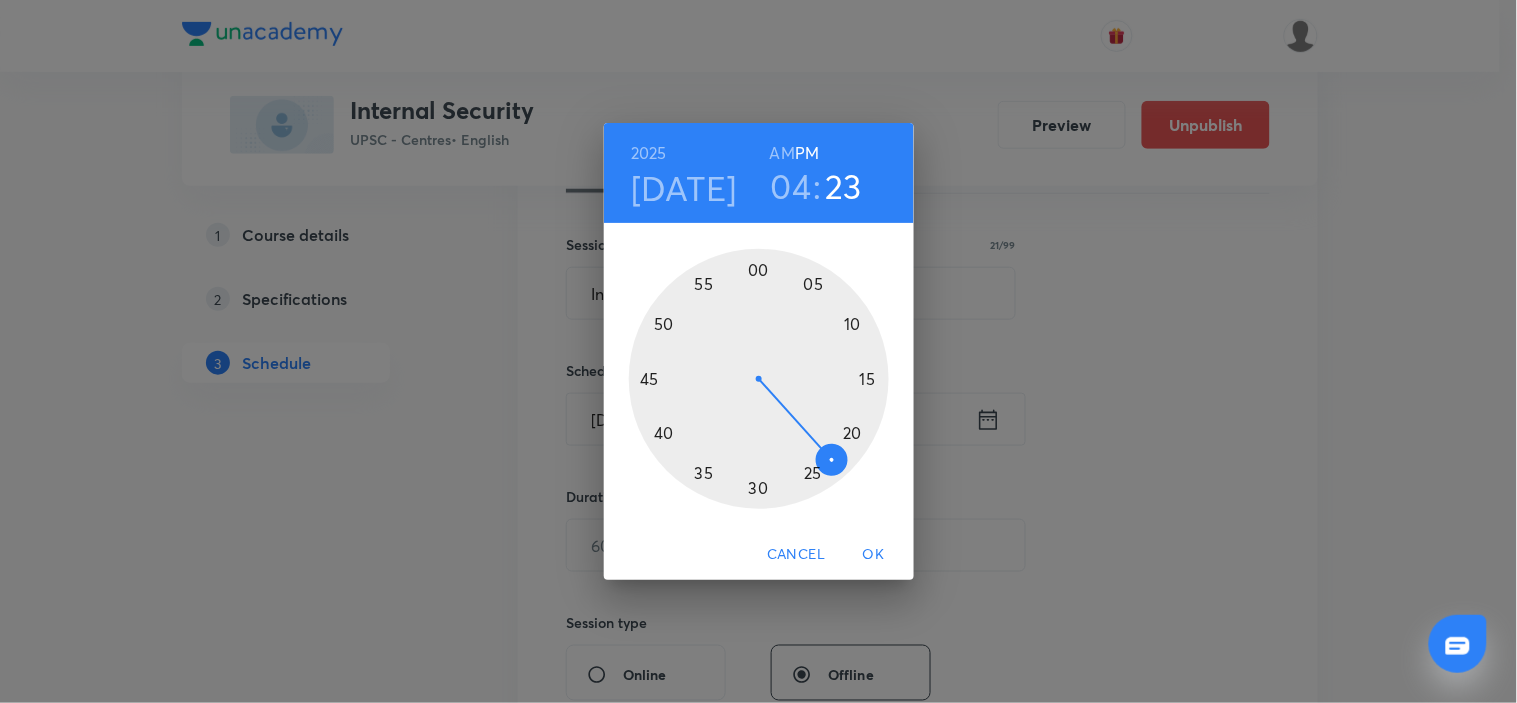 click at bounding box center (759, 379) 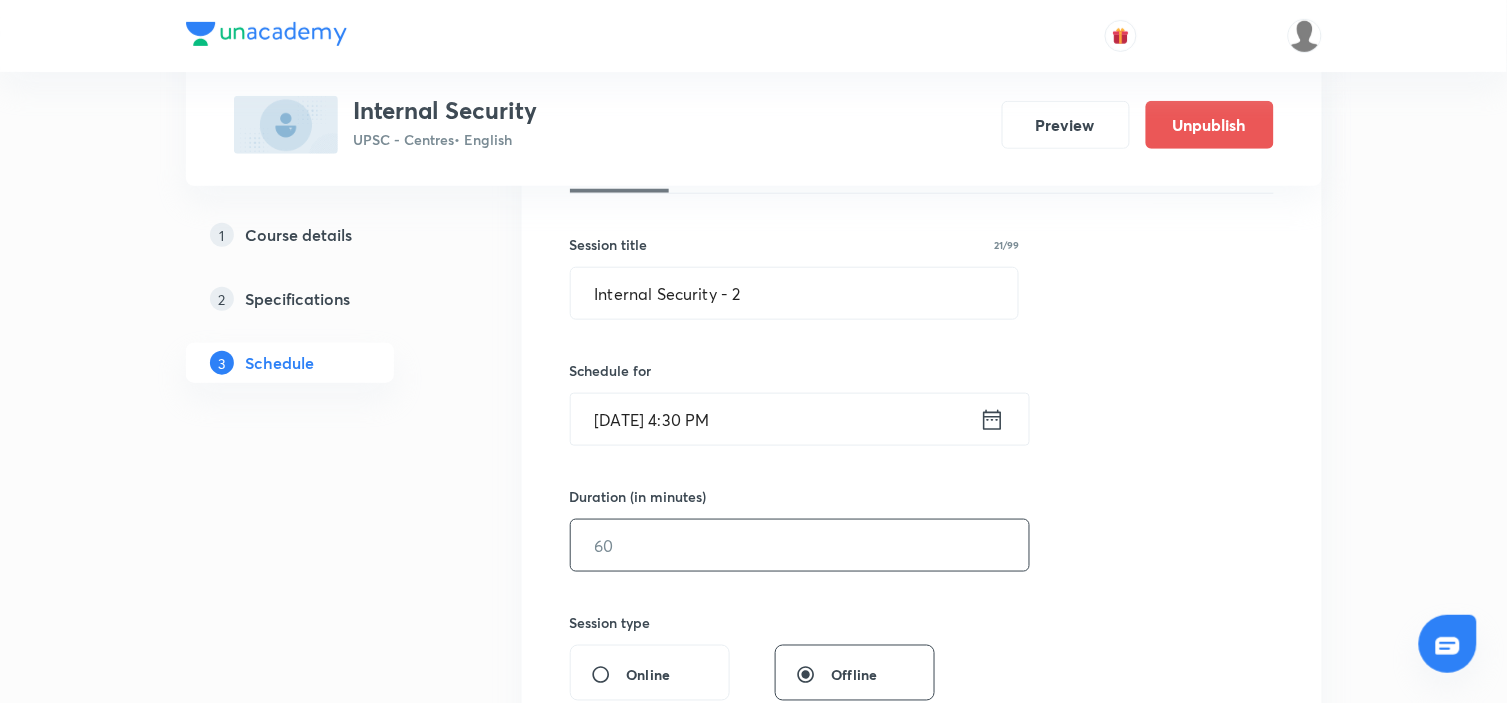 click at bounding box center (800, 545) 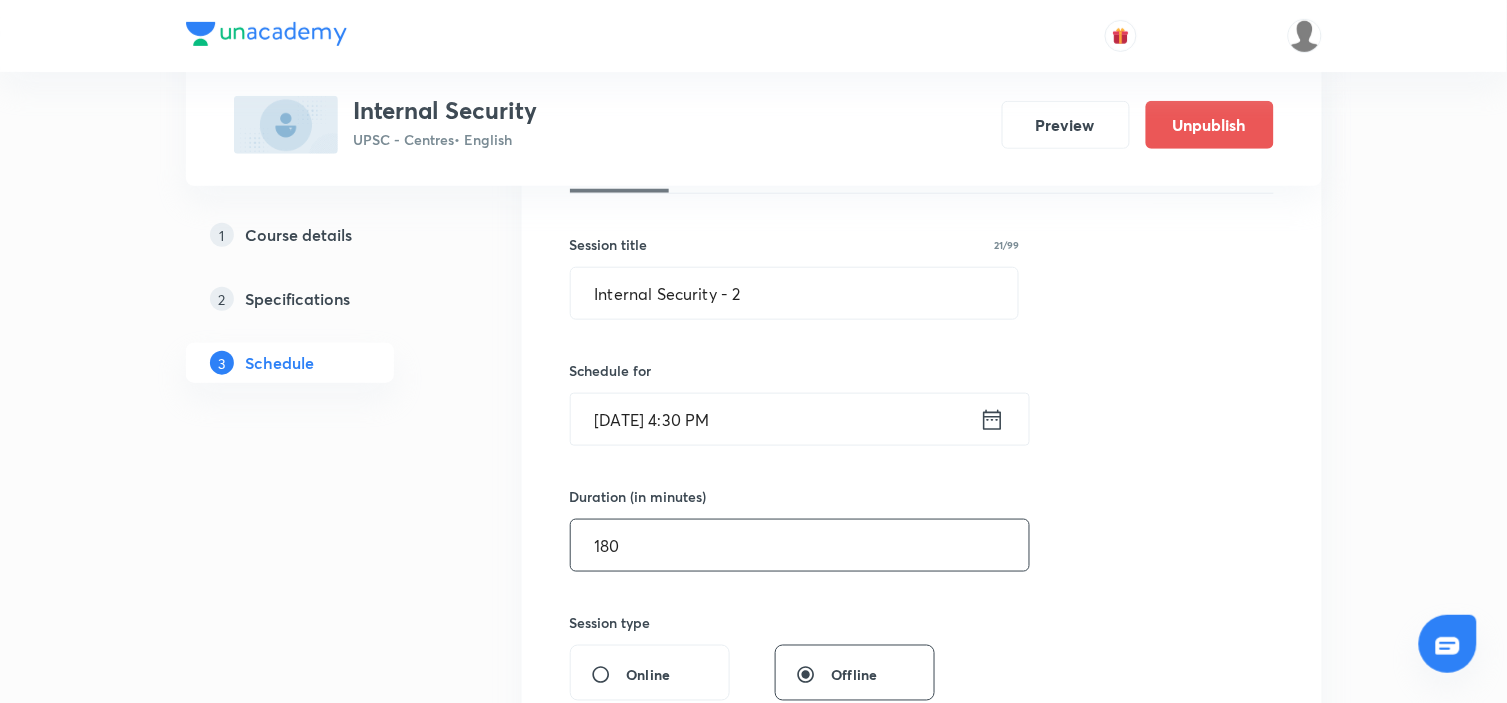 type on "180" 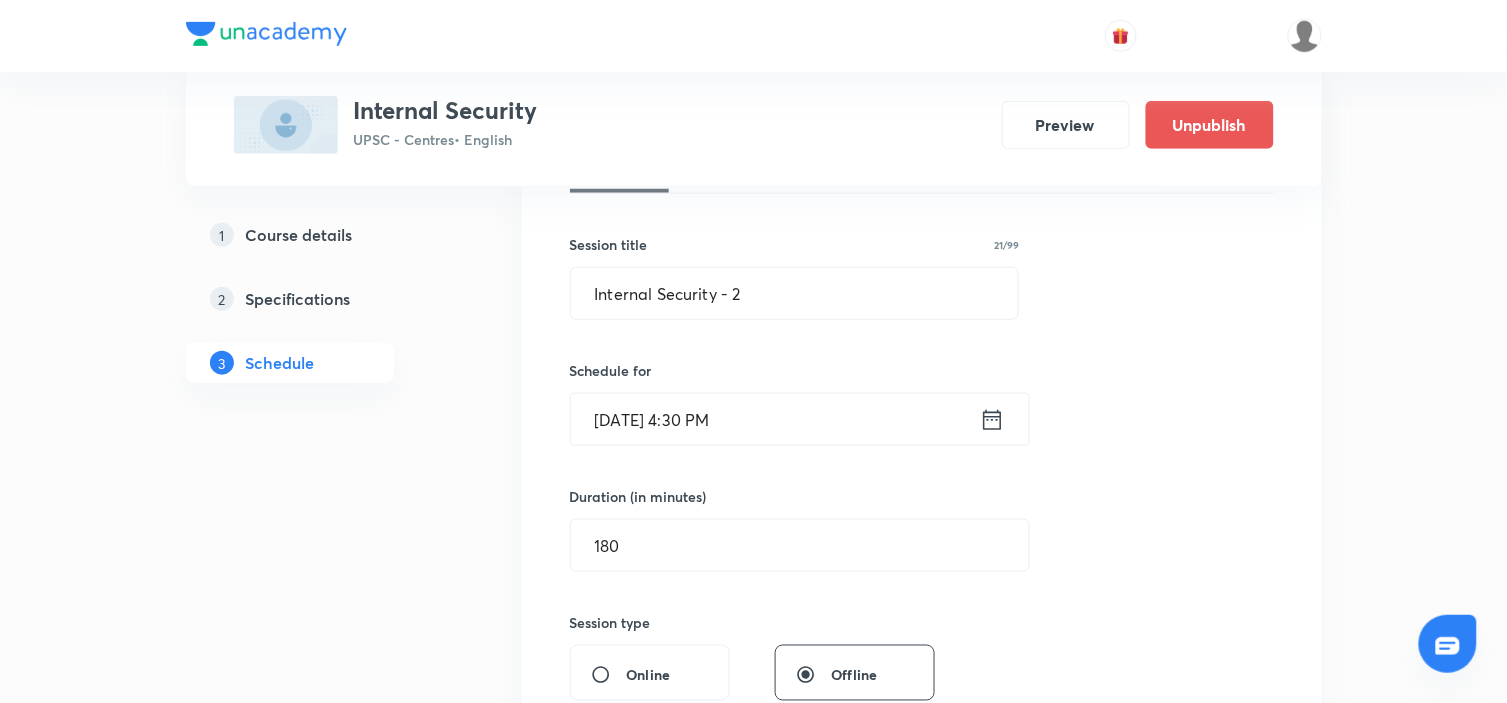 click on "Session  2 Live class Session title 21/99 Internal Security - 2 ​ Schedule for Jul 15, 2025, 4:30 PM ​ Duration (in minutes) 180 ​   Session type Online Offline Room Select centre room Sub-concepts Select concepts that wil be covered in this session Add Cancel" at bounding box center [922, 568] 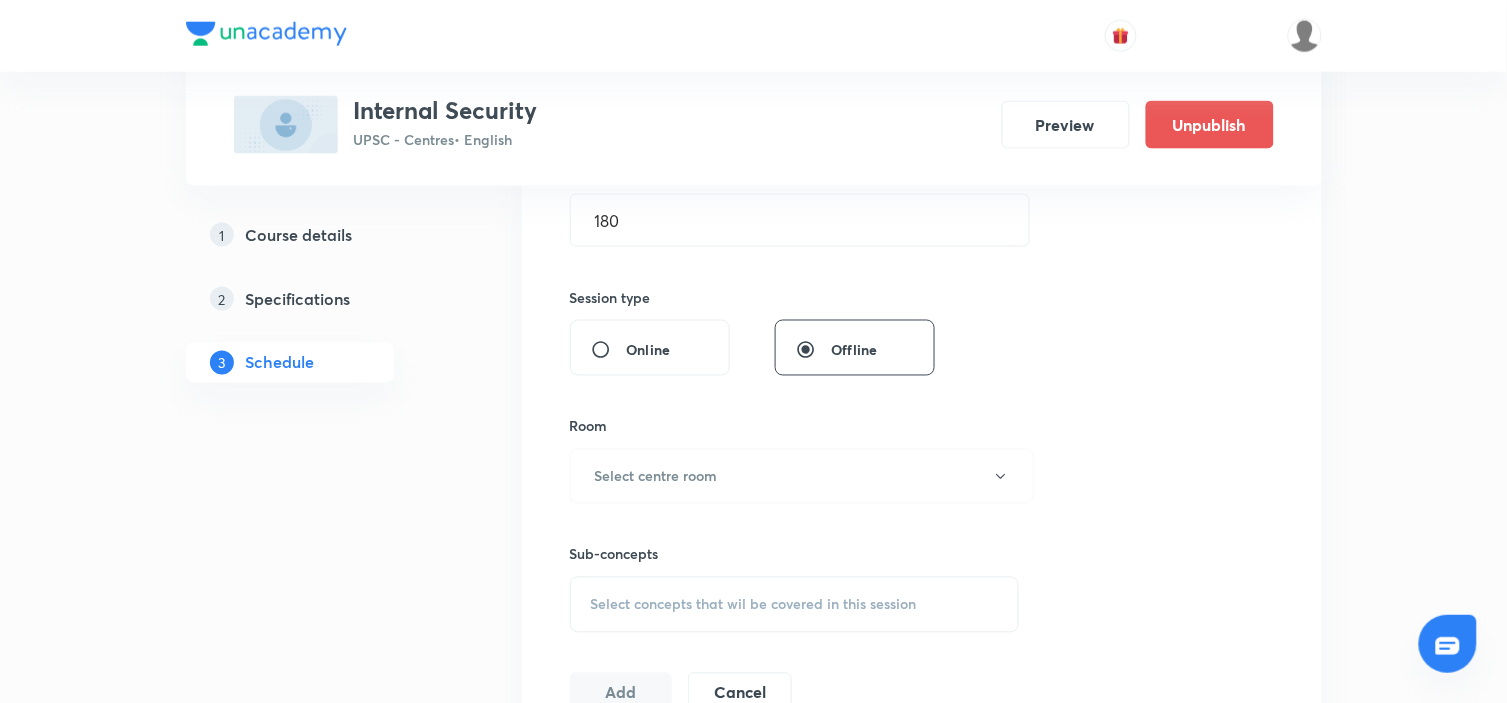 scroll, scrollTop: 666, scrollLeft: 0, axis: vertical 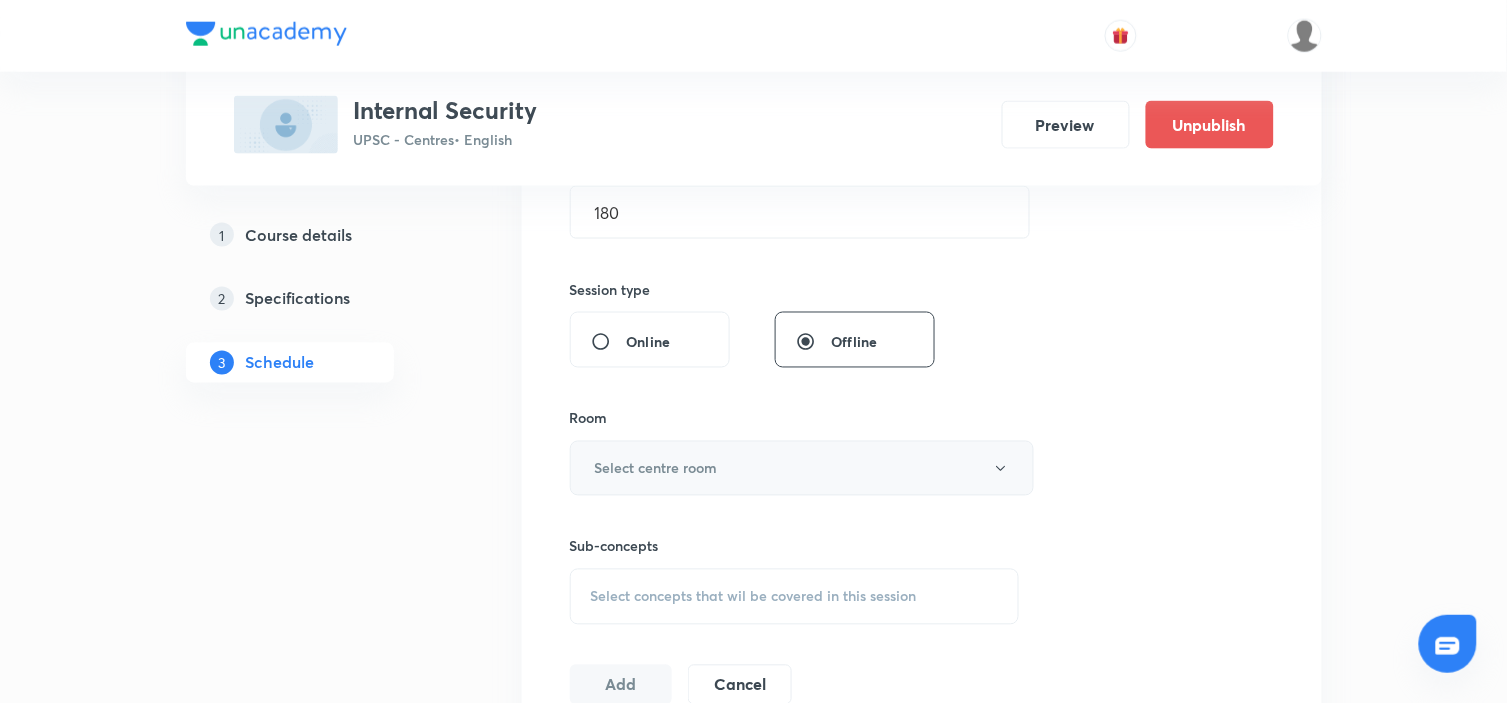 click on "Select centre room" at bounding box center [802, 468] 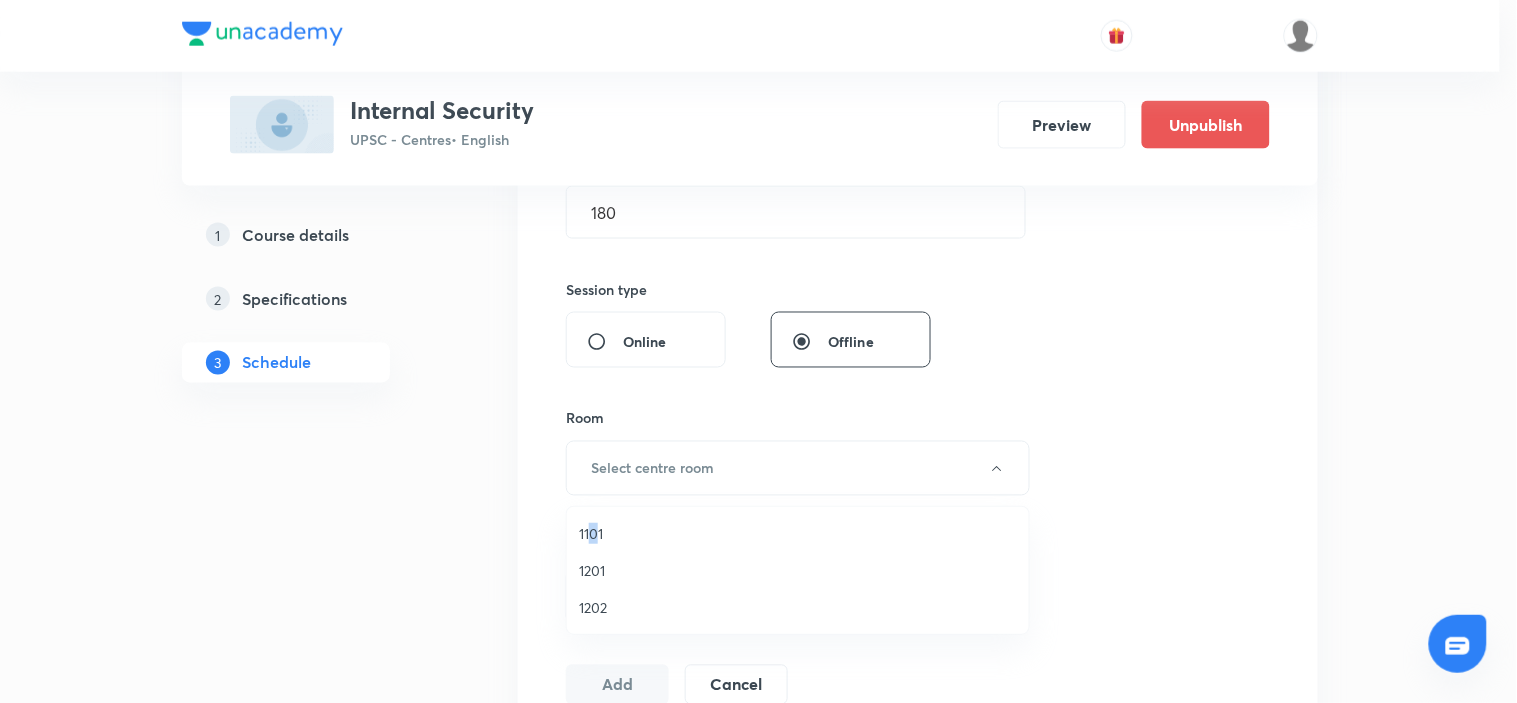 click on "1101" at bounding box center [798, 533] 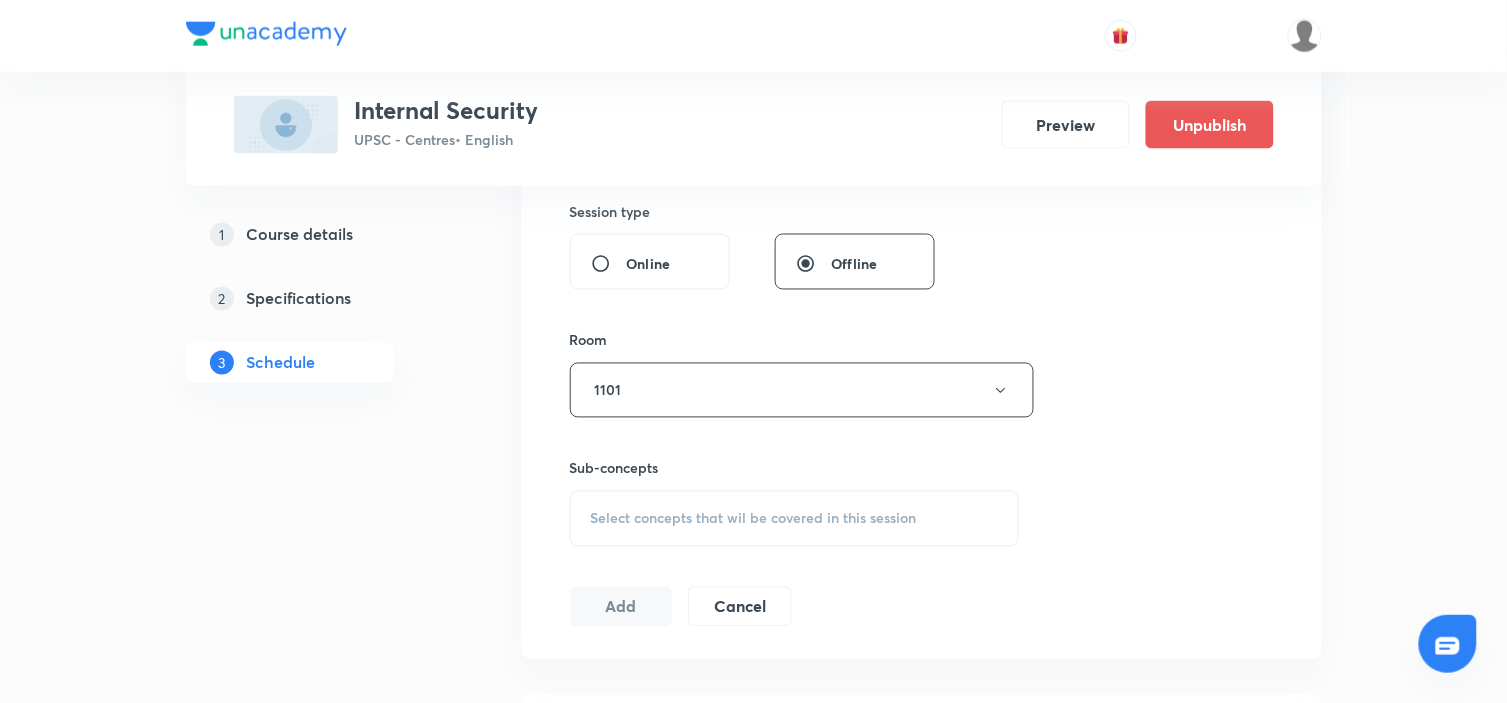 scroll, scrollTop: 888, scrollLeft: 0, axis: vertical 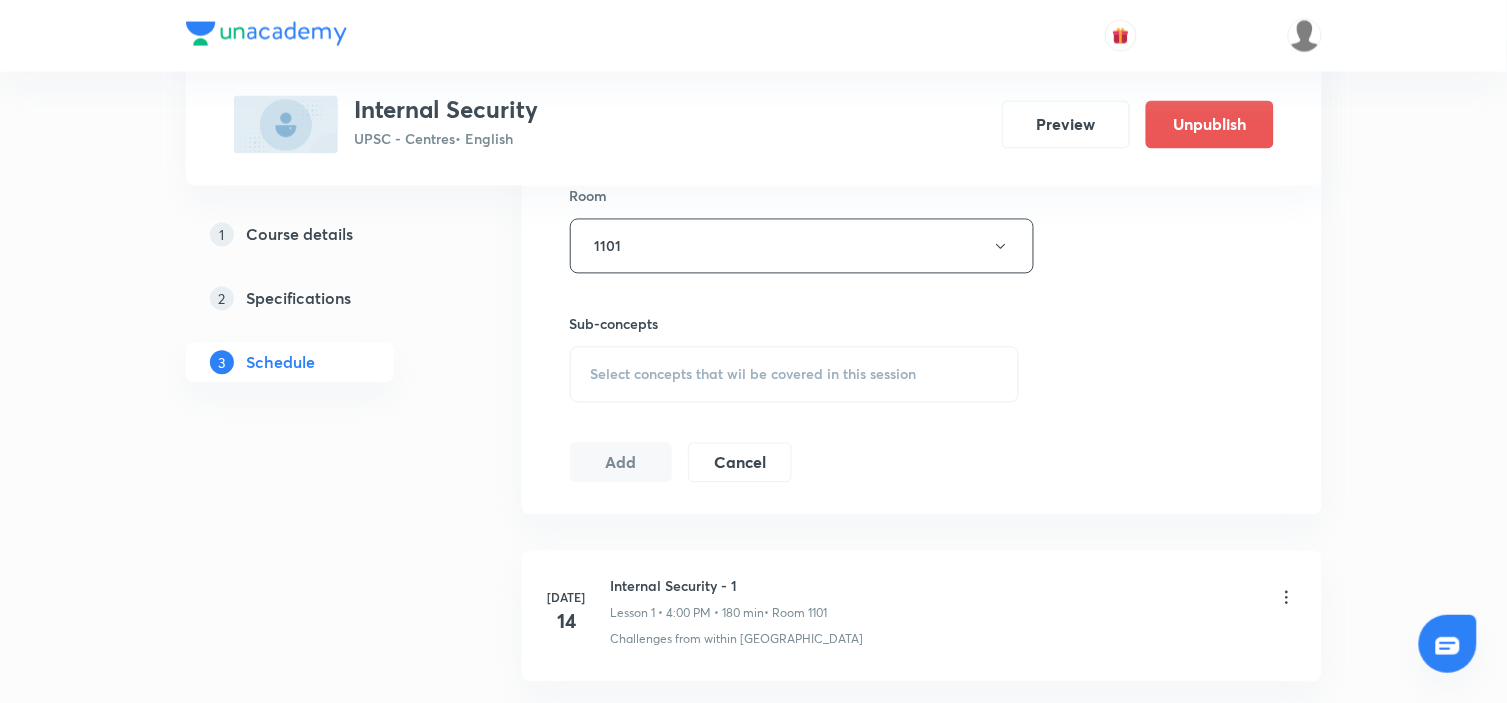 click on "Select concepts that wil be covered in this session" at bounding box center [795, 375] 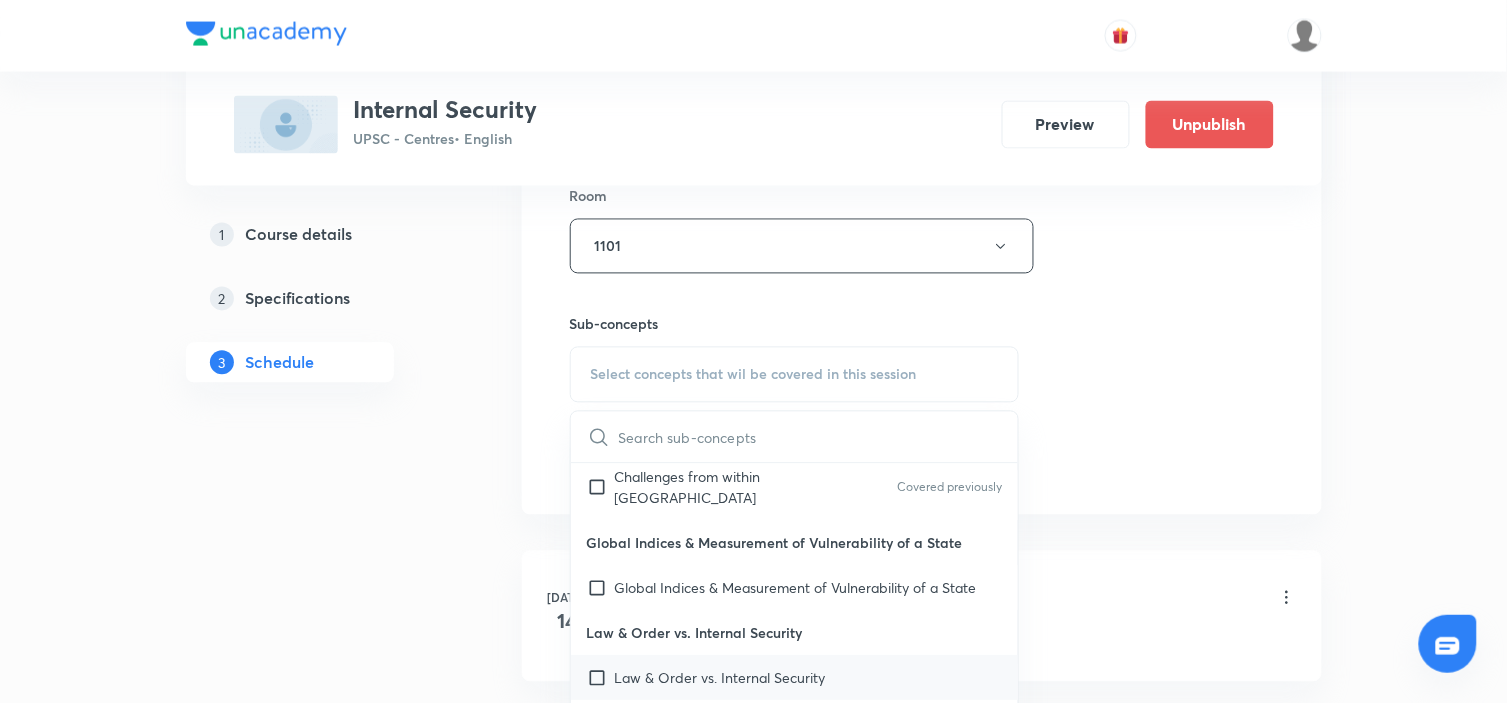 scroll, scrollTop: 0, scrollLeft: 0, axis: both 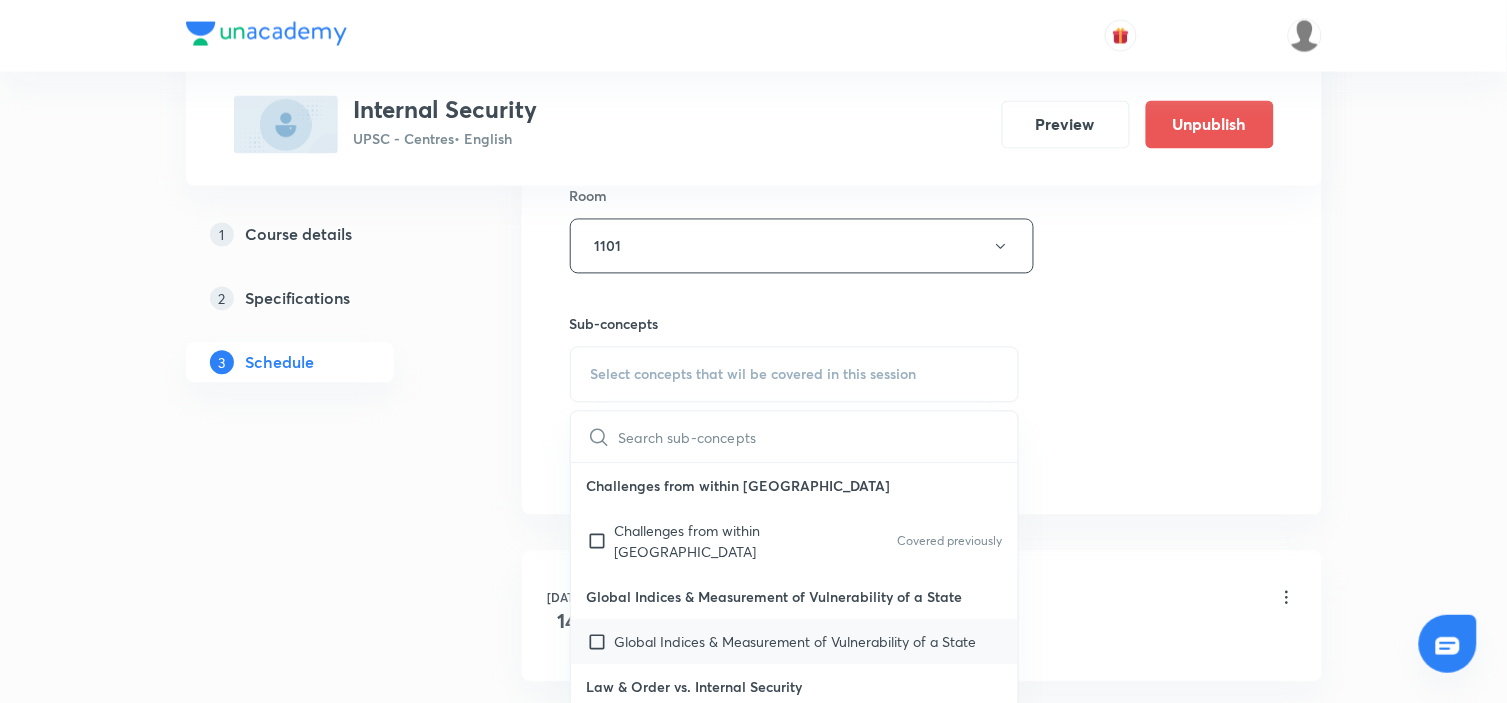 click on "Global Indices & Measurement of Vulnerability of a State" at bounding box center [796, 642] 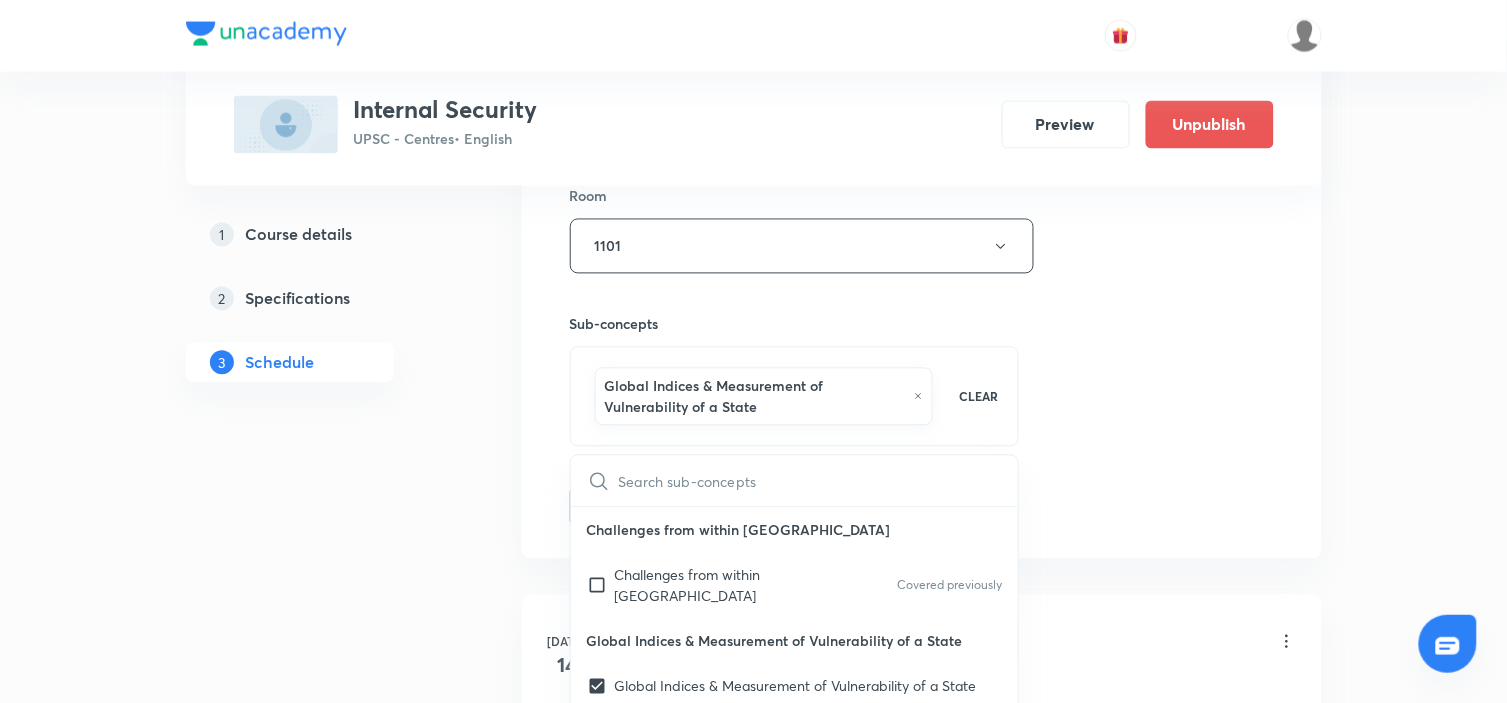 click on "Session  2 Live class Session title 21/99 Internal Security - 2 ​ Schedule for Jul 15, 2025, 4:30 PM ​ Duration (in minutes) 180 ​   Session type Online Offline Room 1101 Sub-concepts Global Indices & Measurement of Vulnerability of a State CLEAR ​ Challenges from within India Challenges from within India Covered previously Global Indices & Measurement of Vulnerability of a State Global Indices & Measurement of Vulnerability of a State Law & Order vs. Internal Security Law & Order vs. Internal Security Neighbours as Issue of Security Threat Issue of Security Threat with Bangladesh Issue of Security Threat with China Issue of Security Threat with Myanmar Issue of Security Threat with Nepal Issue of Security Threat with Pakistan Issue of Security Threat with Sri Lanka Non-State Actors as Issue of Security Threat Non-State Actors as Issue of Security Threat Social Diversity as Issues of Security Threat Social Diversity as Issues of Security Threat Challenges of Border Security Development of Border Areas" at bounding box center [922, 35] 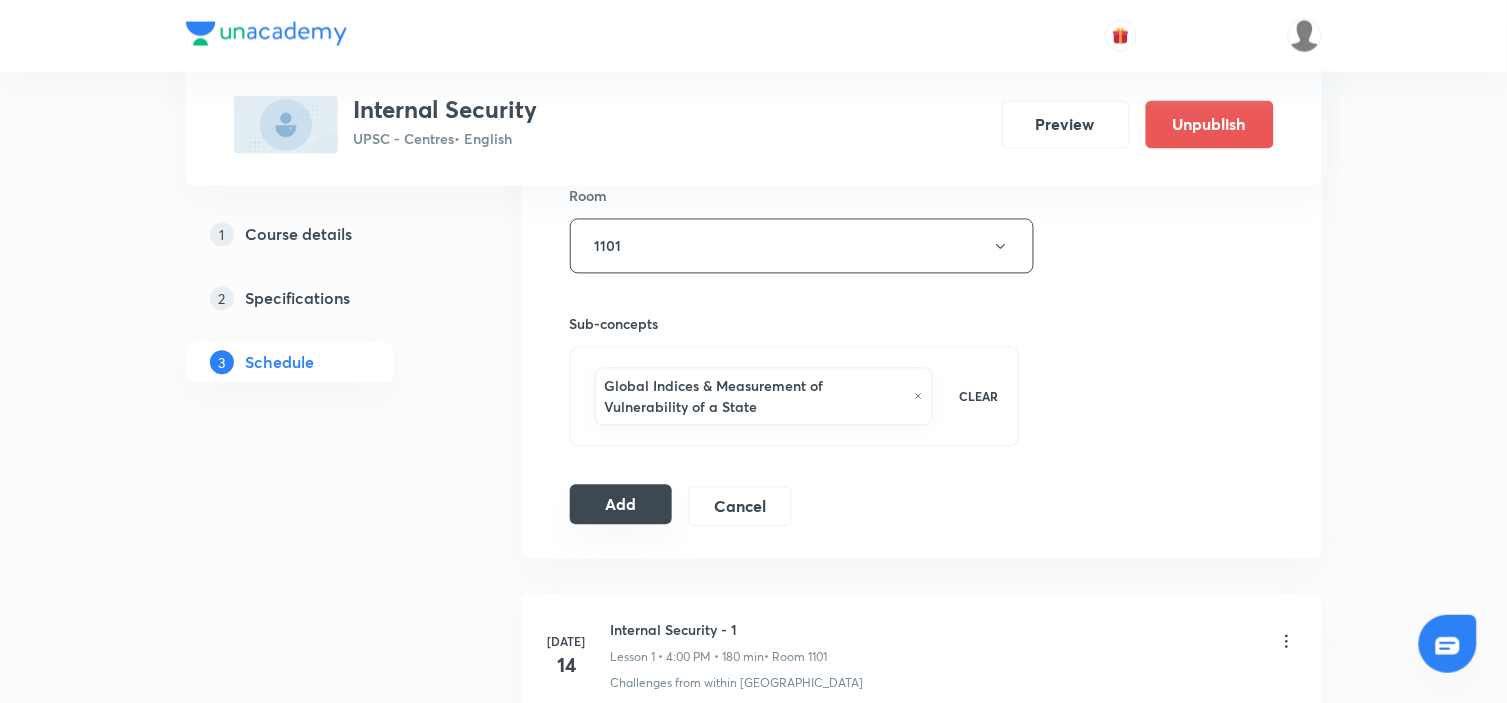 click on "Add" at bounding box center (621, 505) 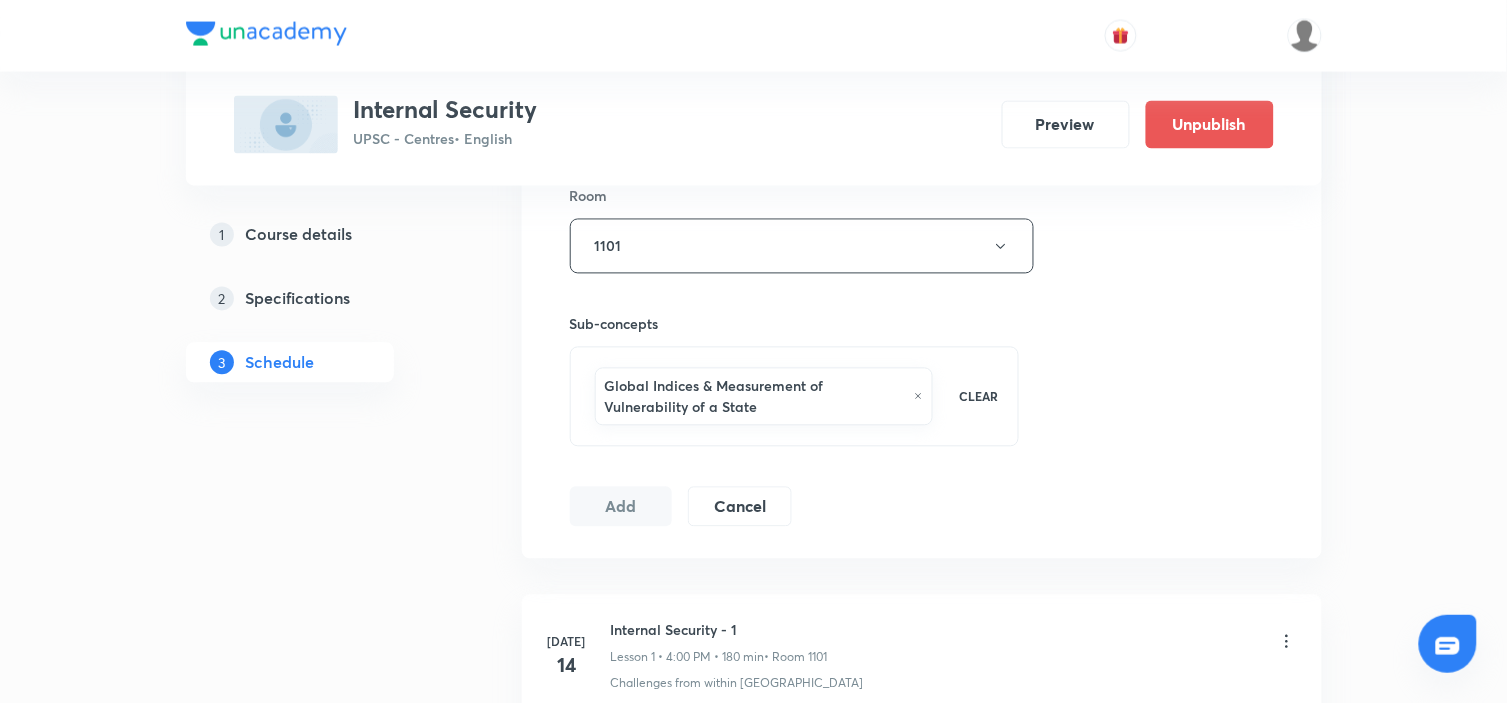 type 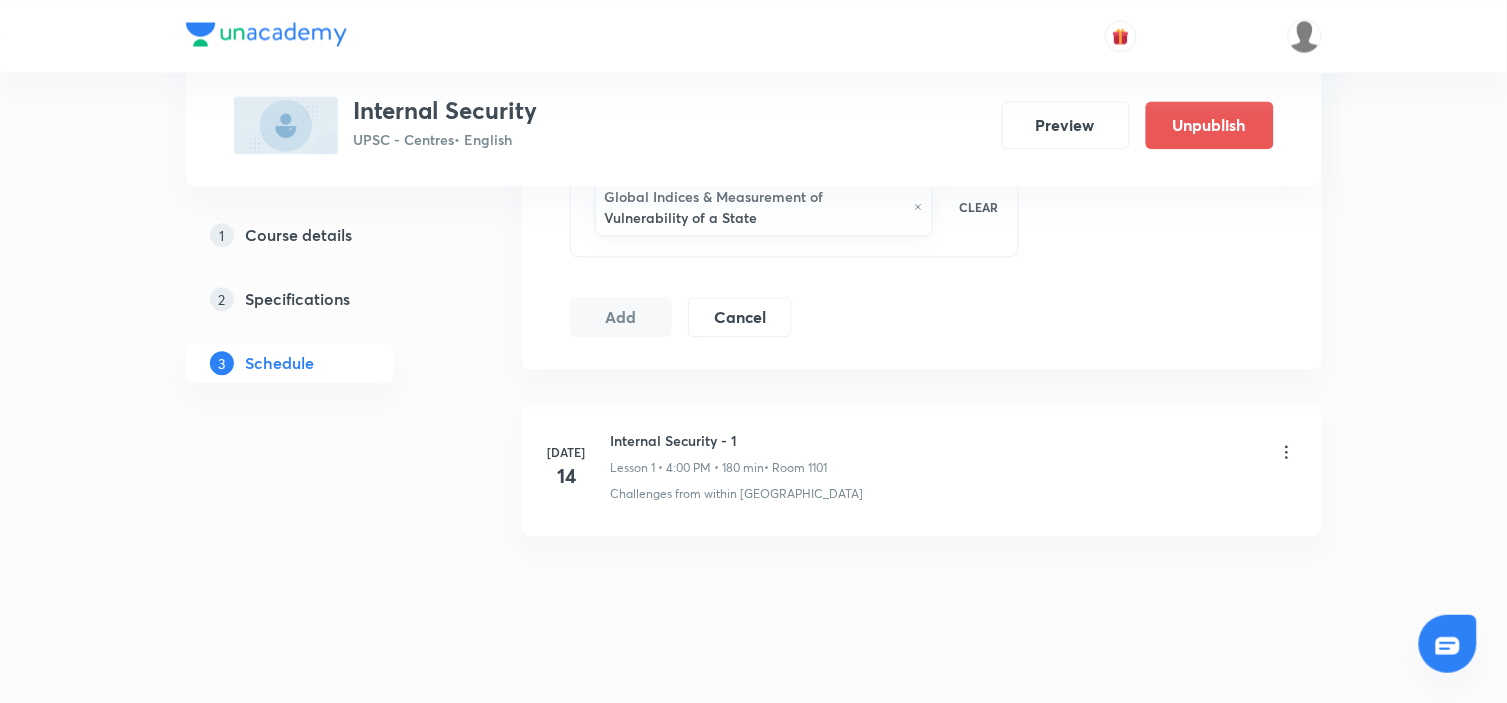 scroll, scrollTop: 1100, scrollLeft: 0, axis: vertical 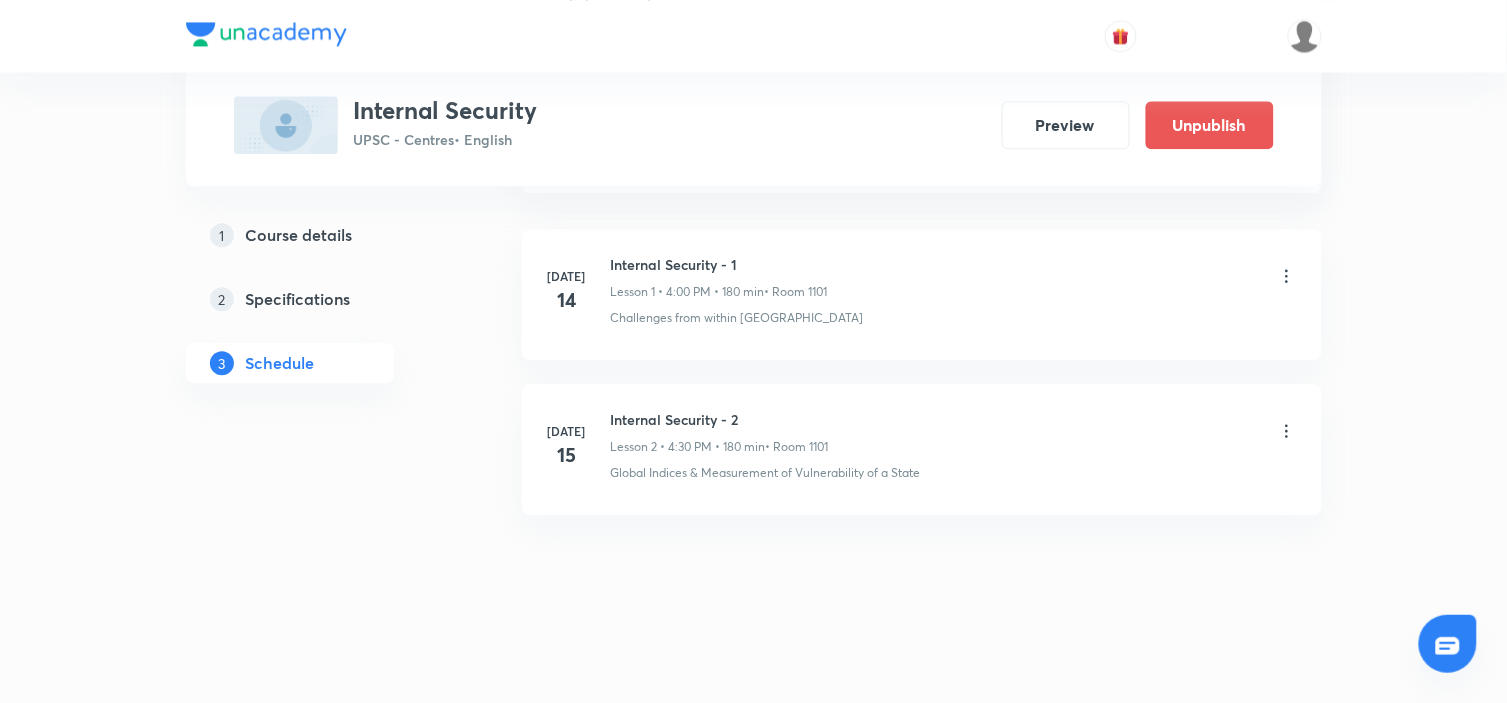 click 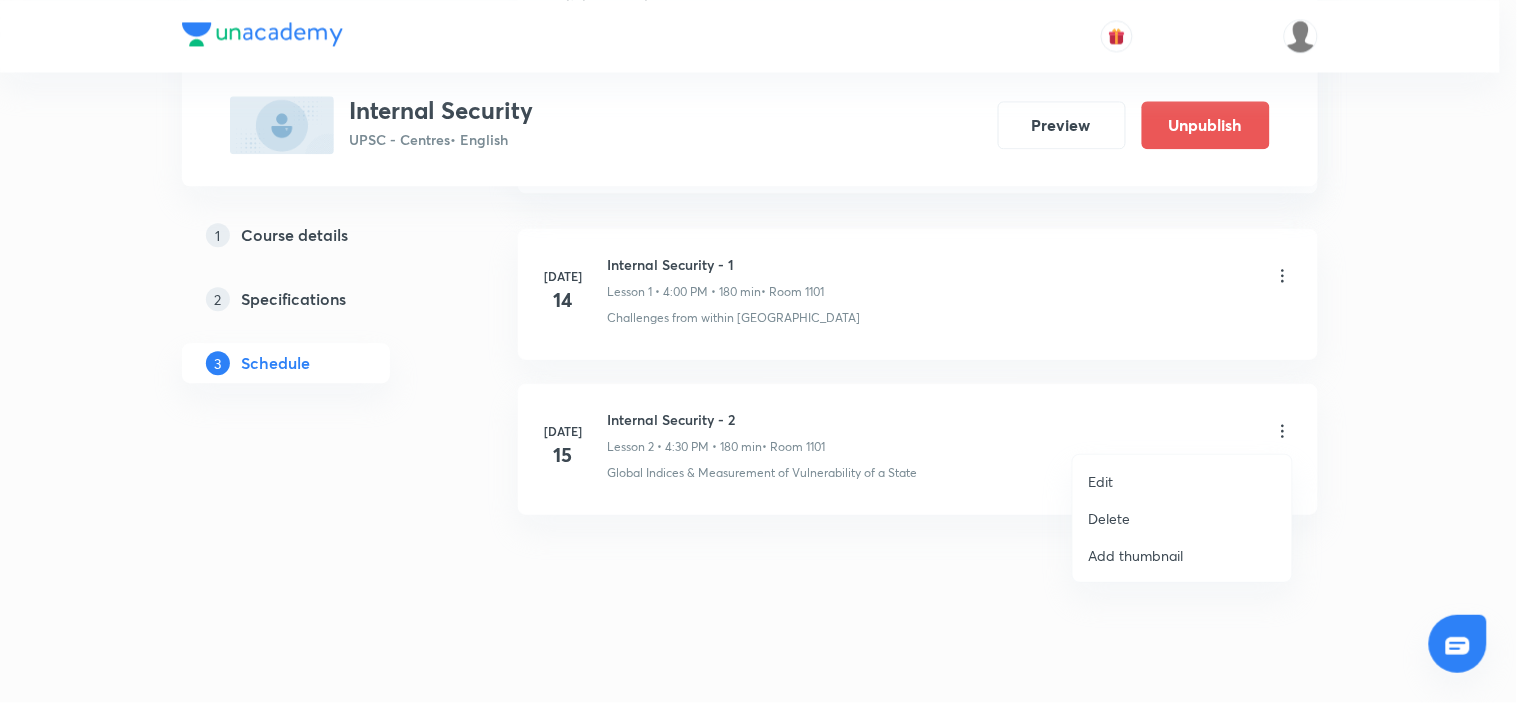 click on "Edit" at bounding box center [1182, 481] 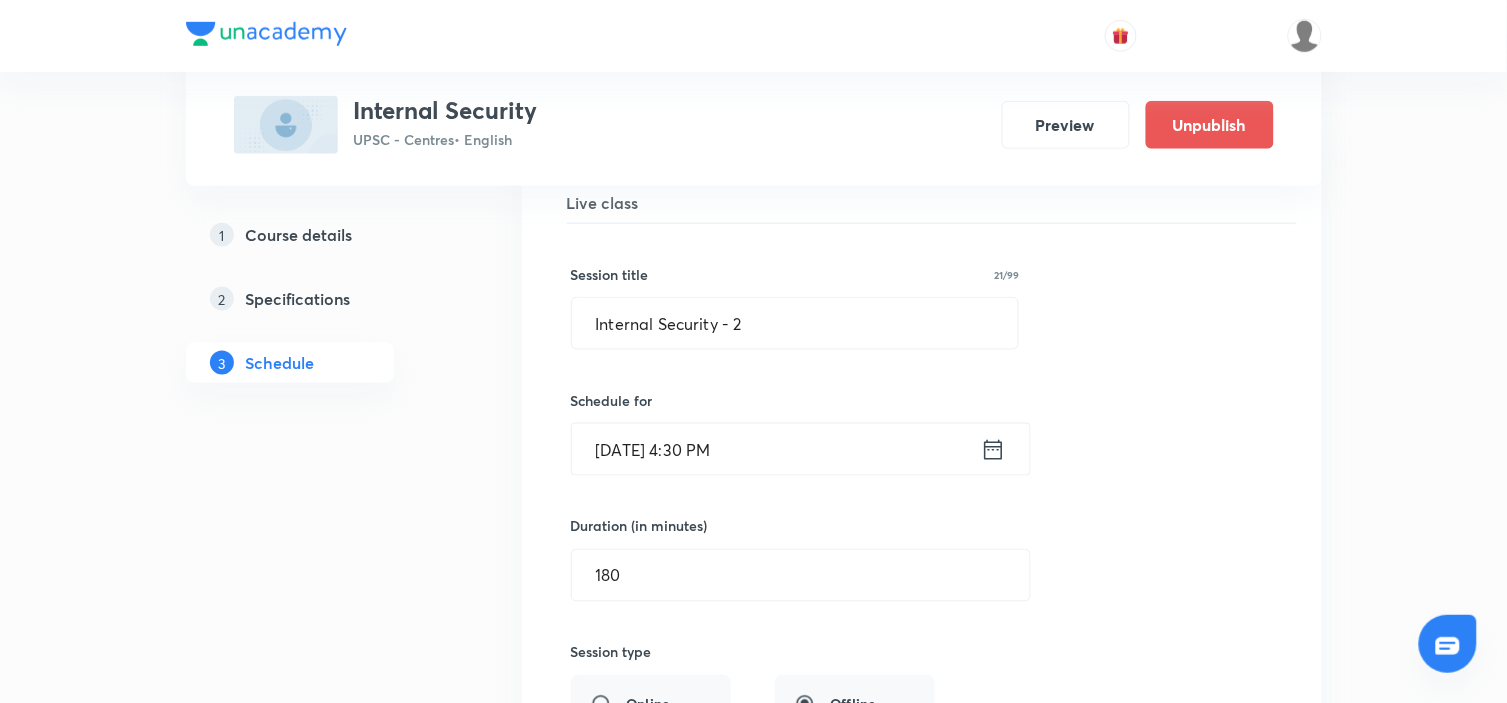scroll, scrollTop: 415, scrollLeft: 0, axis: vertical 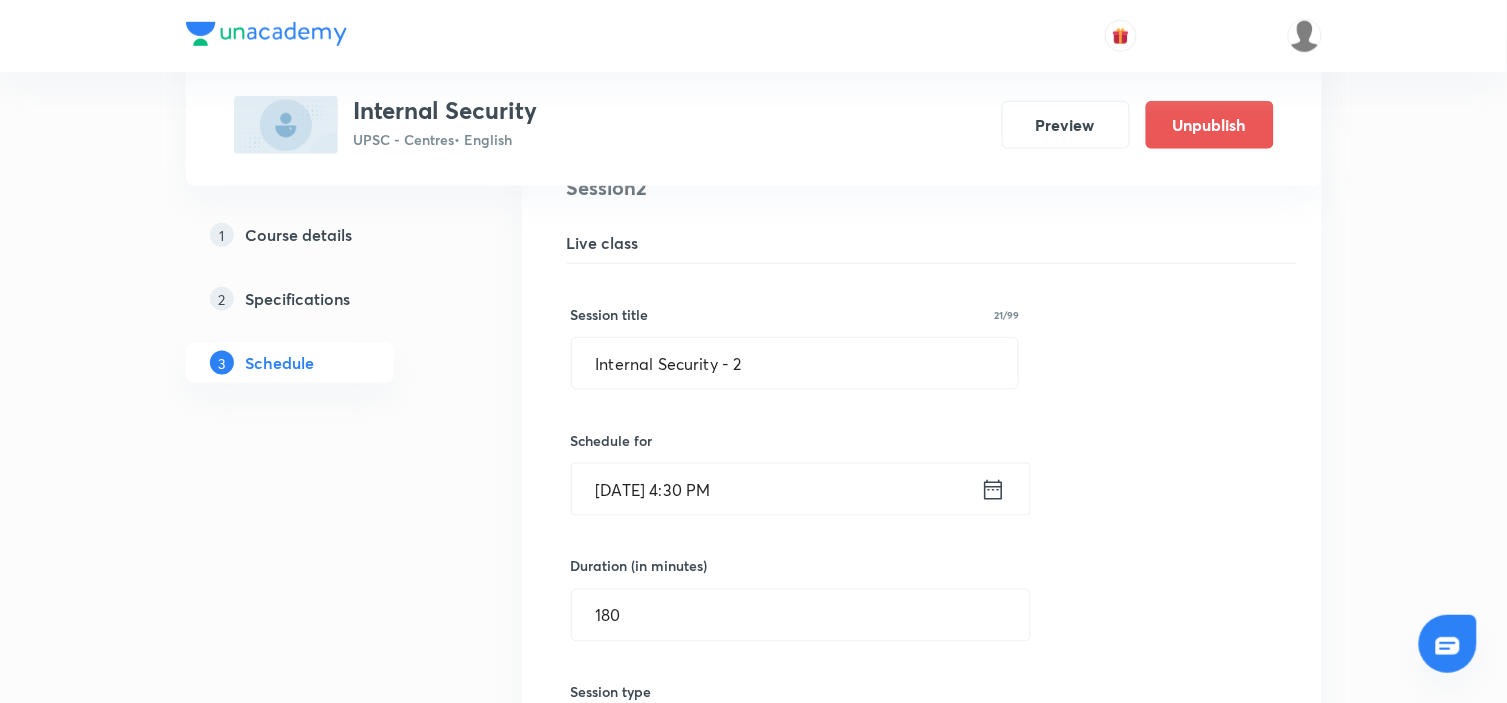 click 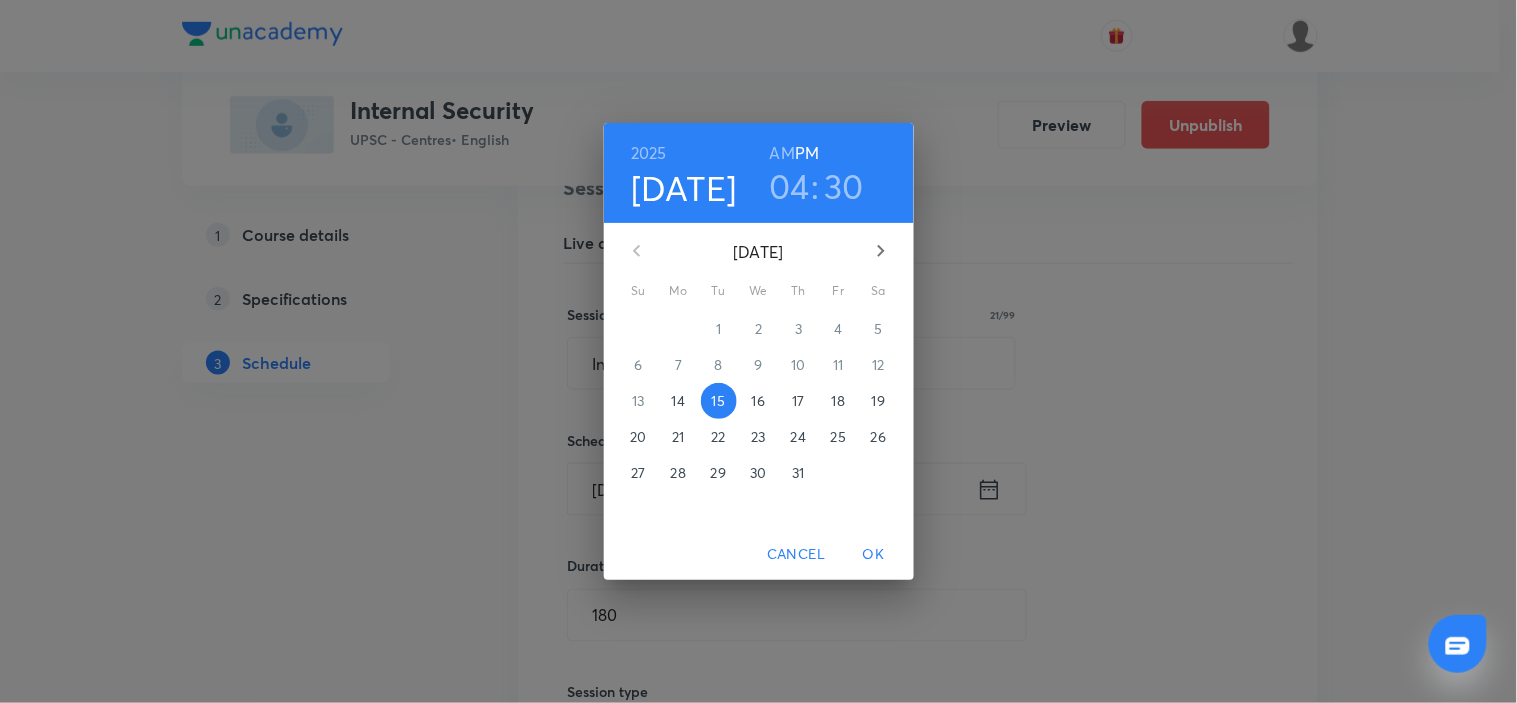 click on "30" at bounding box center (844, 186) 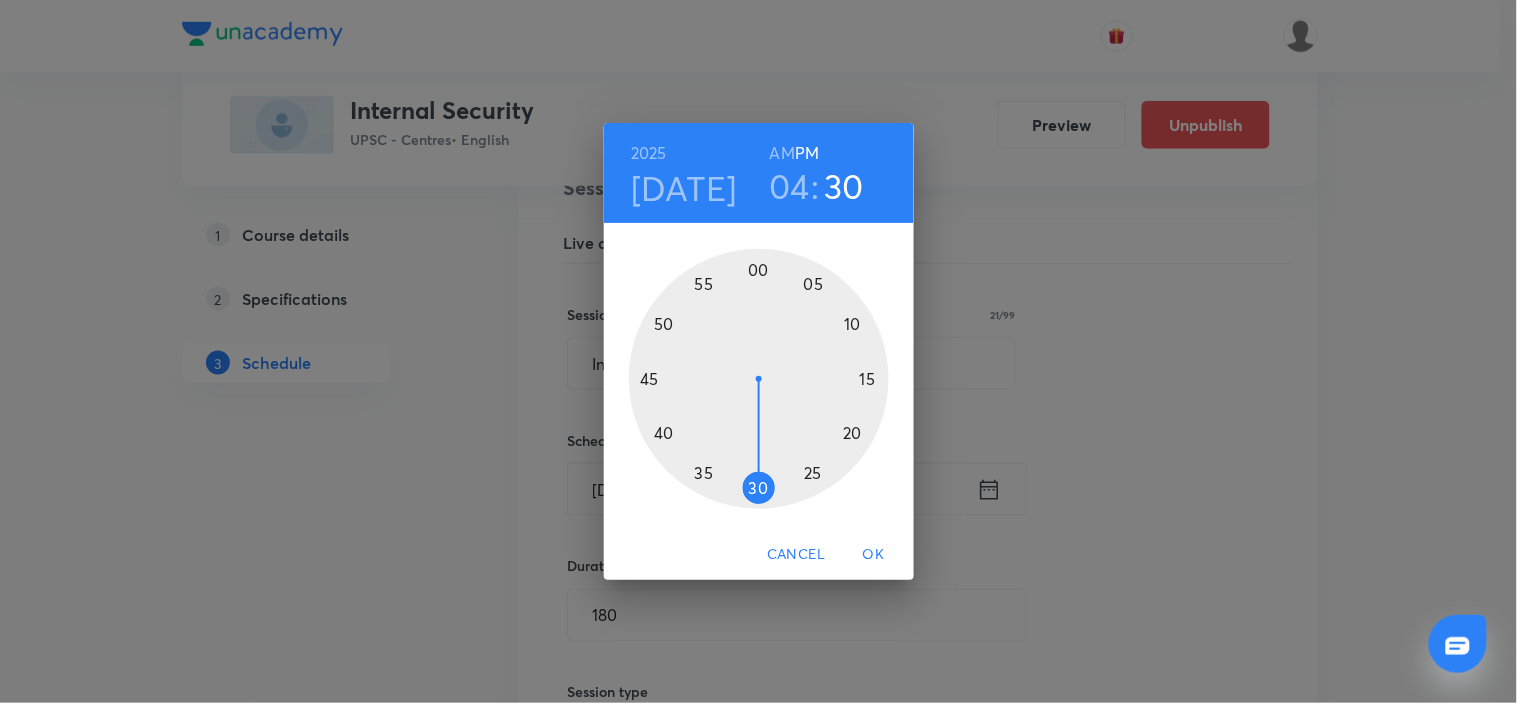 click at bounding box center (759, 379) 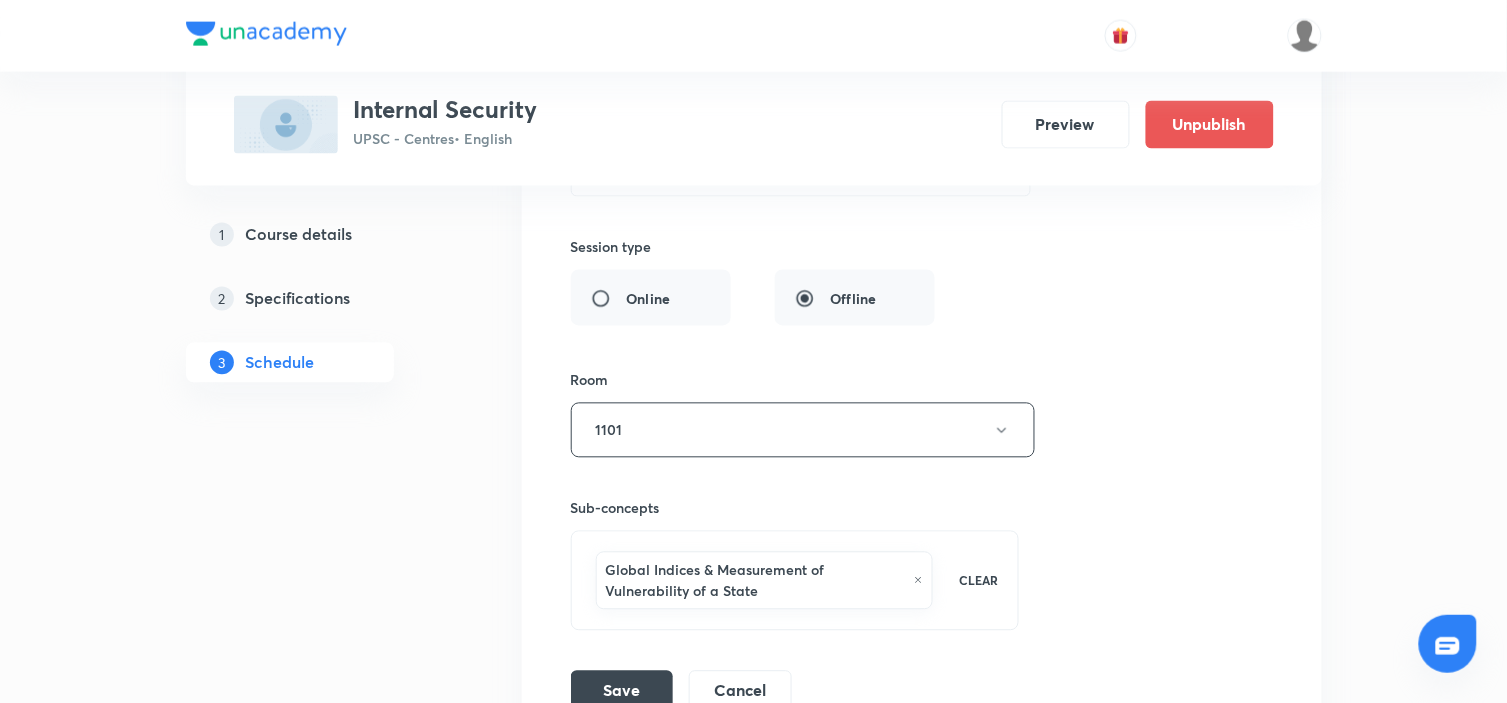 scroll, scrollTop: 1082, scrollLeft: 0, axis: vertical 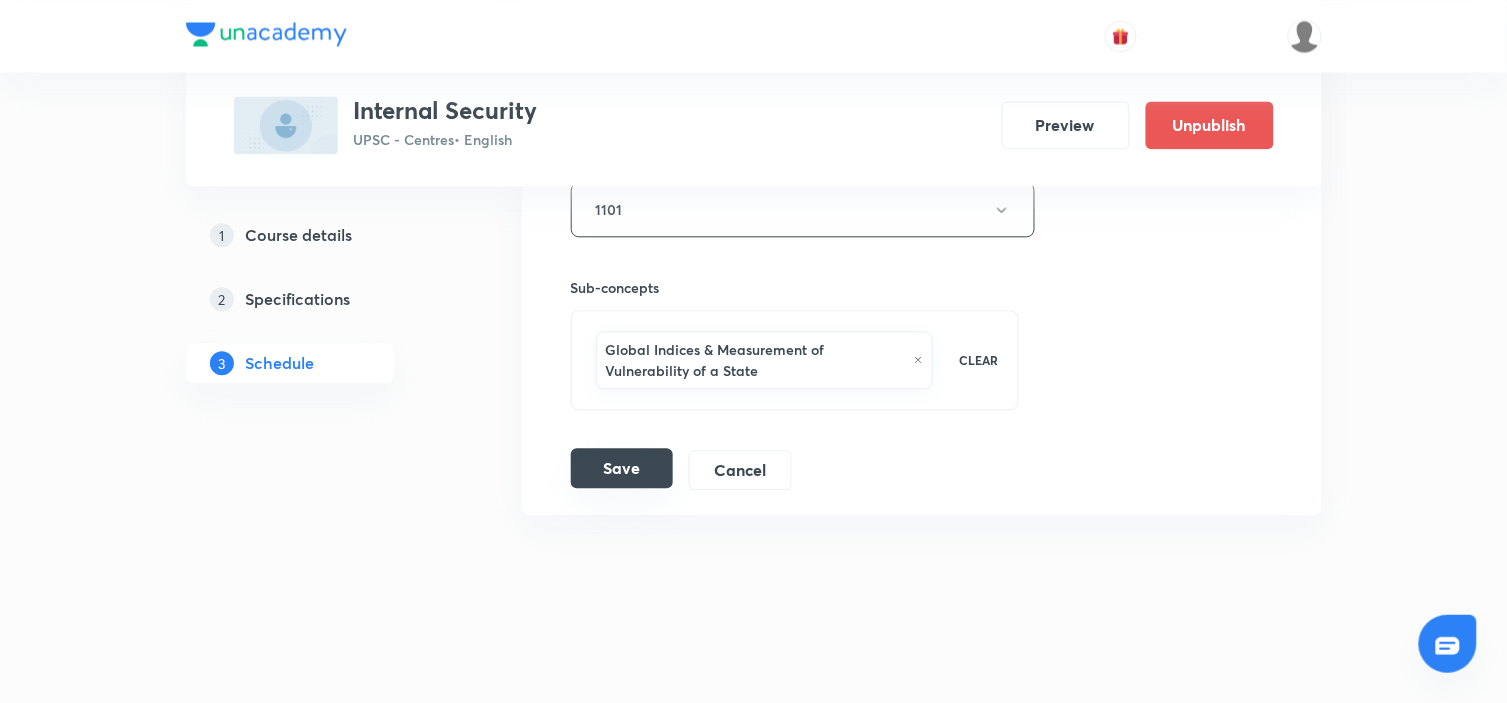 click on "Save" at bounding box center [622, 468] 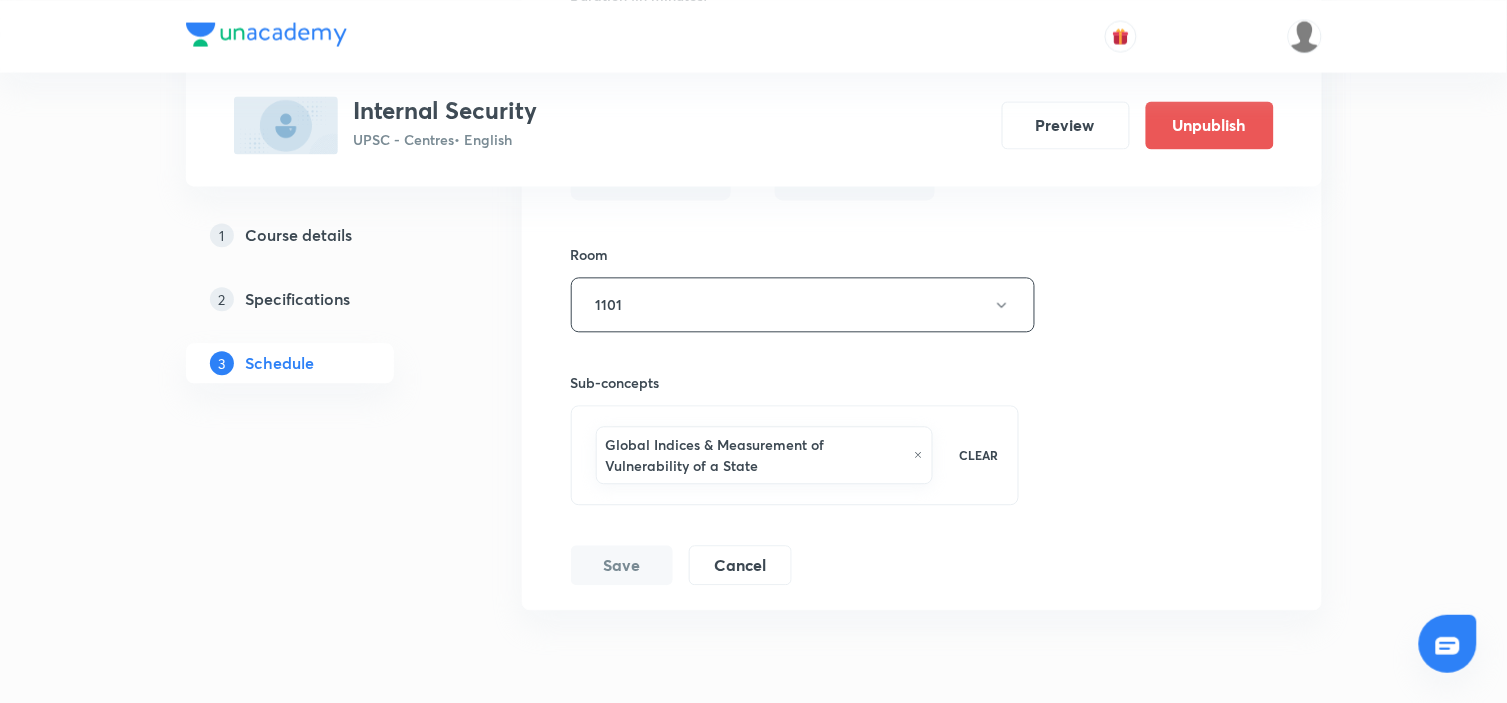 scroll, scrollTop: 1000, scrollLeft: 0, axis: vertical 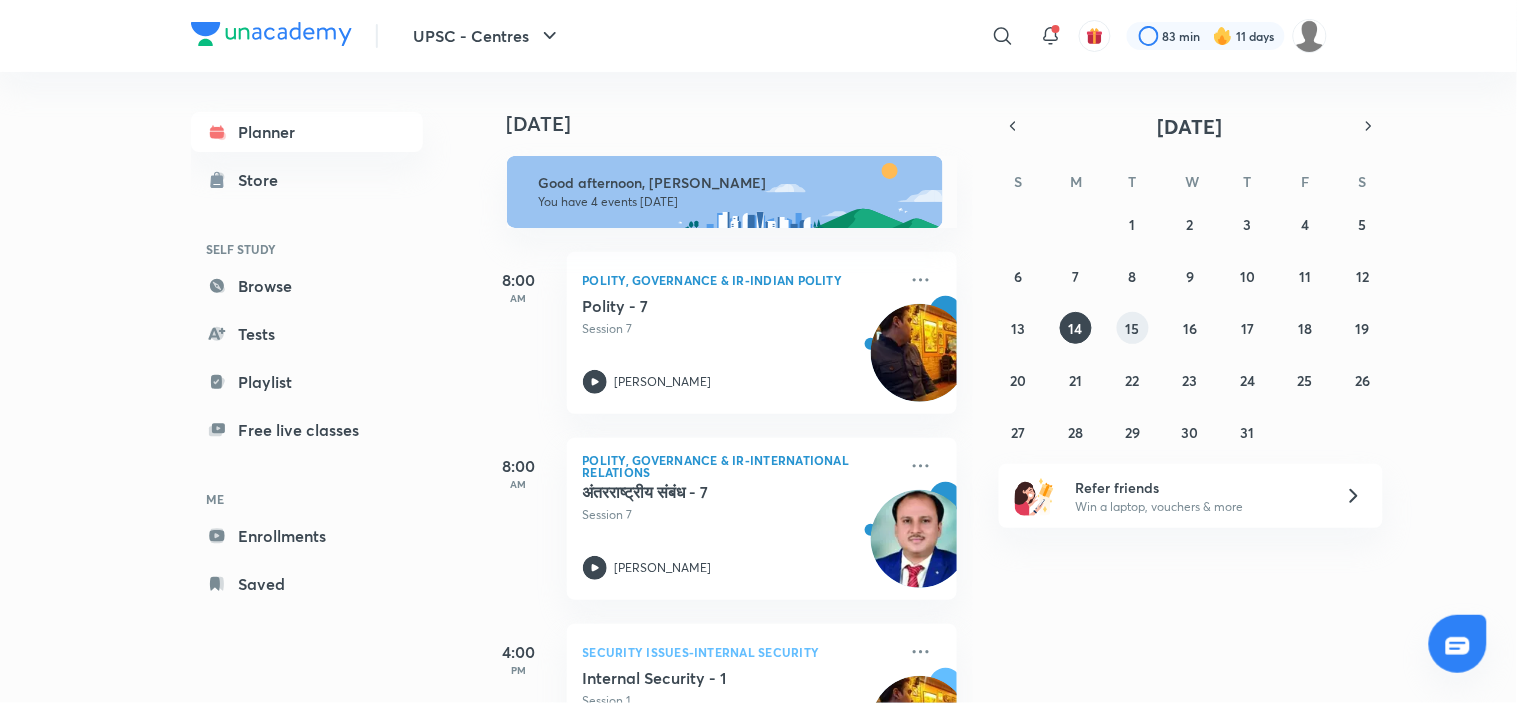 click on "15" at bounding box center (1133, 328) 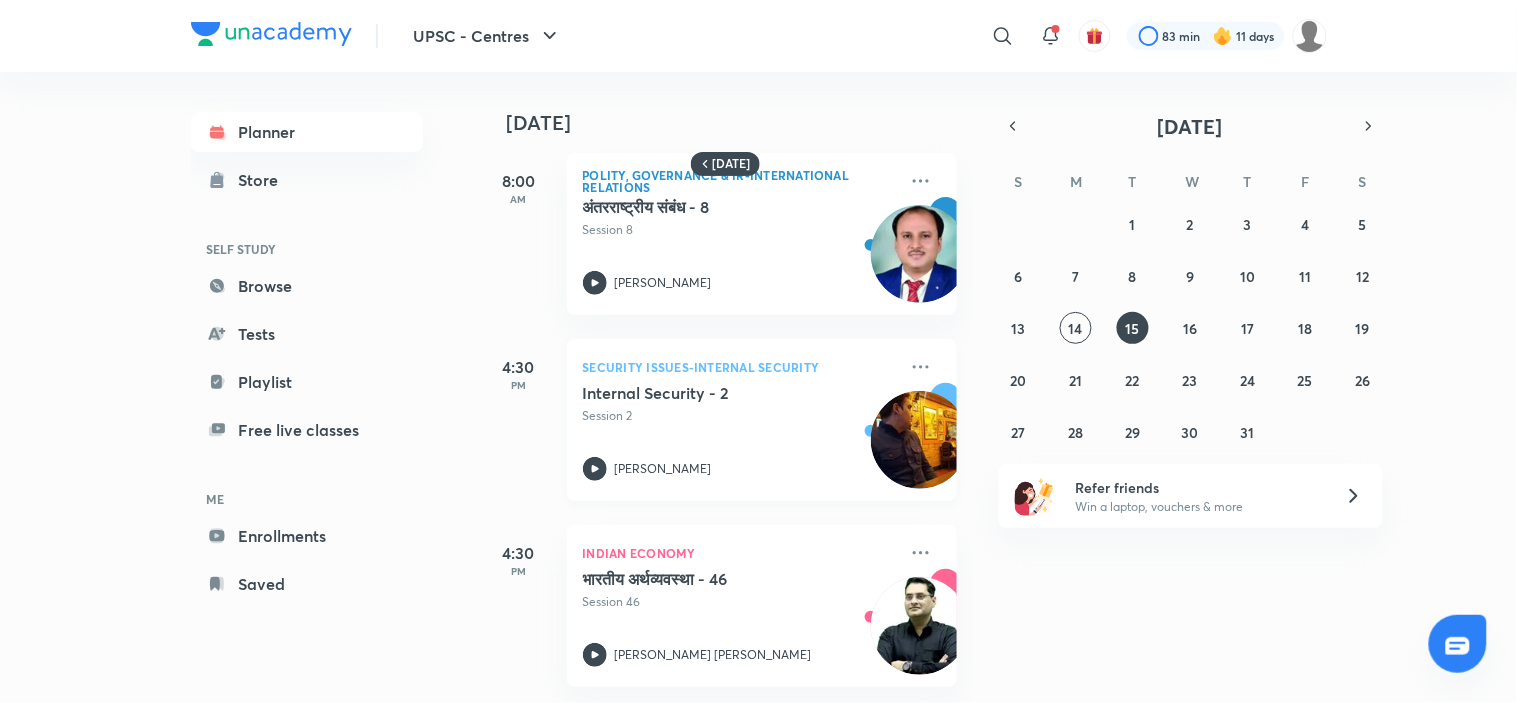scroll, scrollTop: 23, scrollLeft: 0, axis: vertical 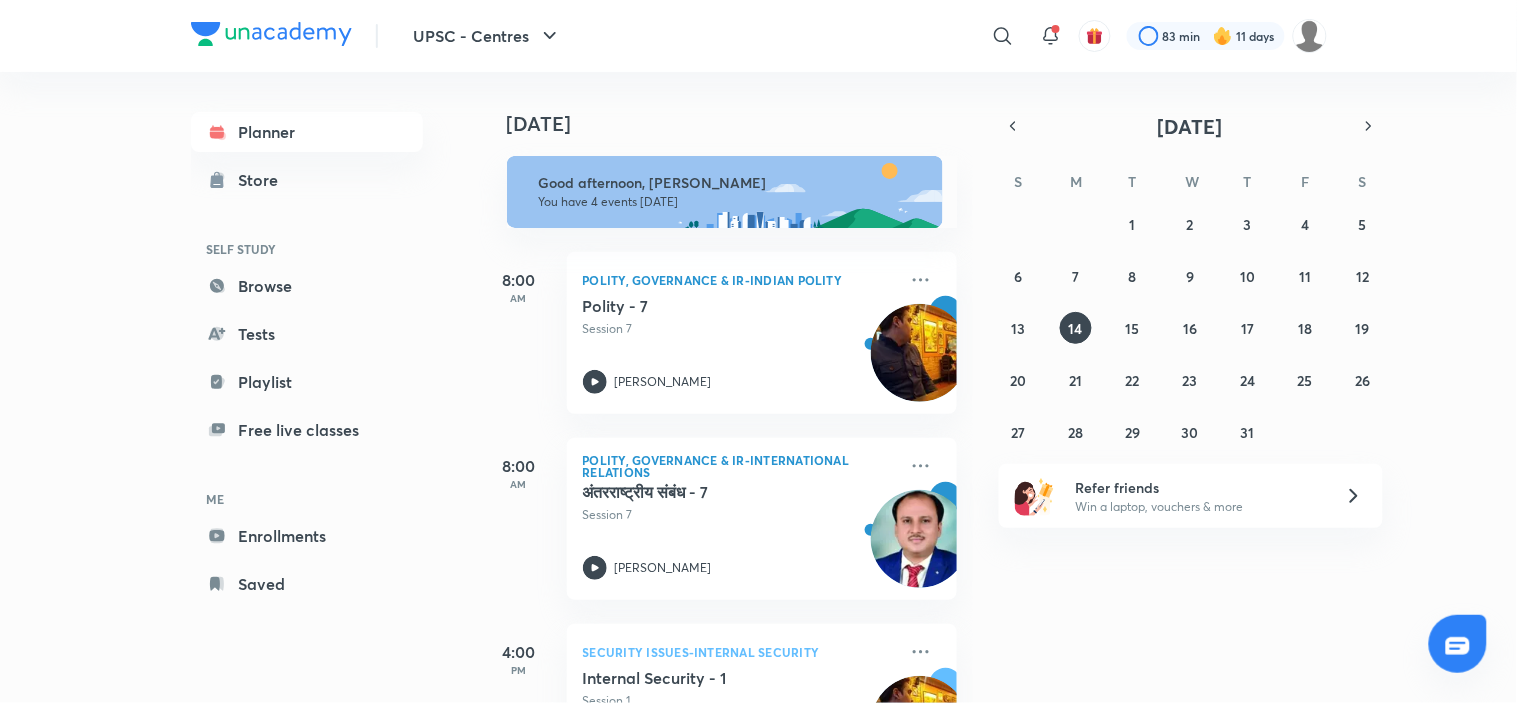 click on "29 30 1 2 3 4 5 6 7 8 9 10 11 12 13 14 15 16 17 18 19 20 21 22 23 24 25 26 27 28 29 30 31 1 2" at bounding box center (1191, 328) 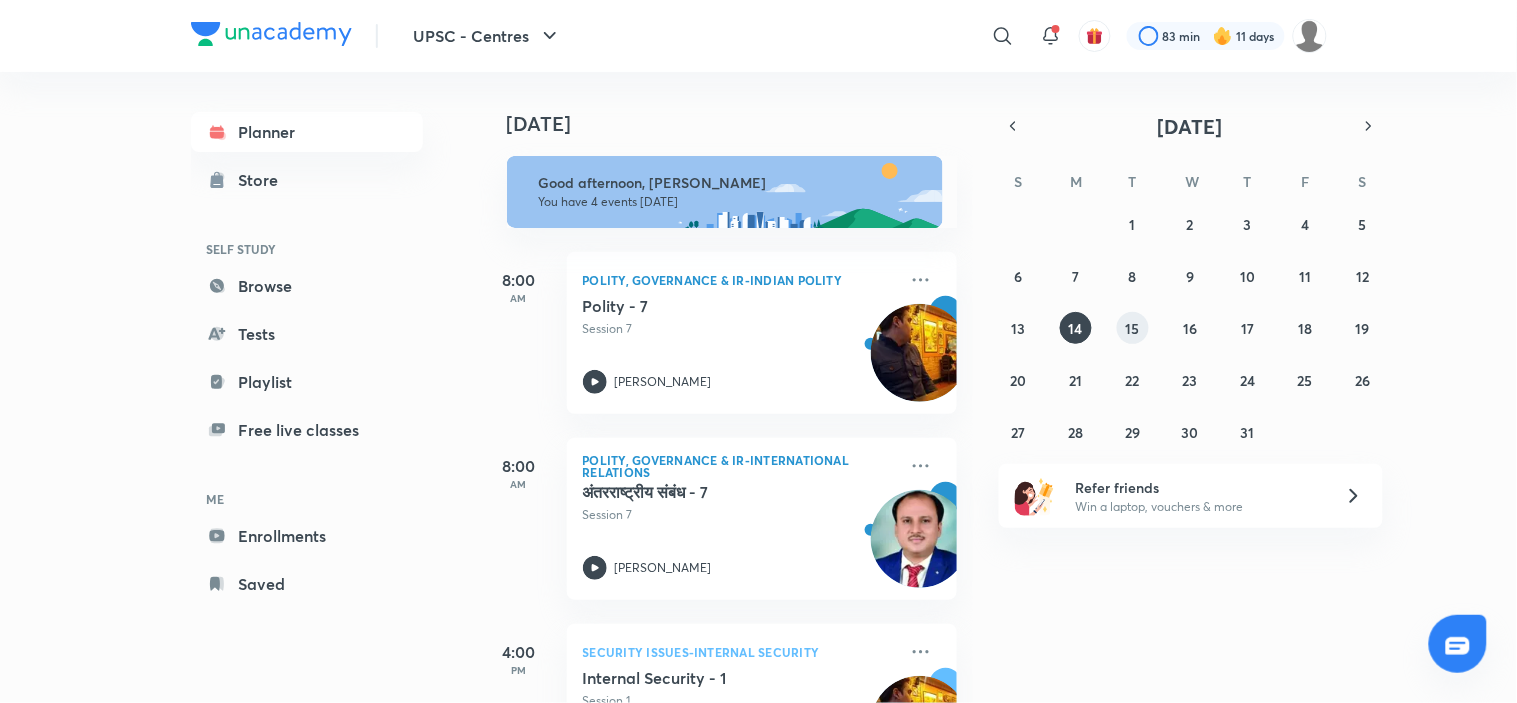 click on "15" at bounding box center [1133, 328] 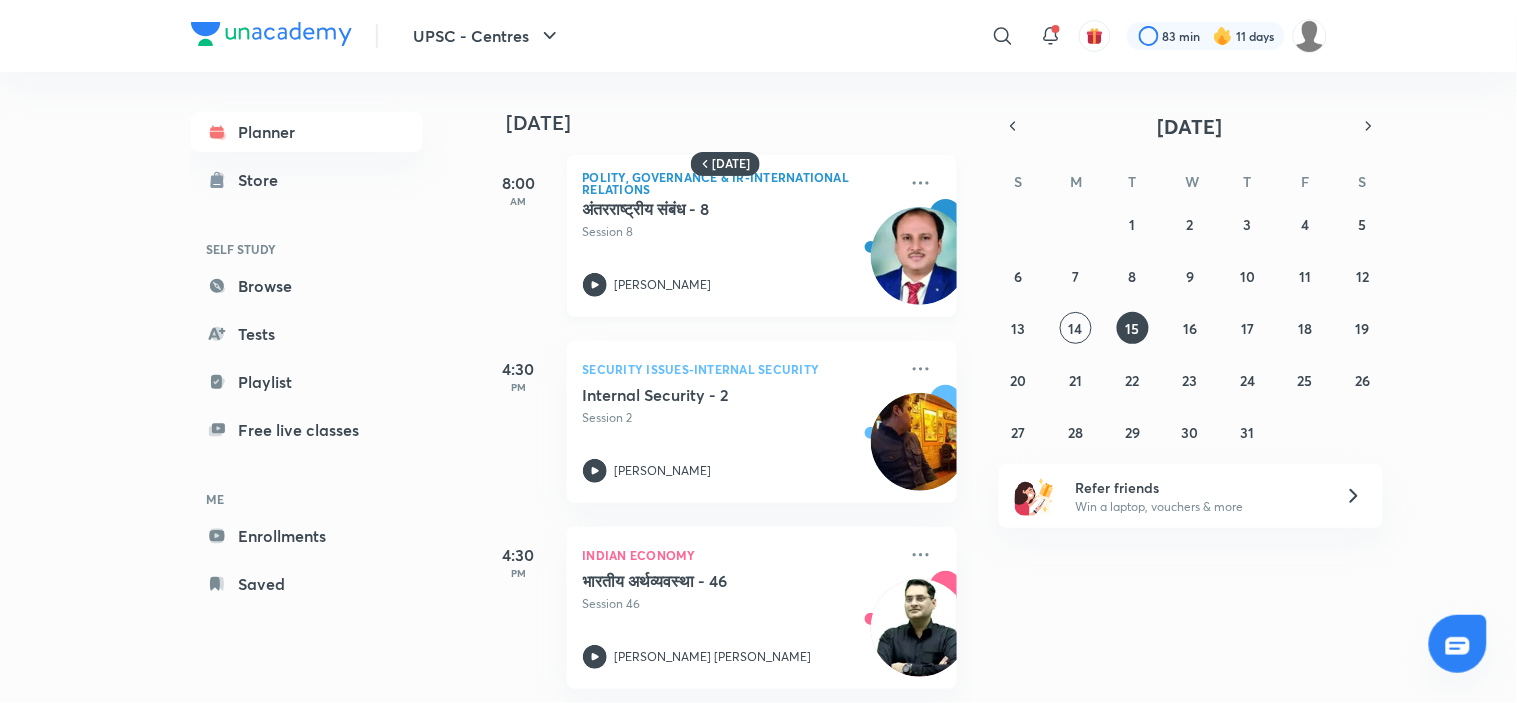 scroll, scrollTop: 0, scrollLeft: 0, axis: both 